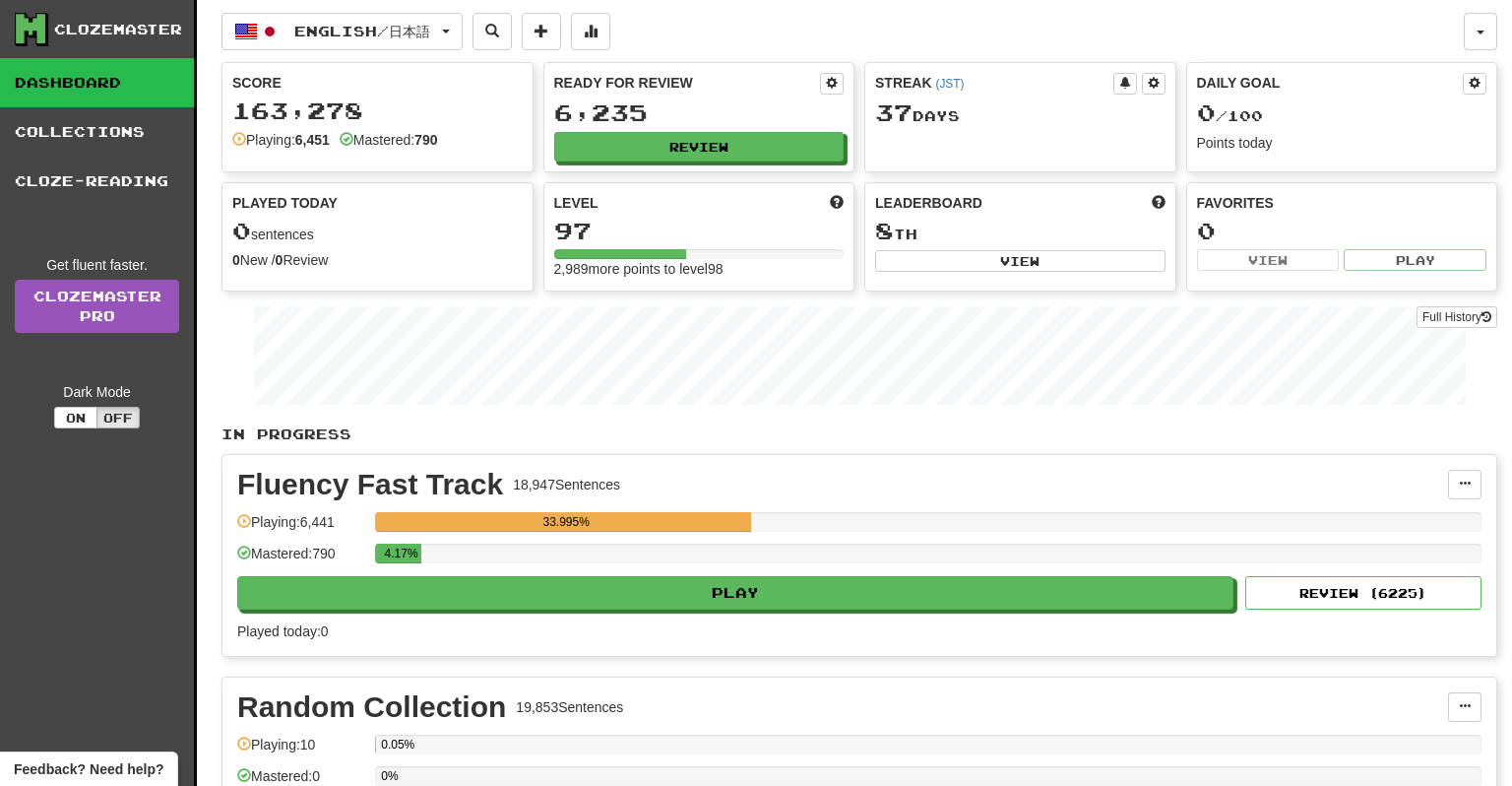 scroll, scrollTop: 0, scrollLeft: 0, axis: both 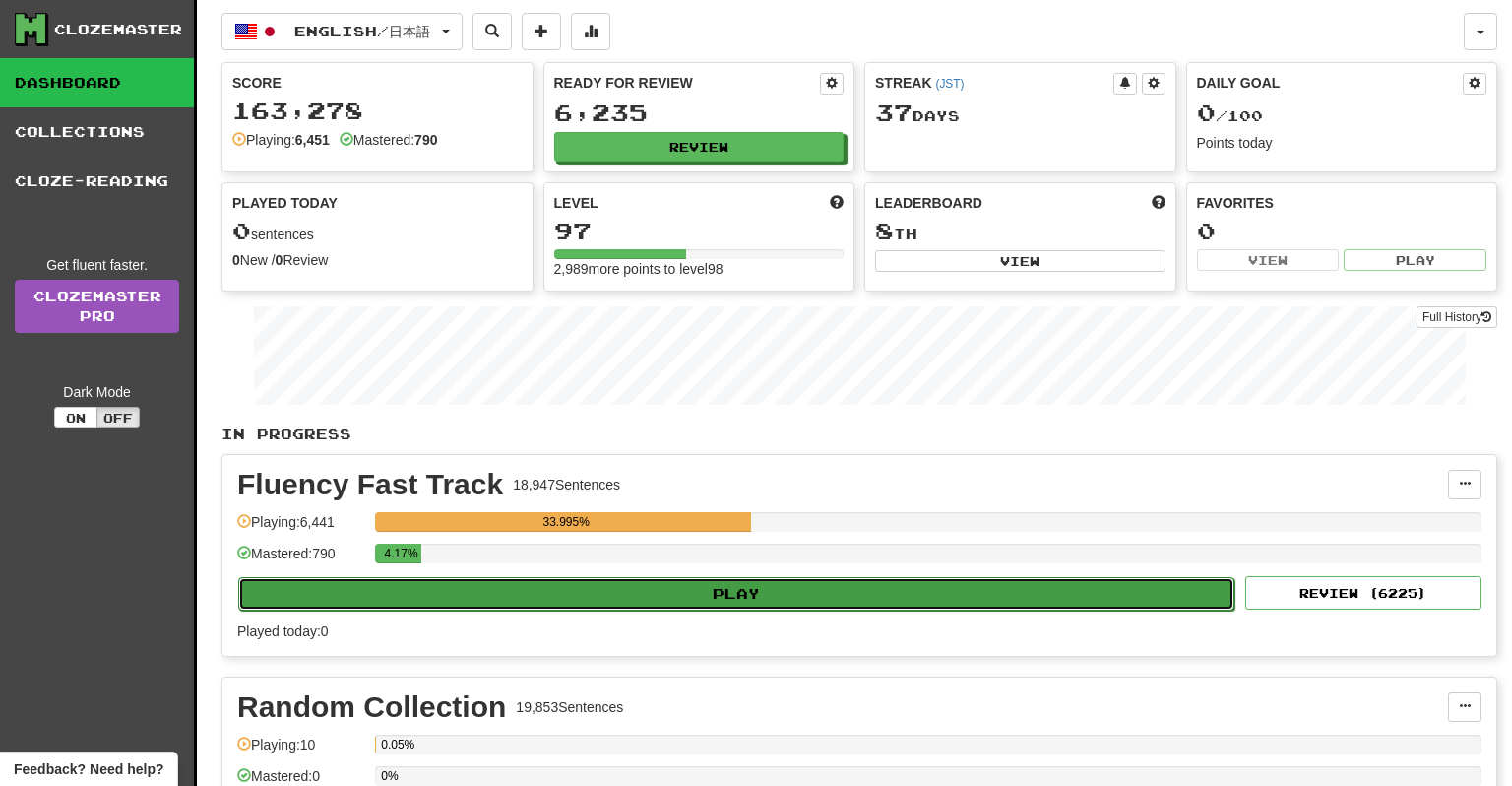 click on "Play" at bounding box center [736, 594] 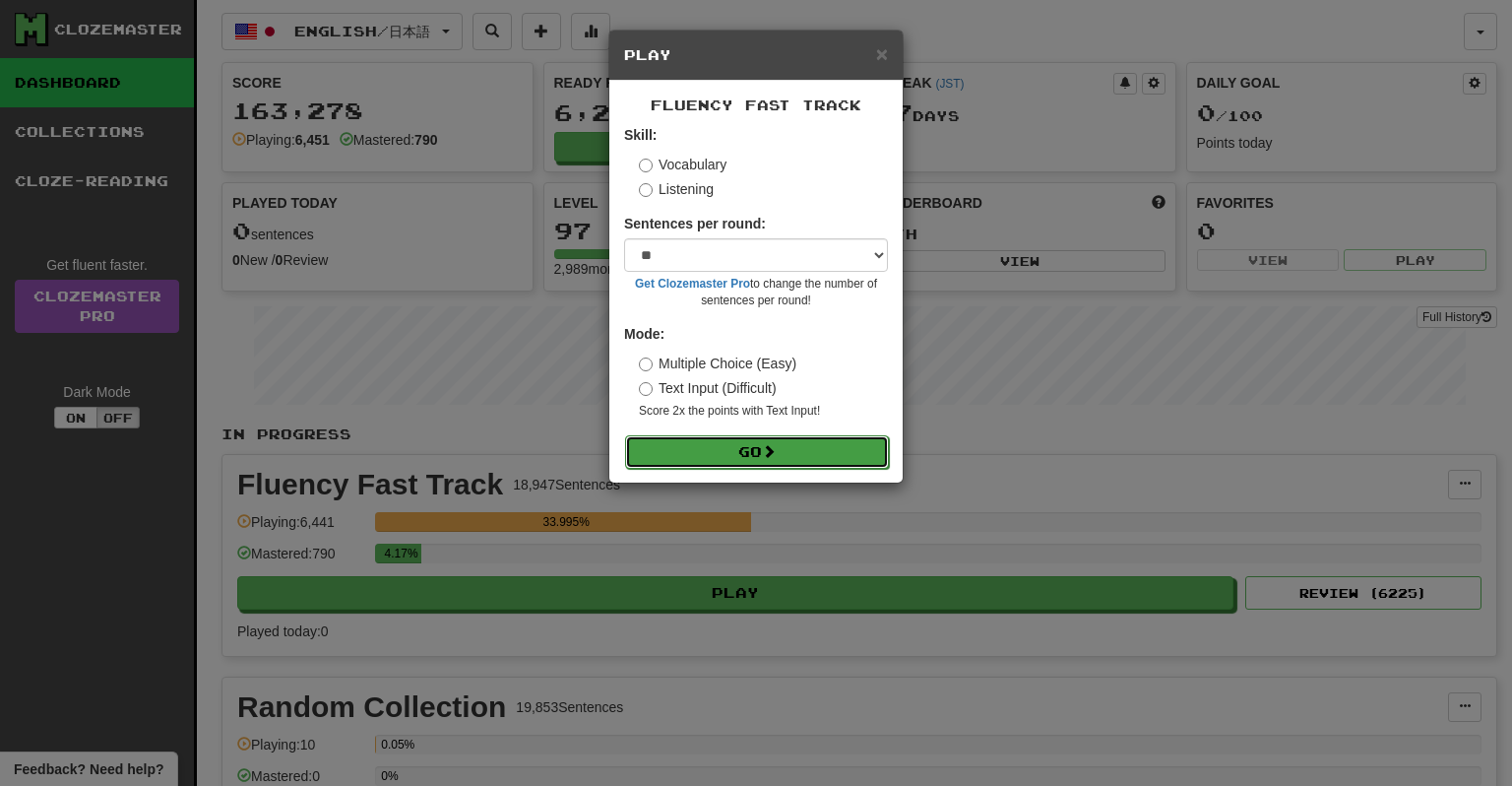 click on "Go" at bounding box center [757, 452] 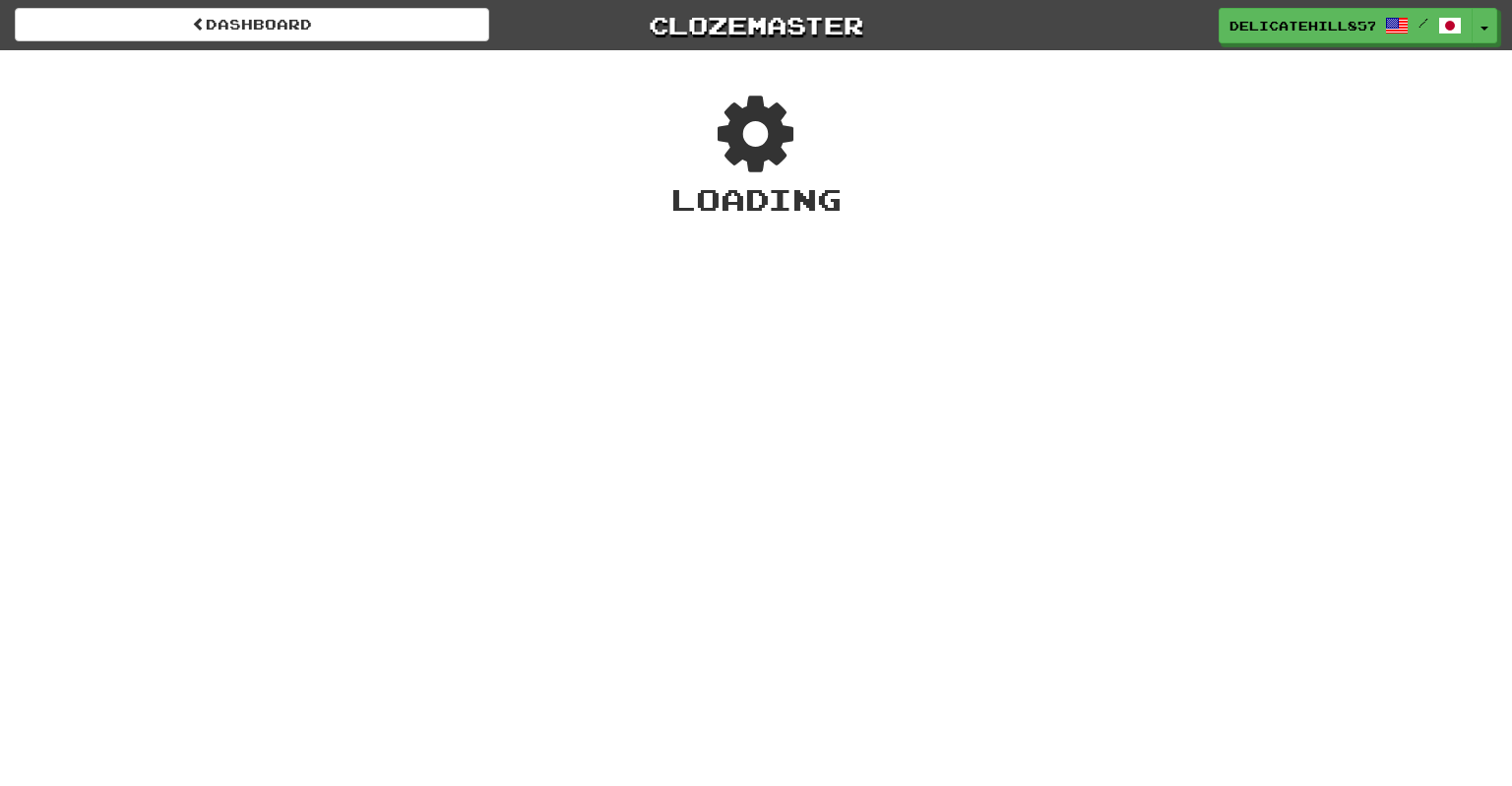scroll, scrollTop: 0, scrollLeft: 0, axis: both 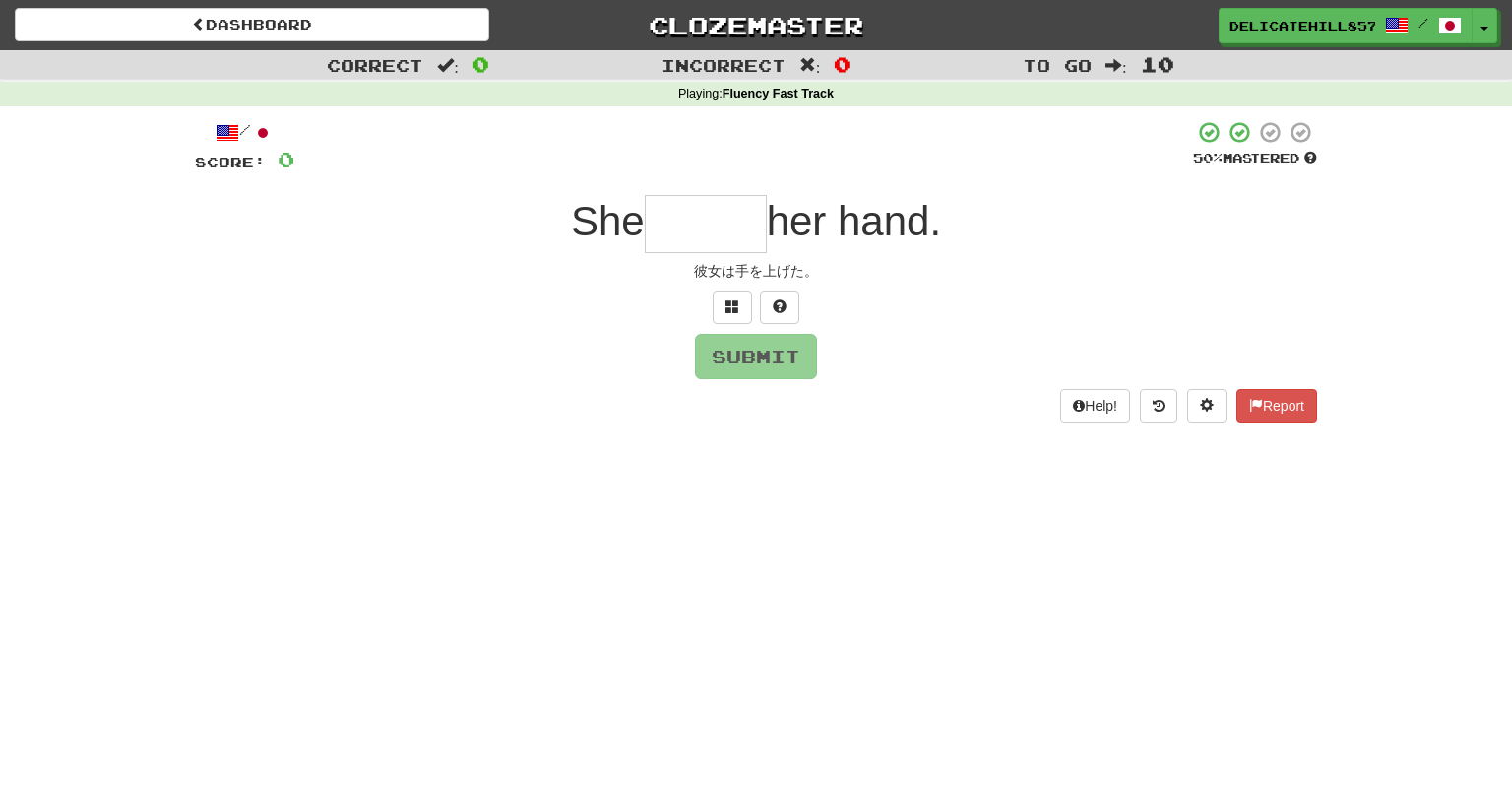 type on "*" 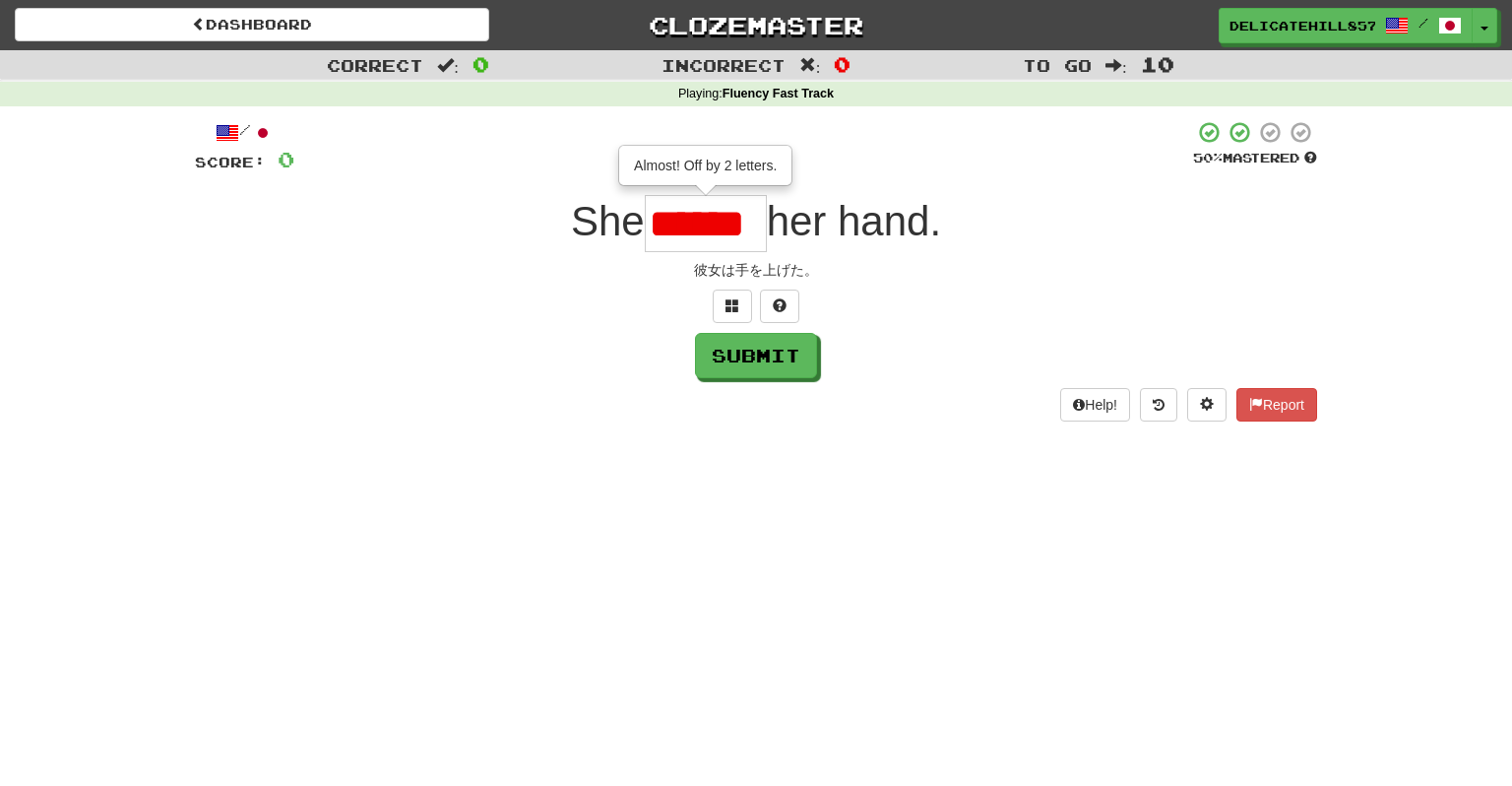 scroll, scrollTop: 0, scrollLeft: 0, axis: both 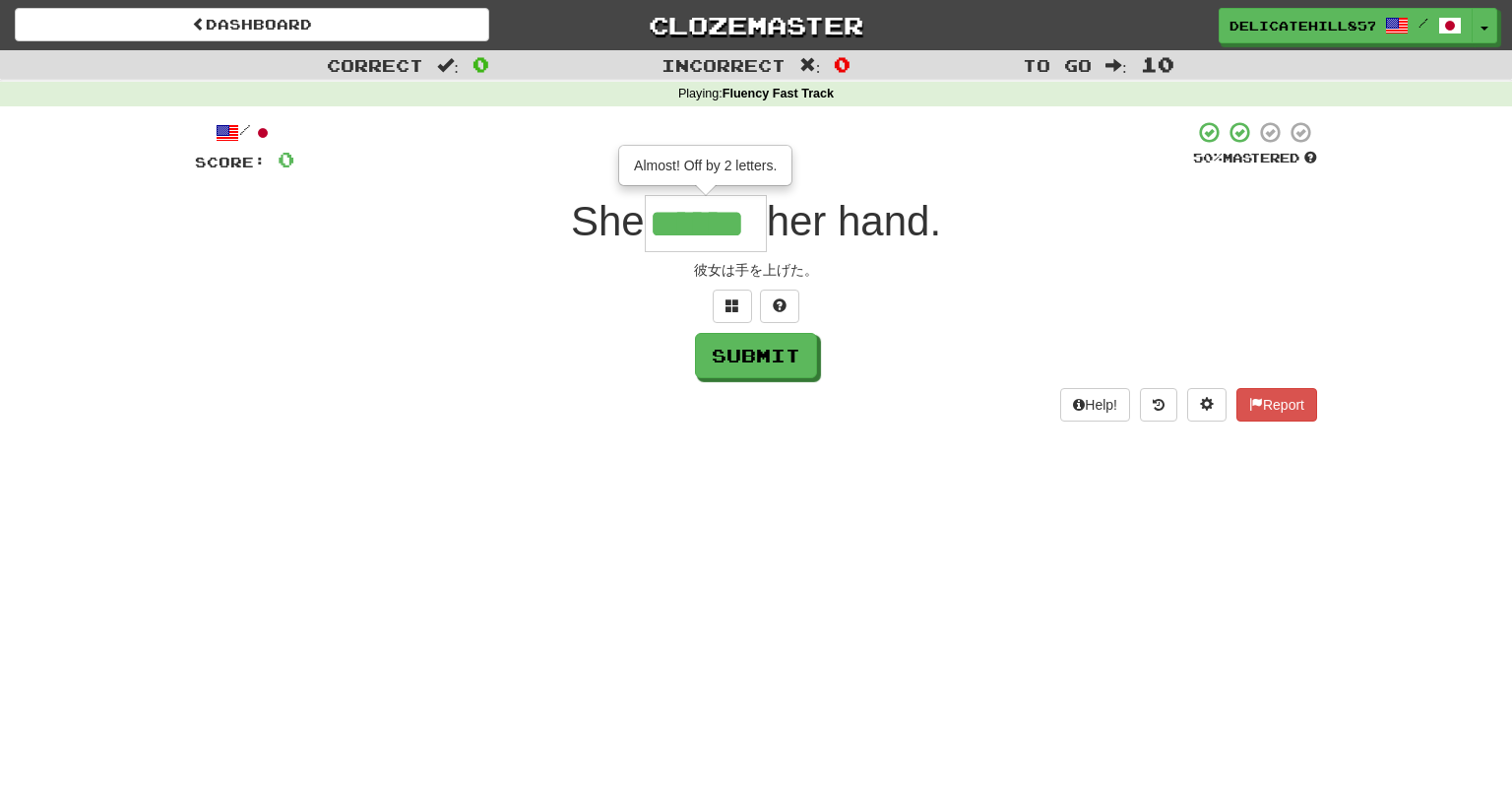 type on "******" 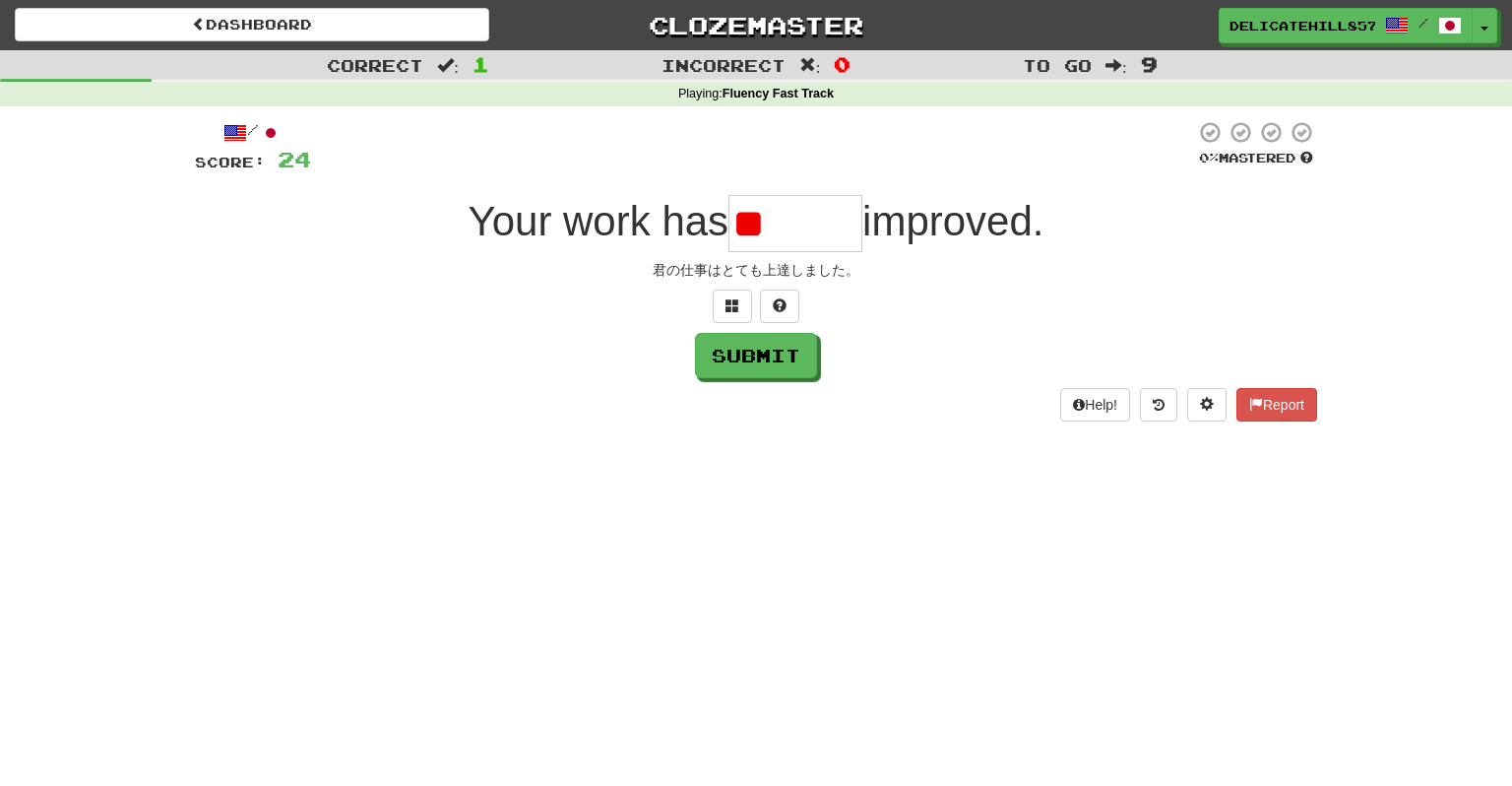 type on "*" 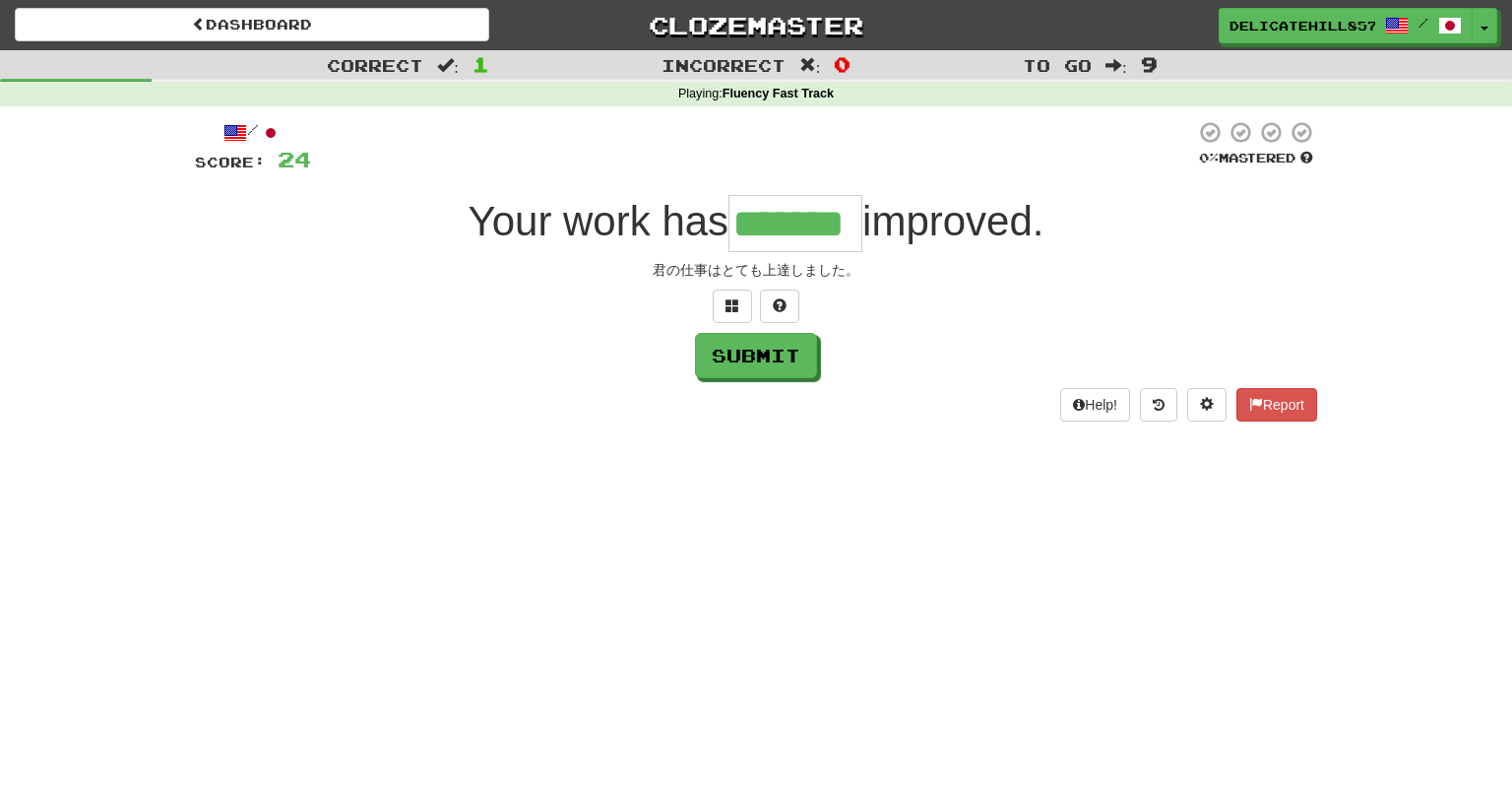 type on "*******" 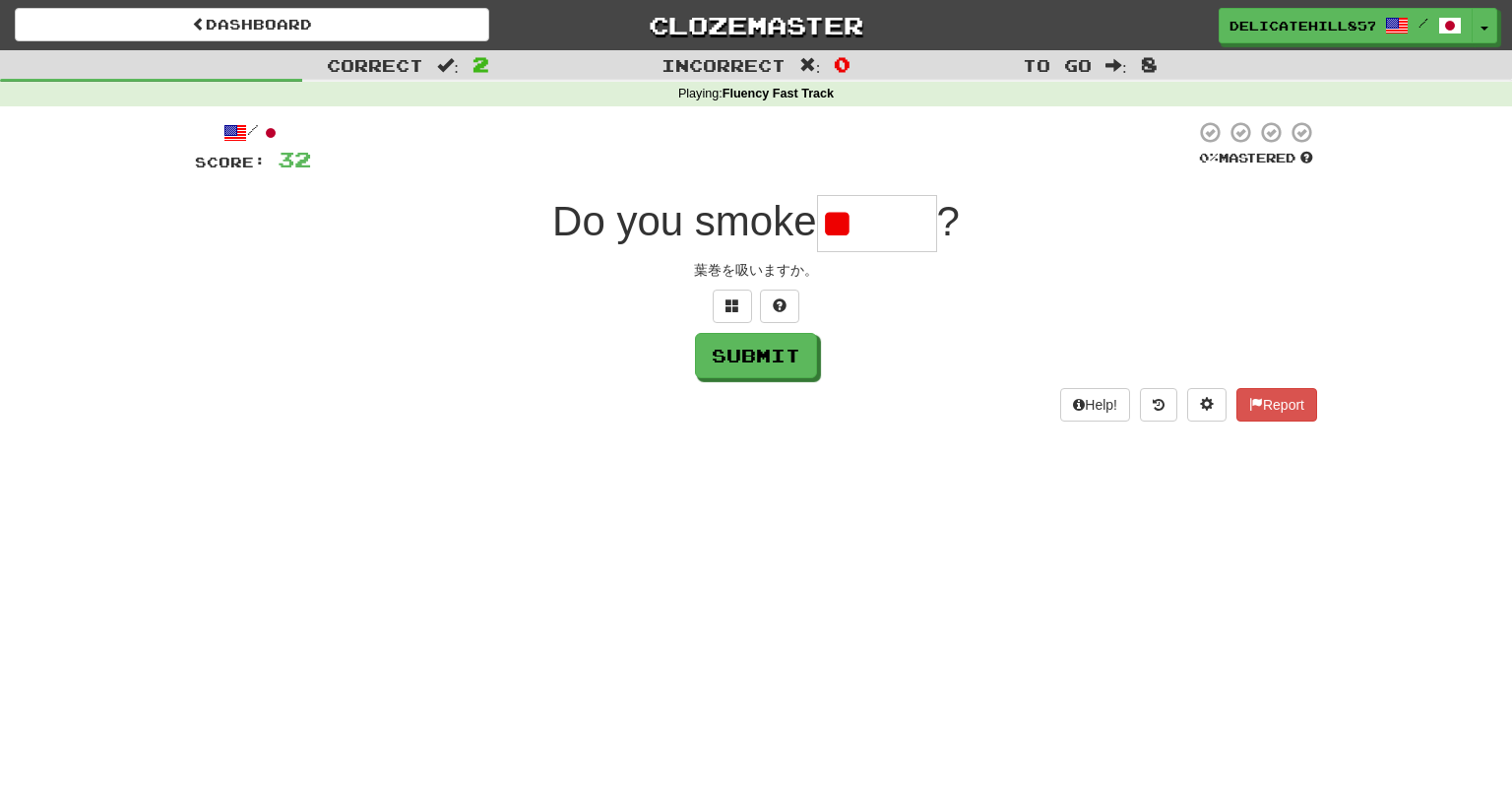 type on "*" 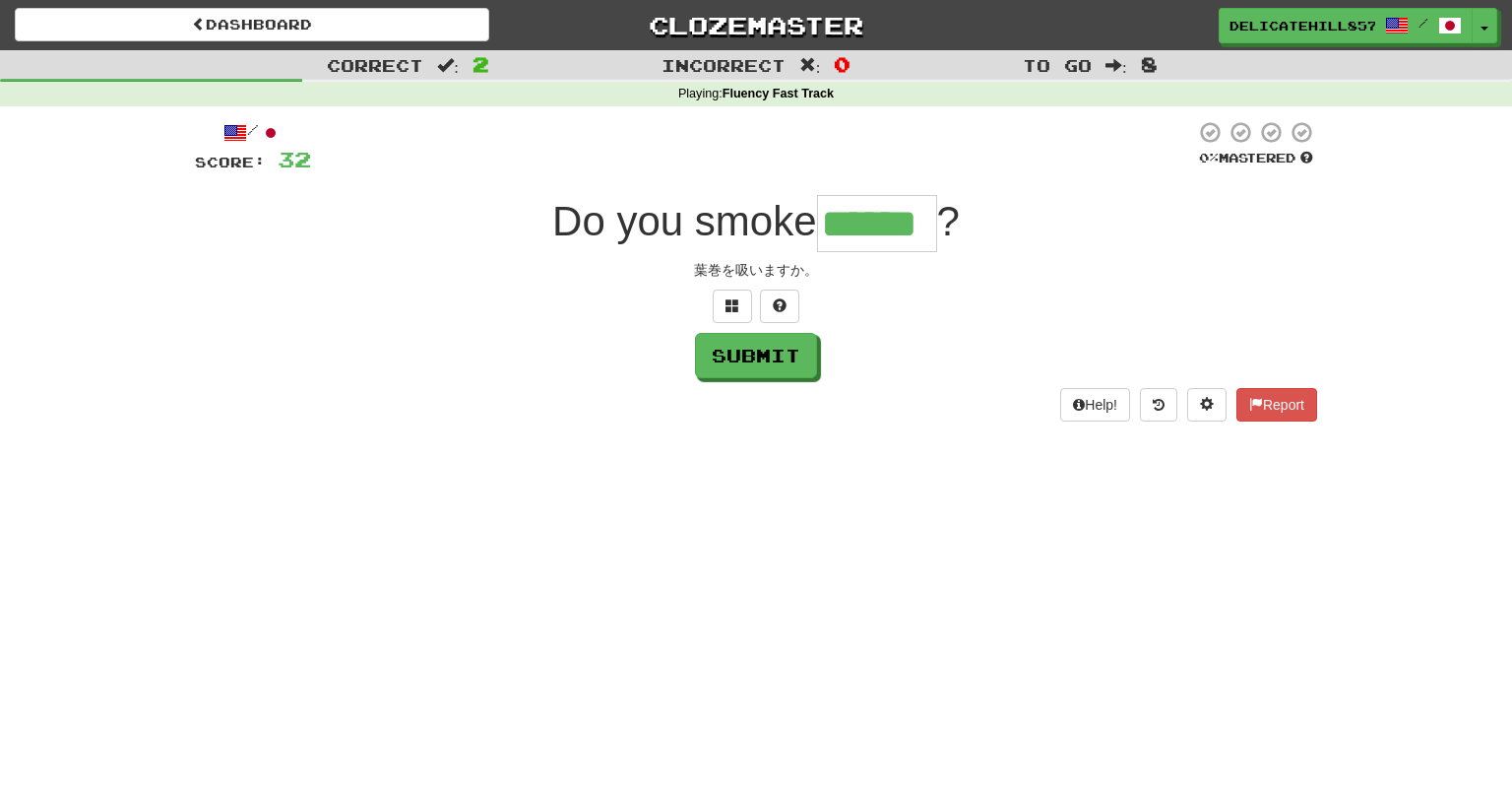 type on "******" 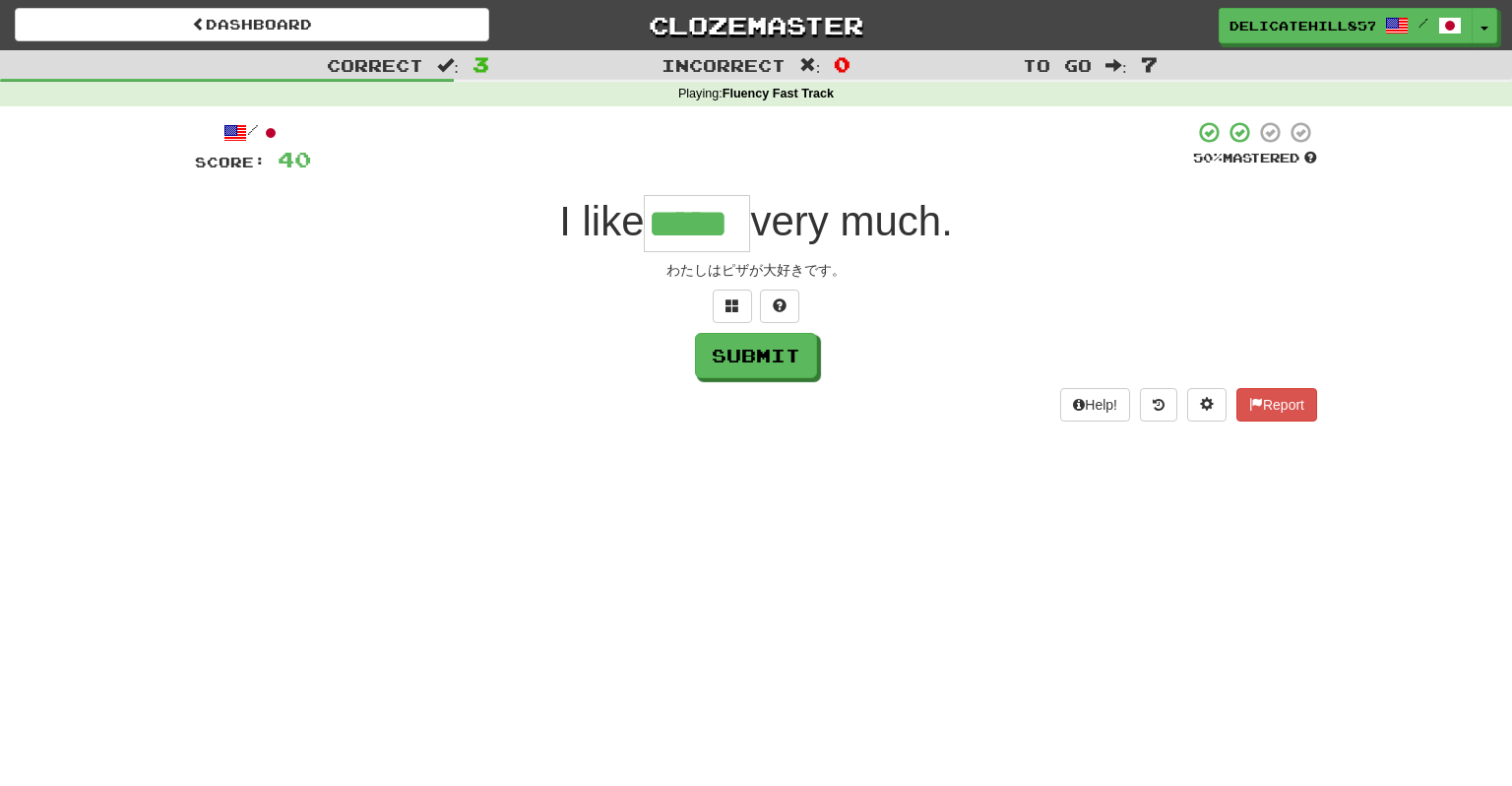 type on "*****" 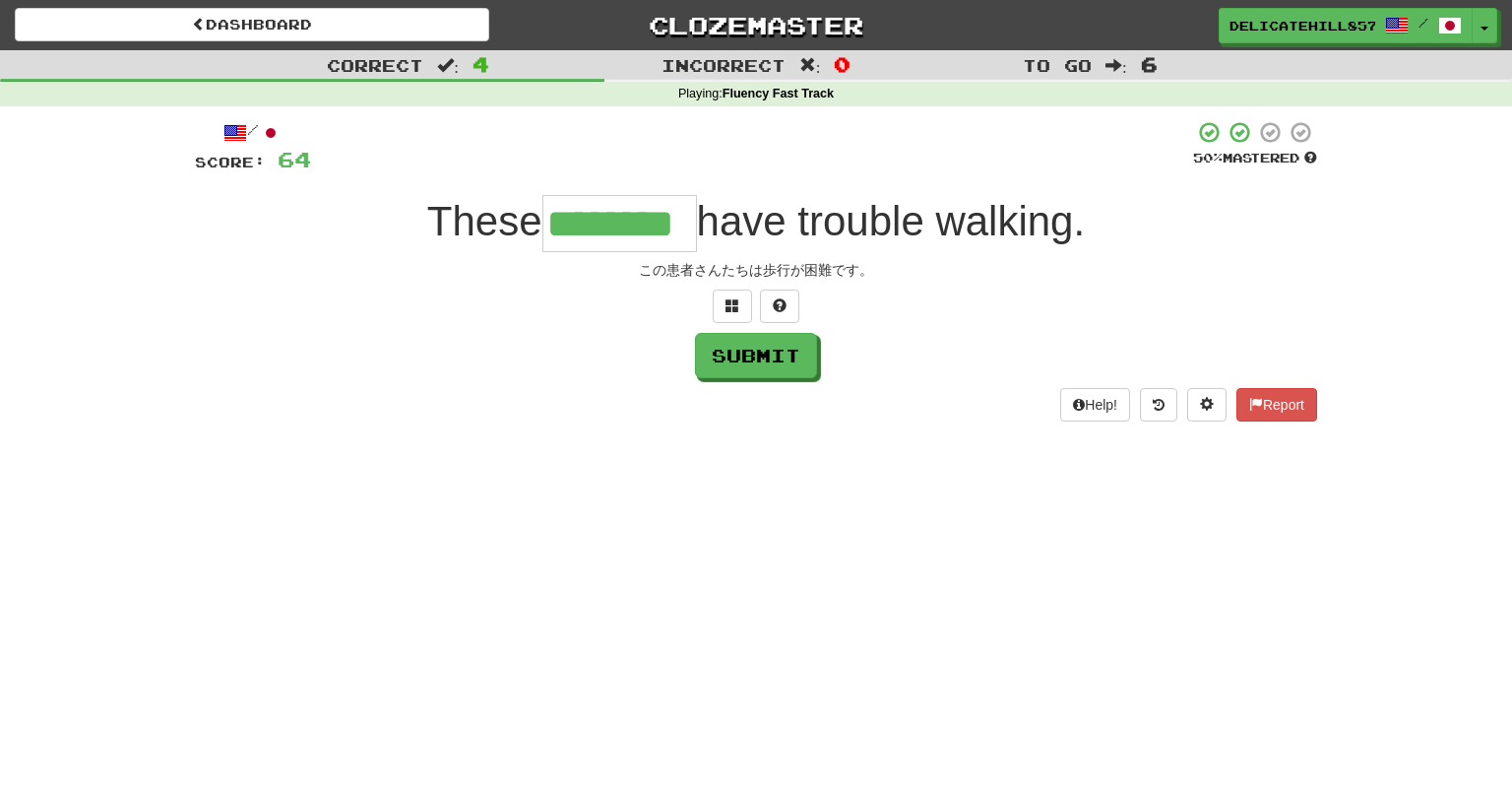 type on "********" 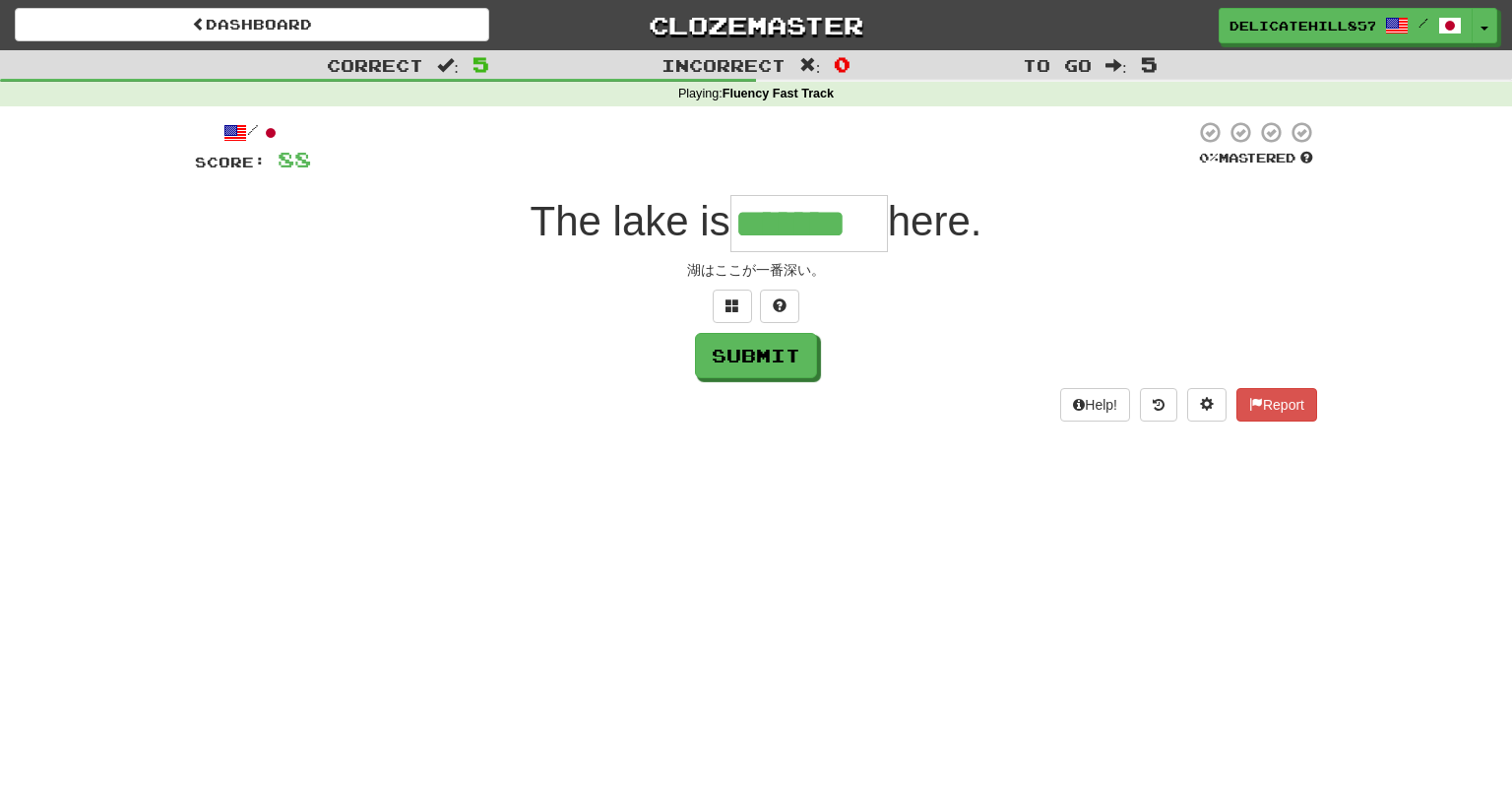type on "*******" 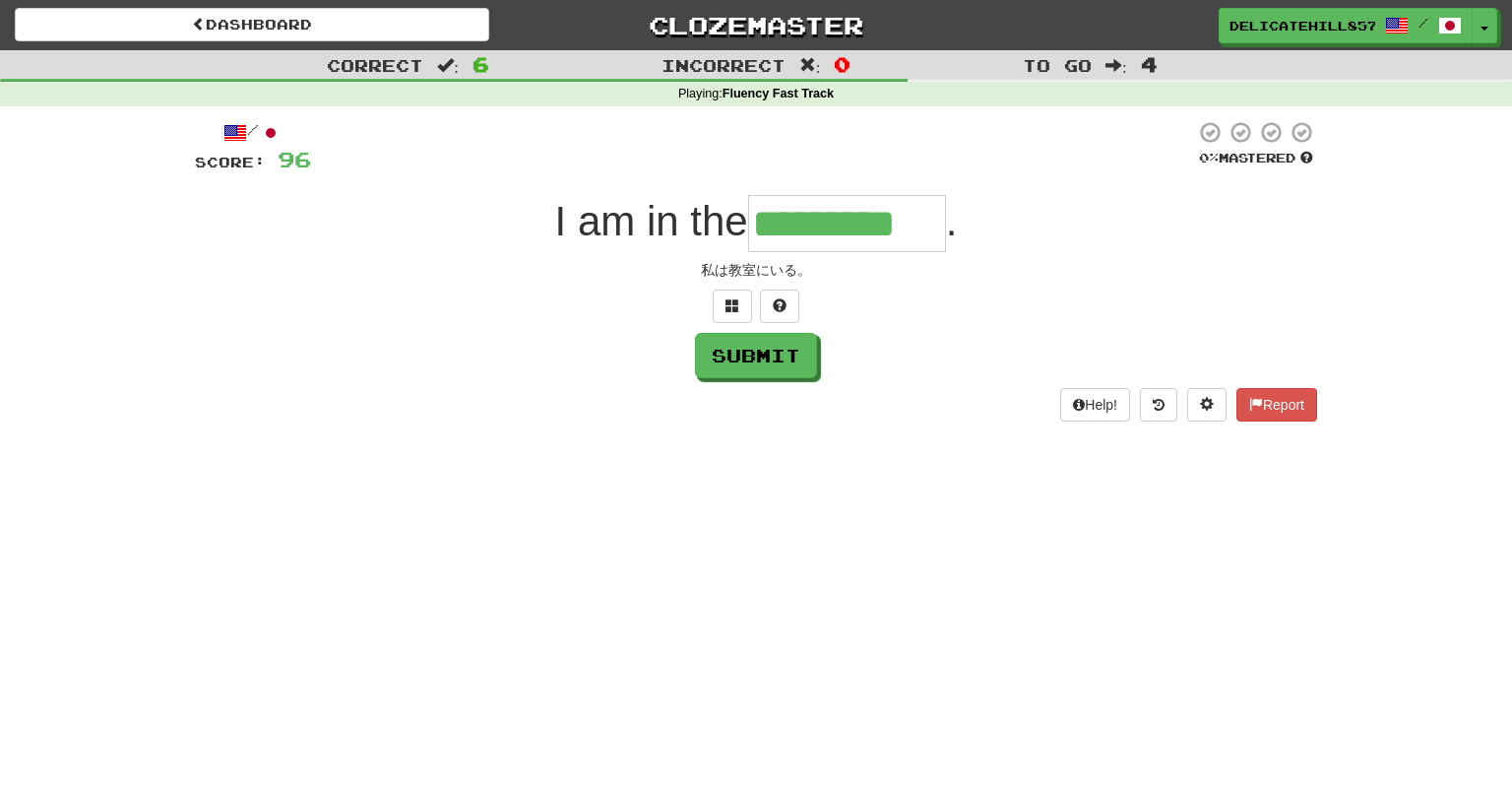 type on "*********" 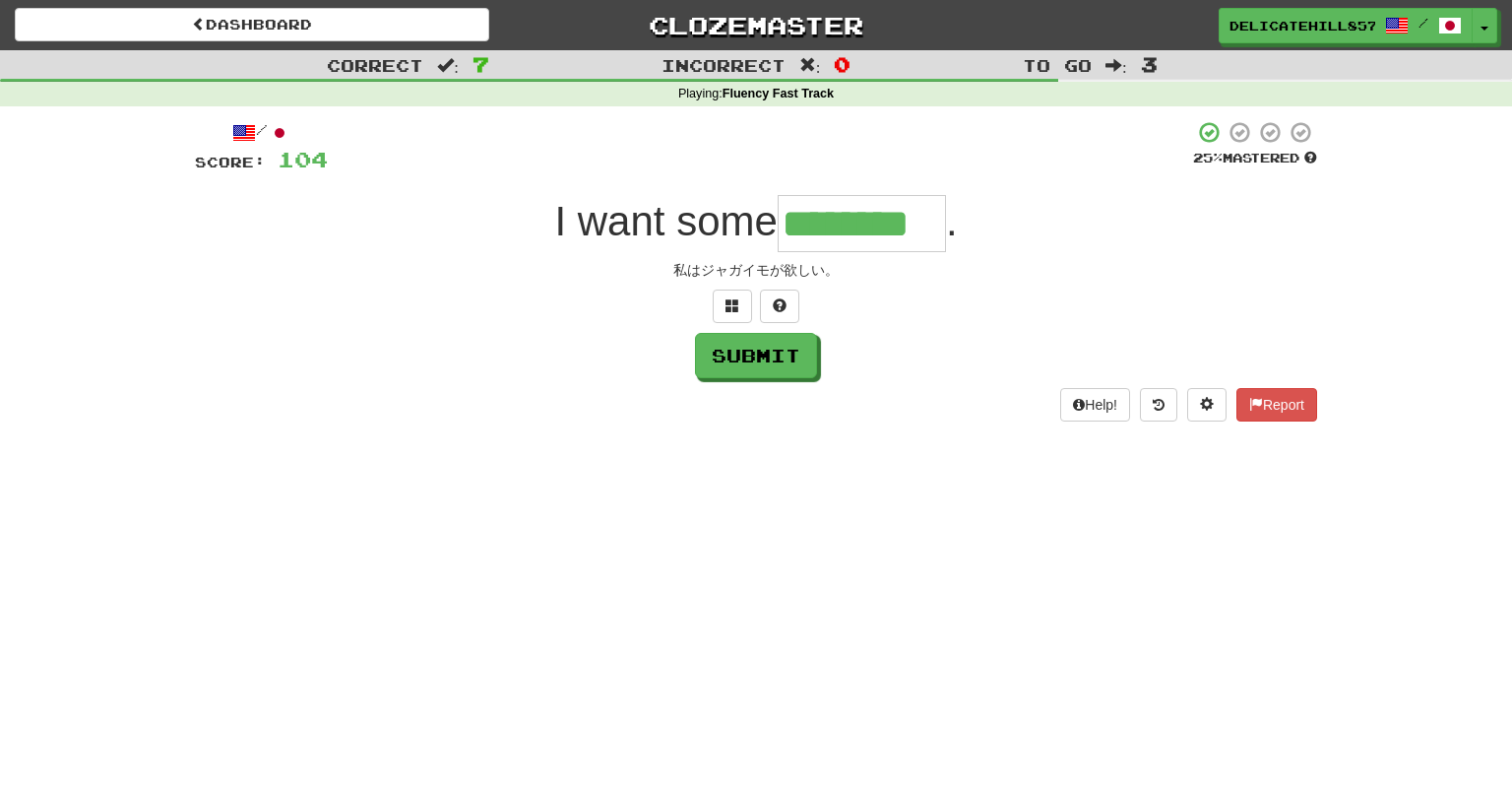 type on "********" 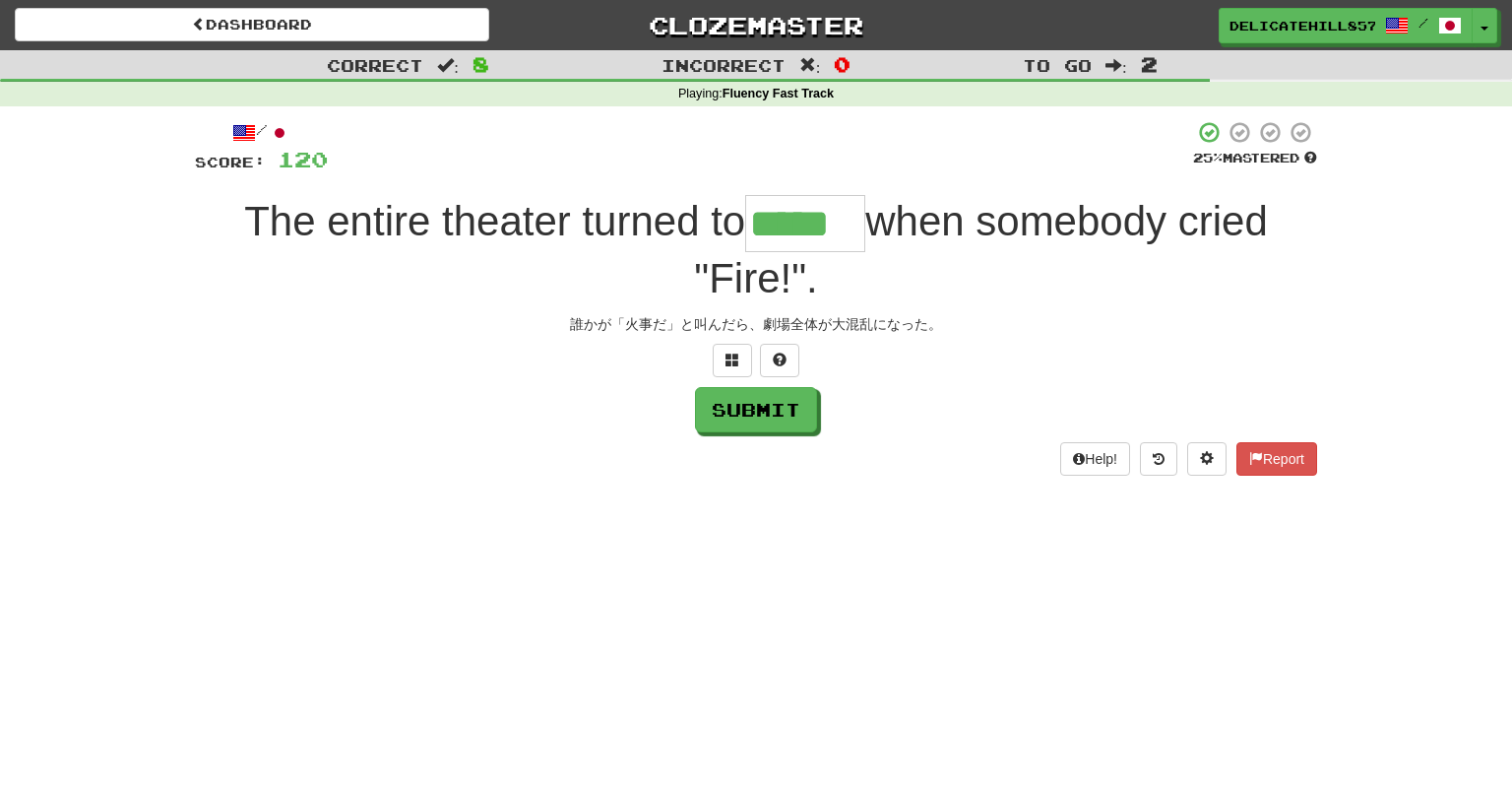 type on "*****" 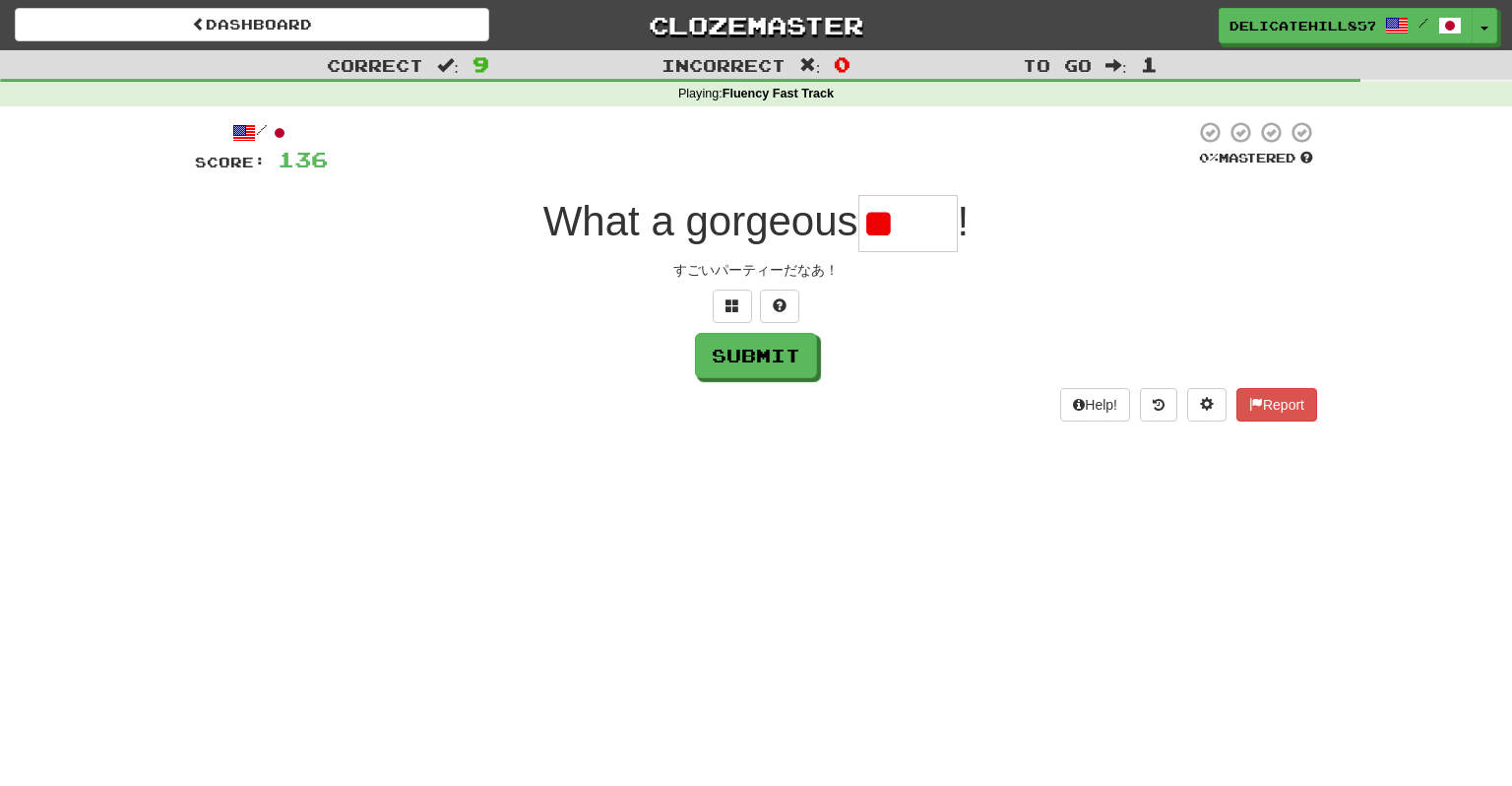 type on "*" 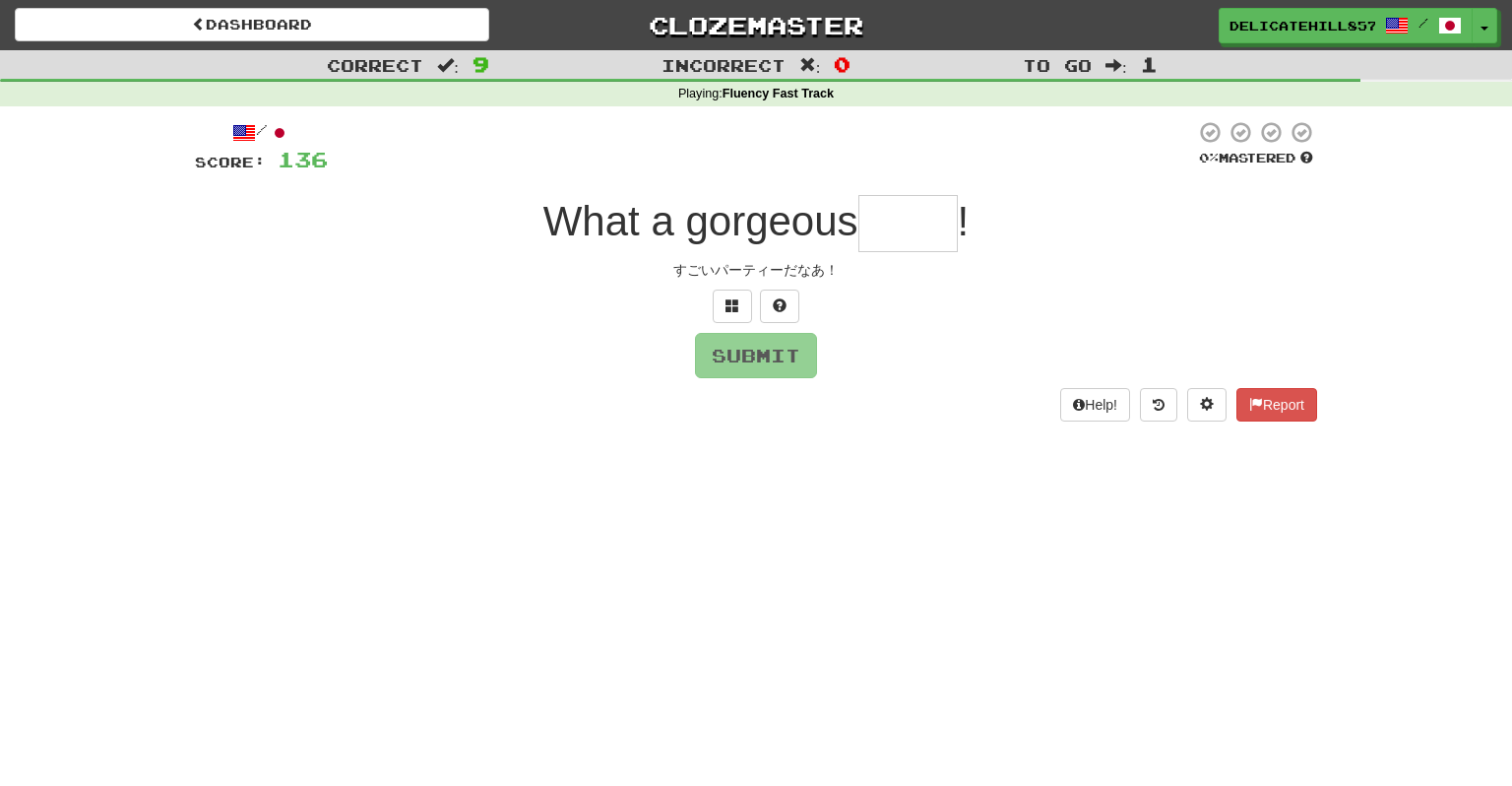 type on "****" 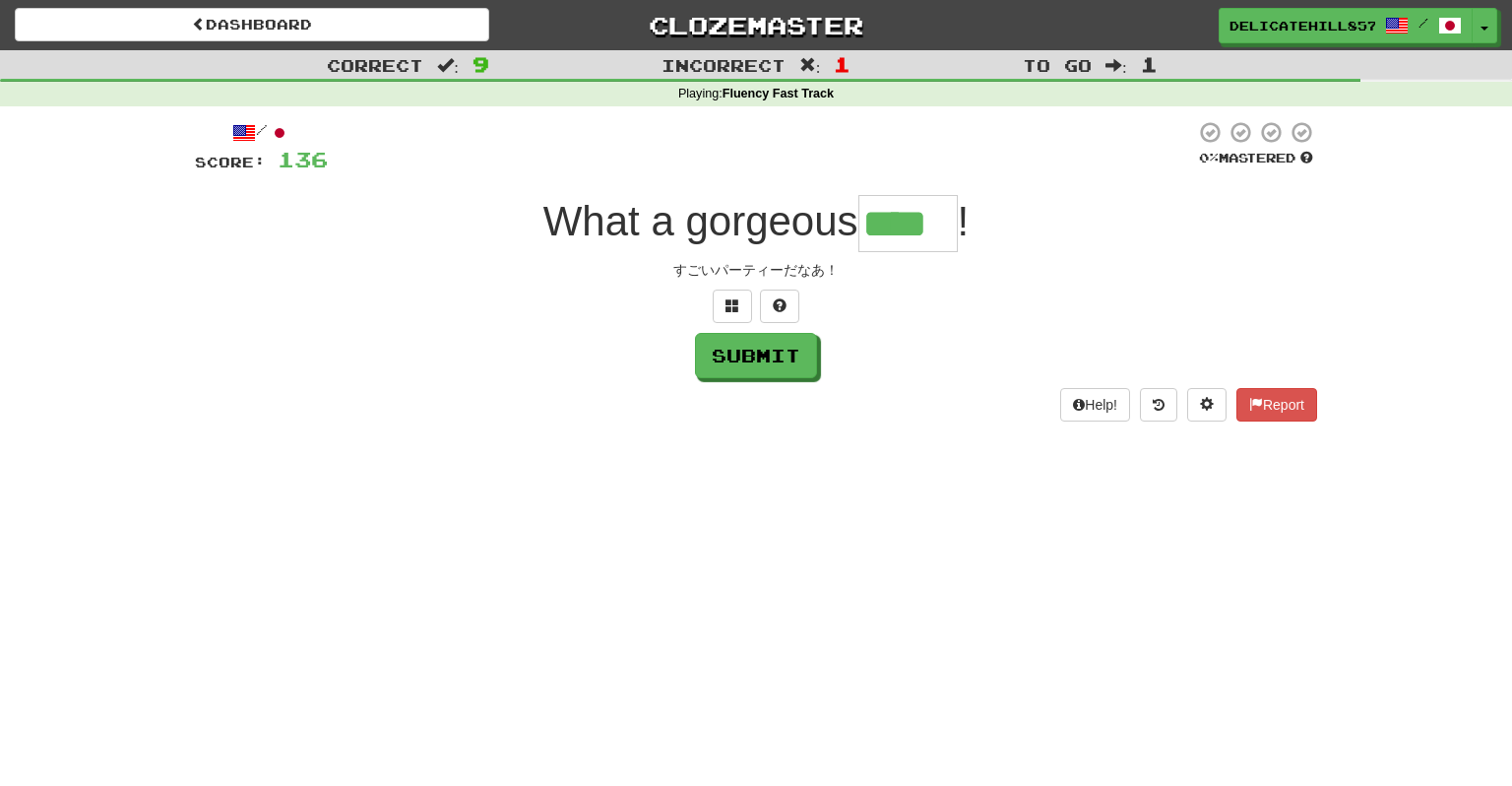 type on "****" 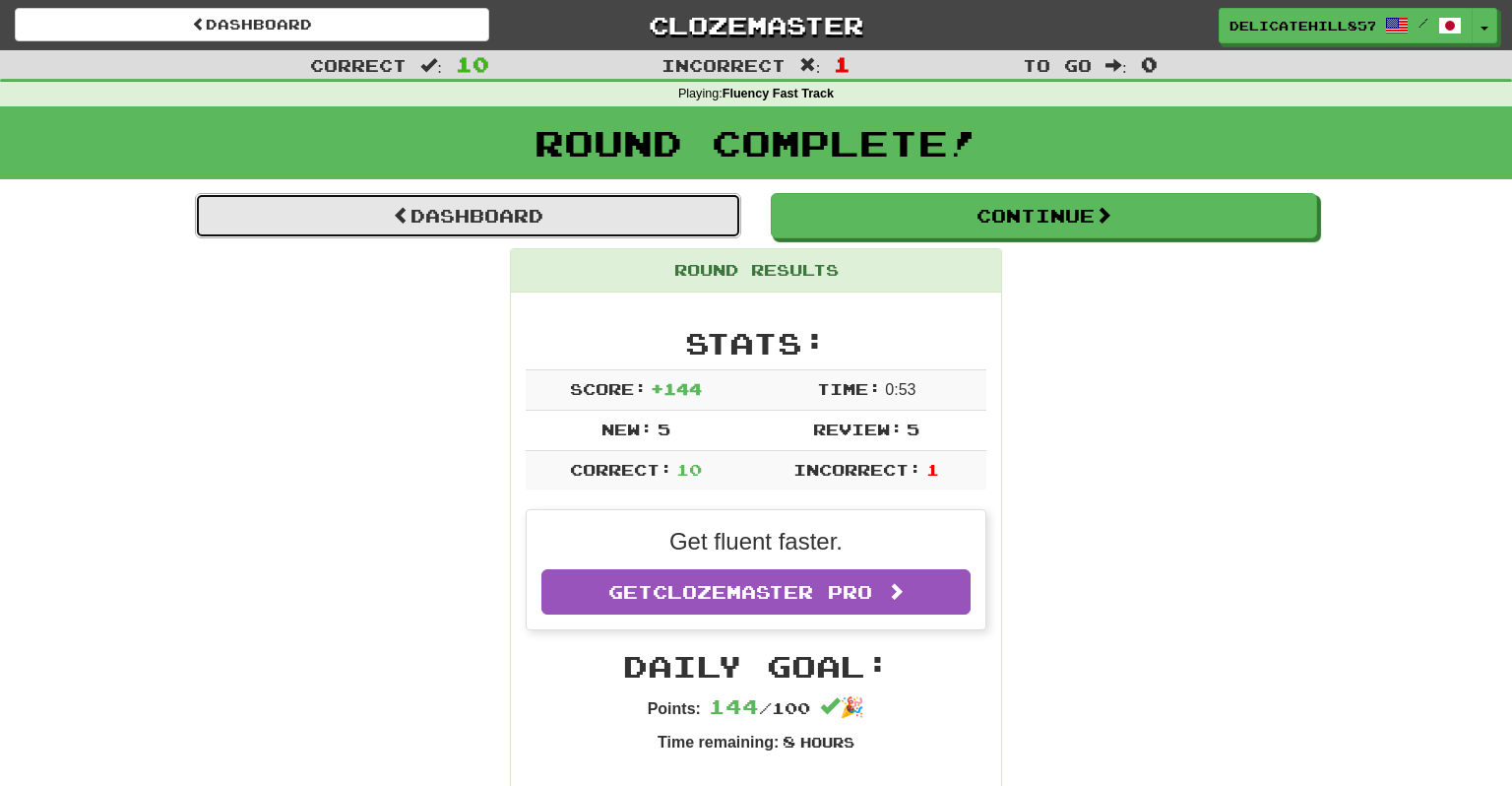 click on "Dashboard" at bounding box center (468, 216) 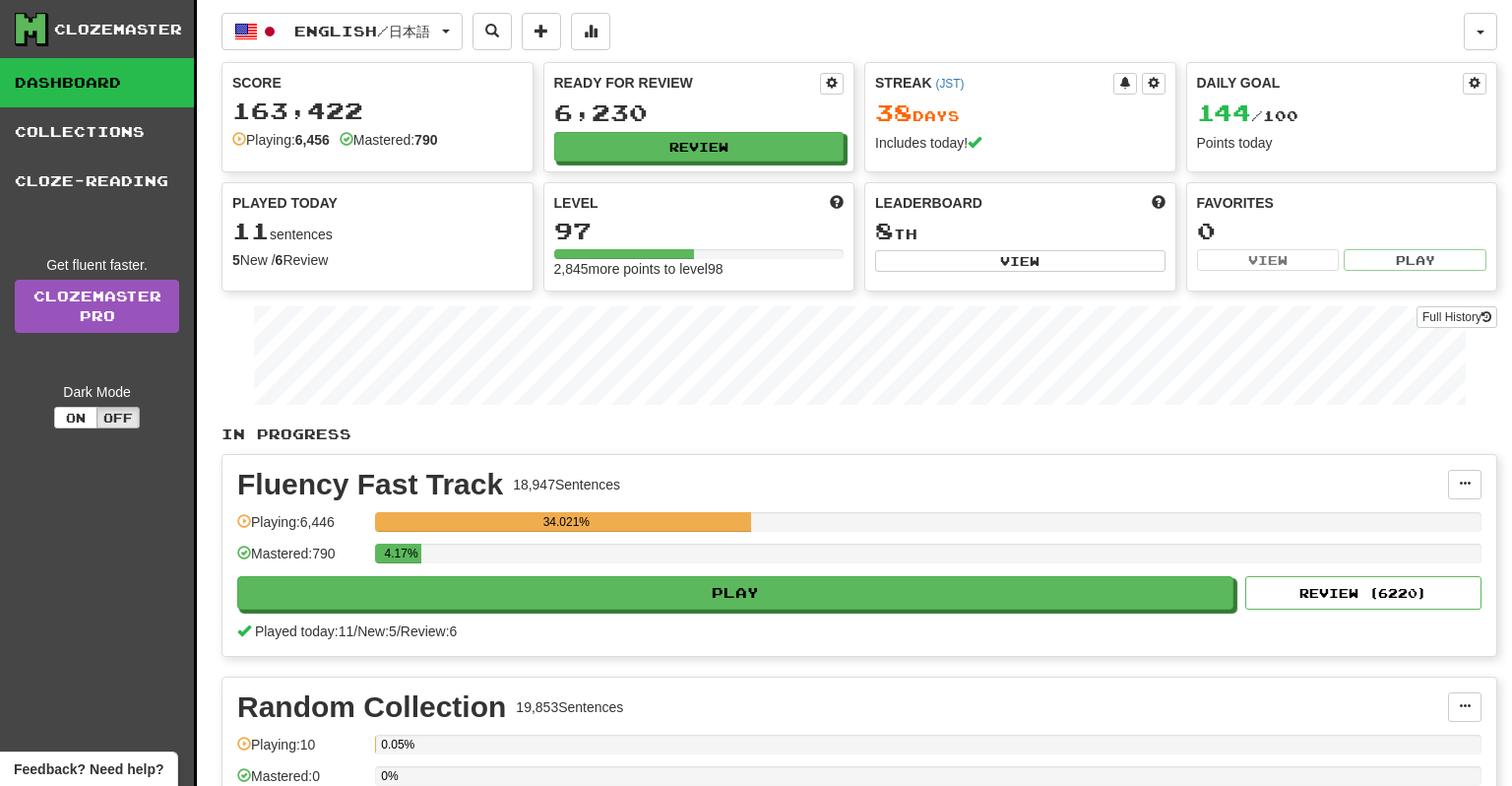 scroll, scrollTop: 0, scrollLeft: 0, axis: both 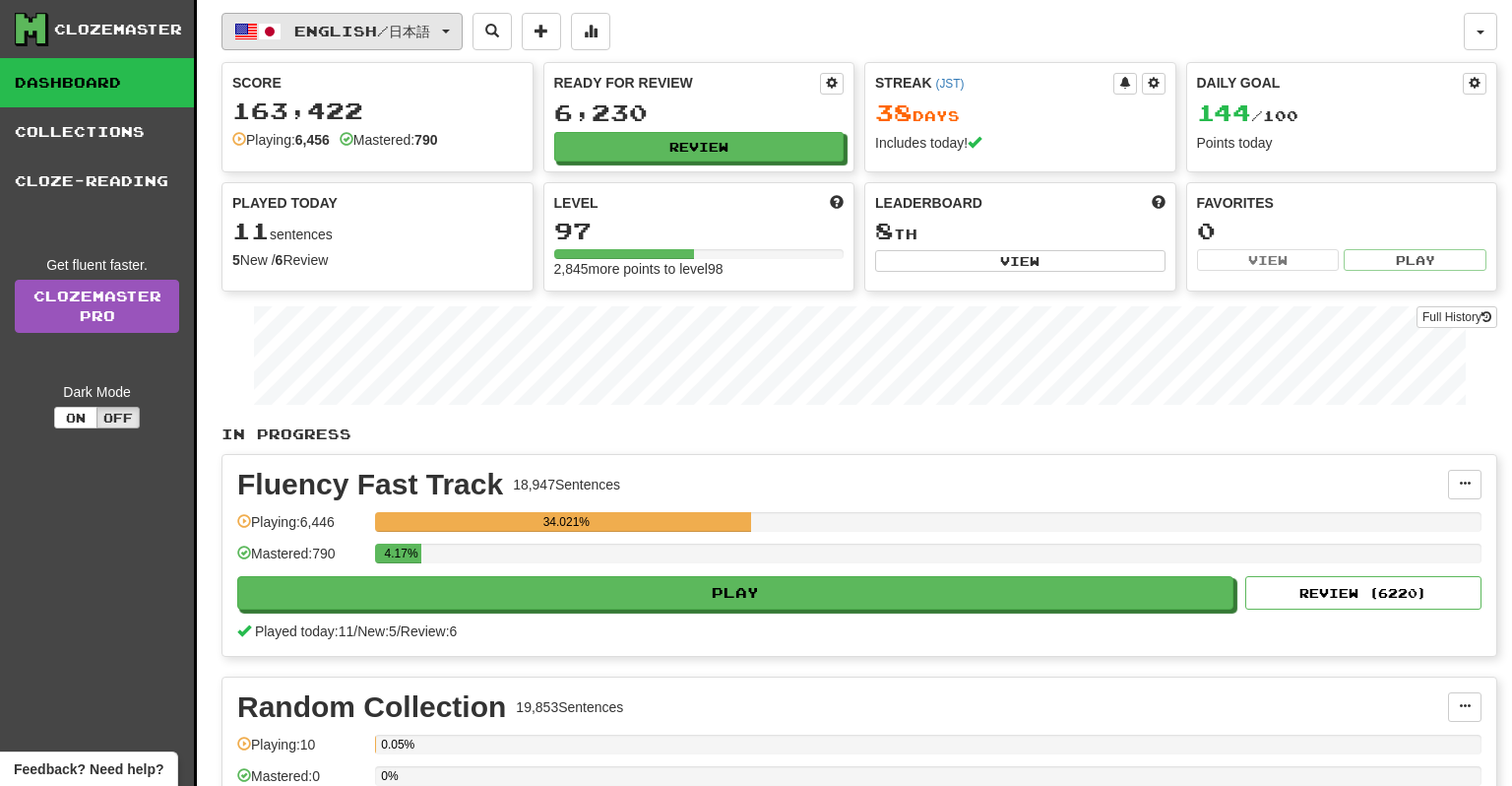 click on "English  /  日本語" at bounding box center (362, 31) 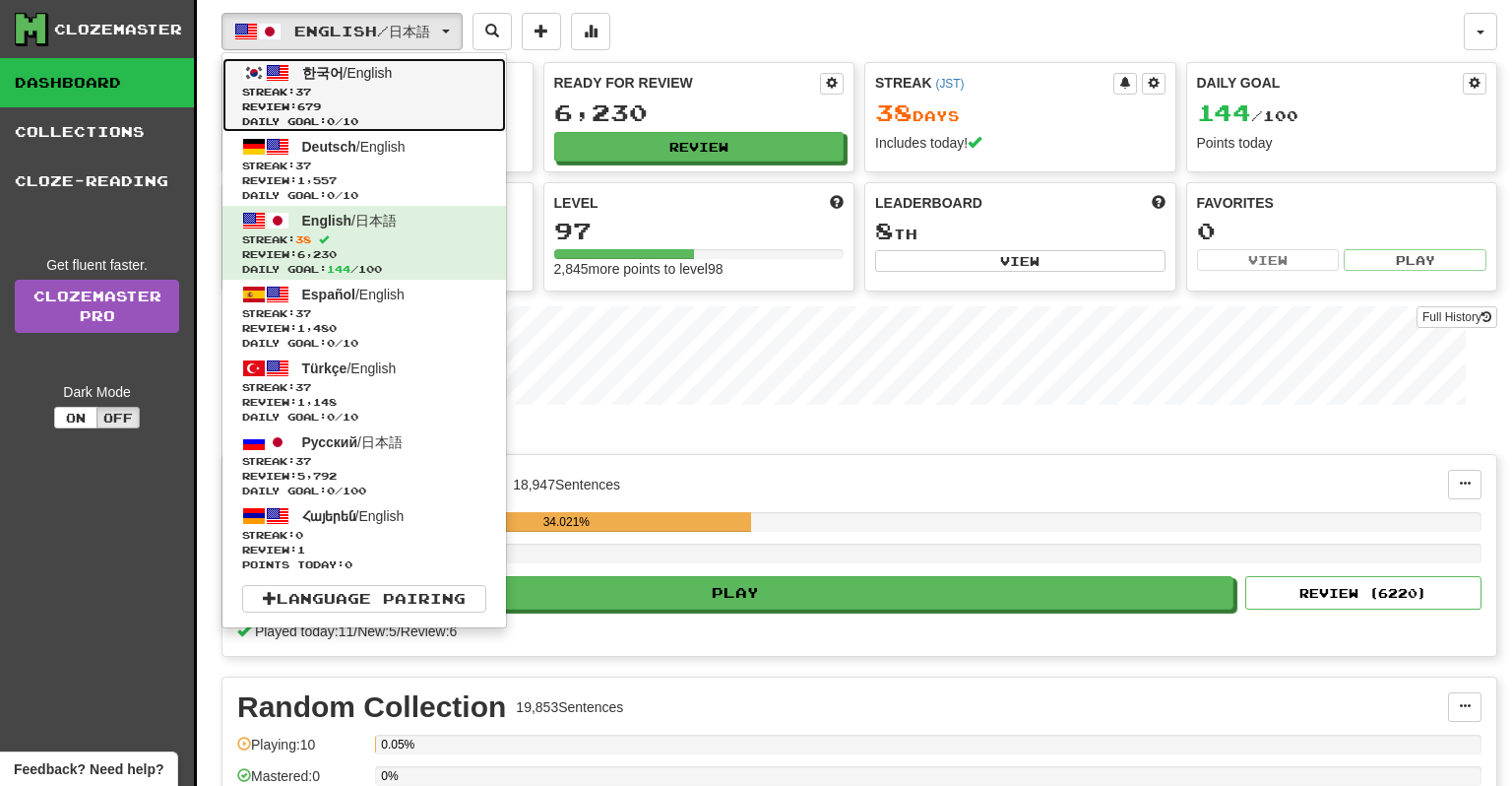 click on "Streak:  37" at bounding box center [364, 92] 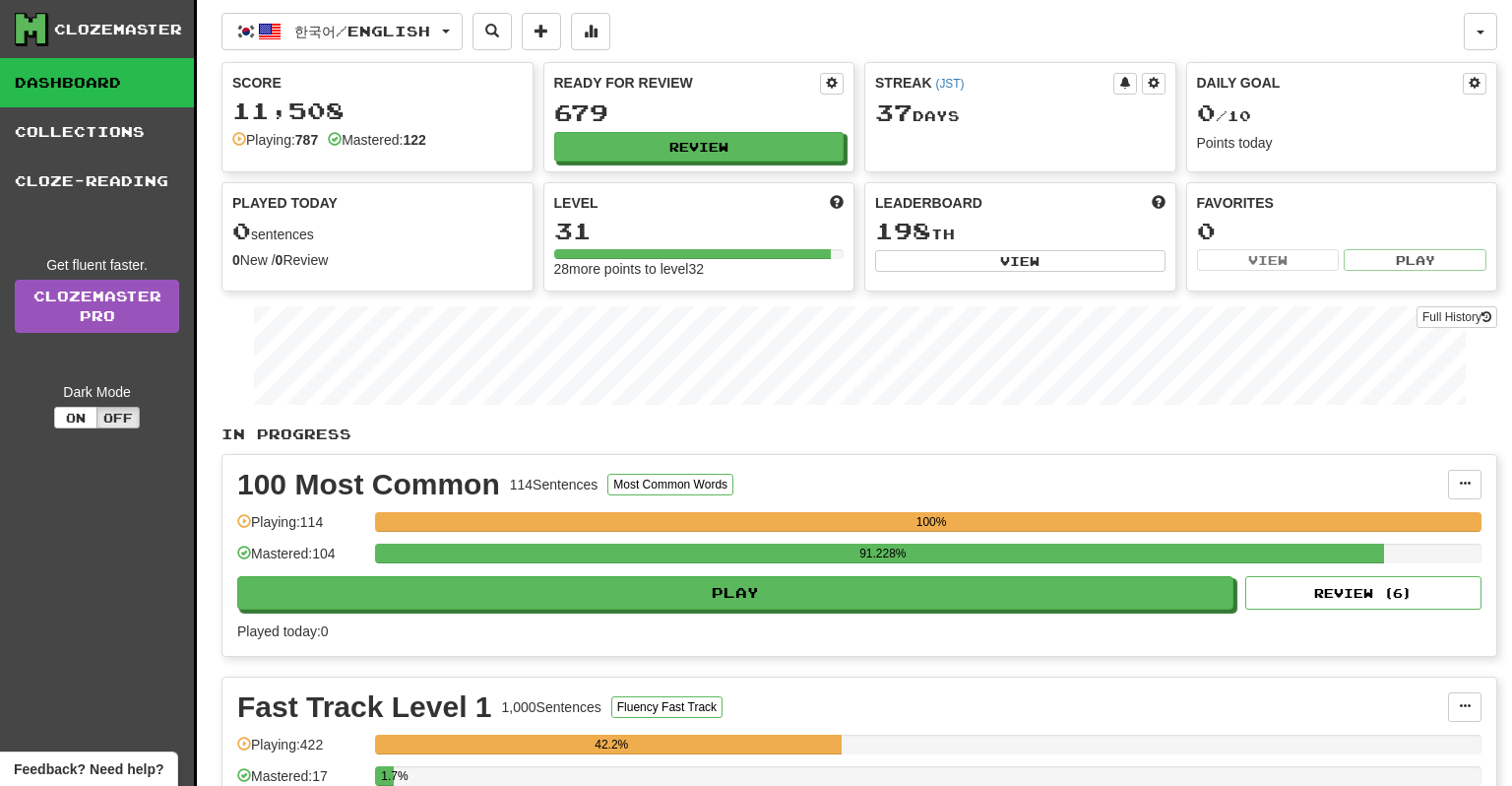 scroll, scrollTop: 0, scrollLeft: 0, axis: both 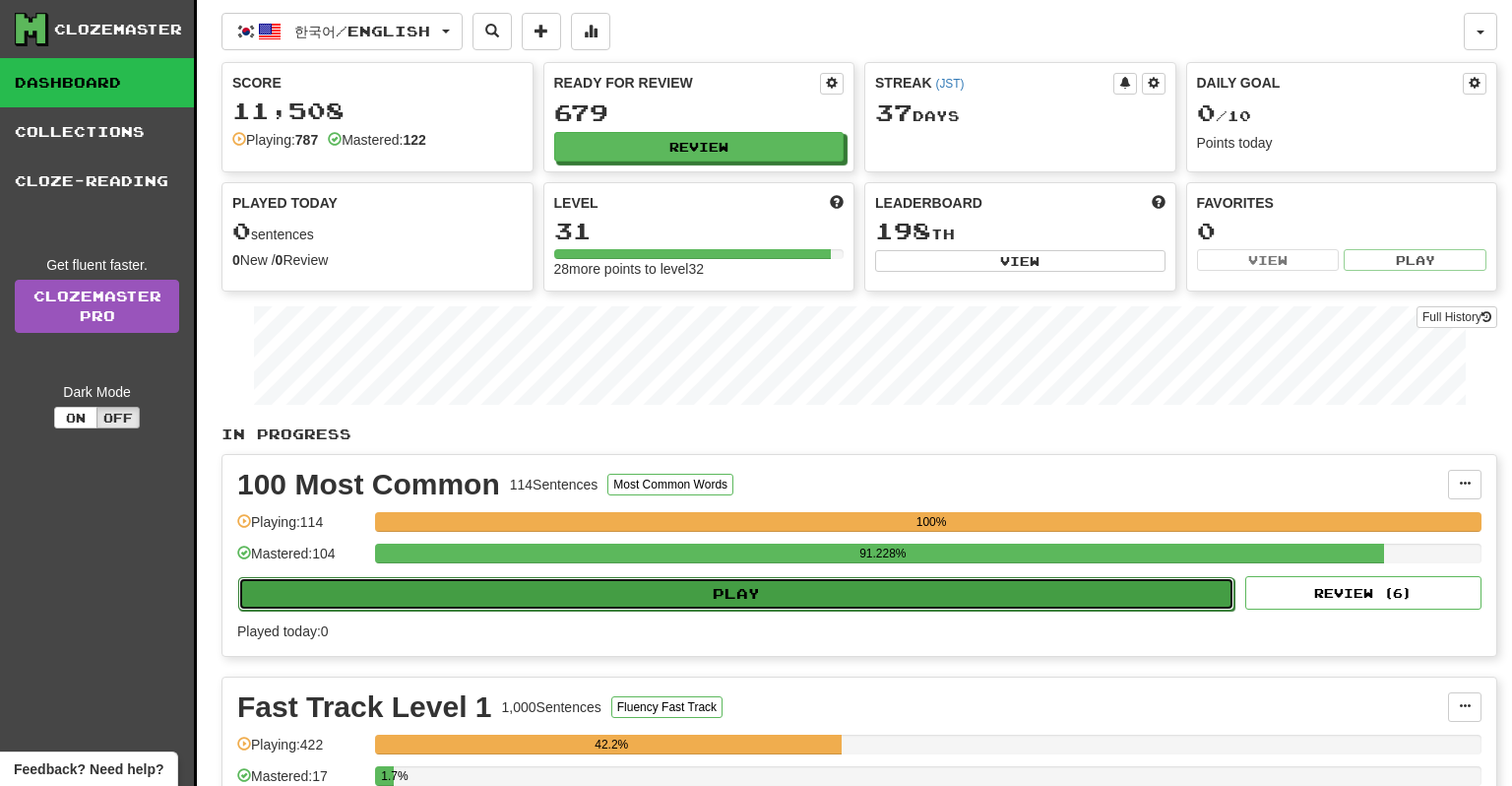click on "Play" at bounding box center [736, 594] 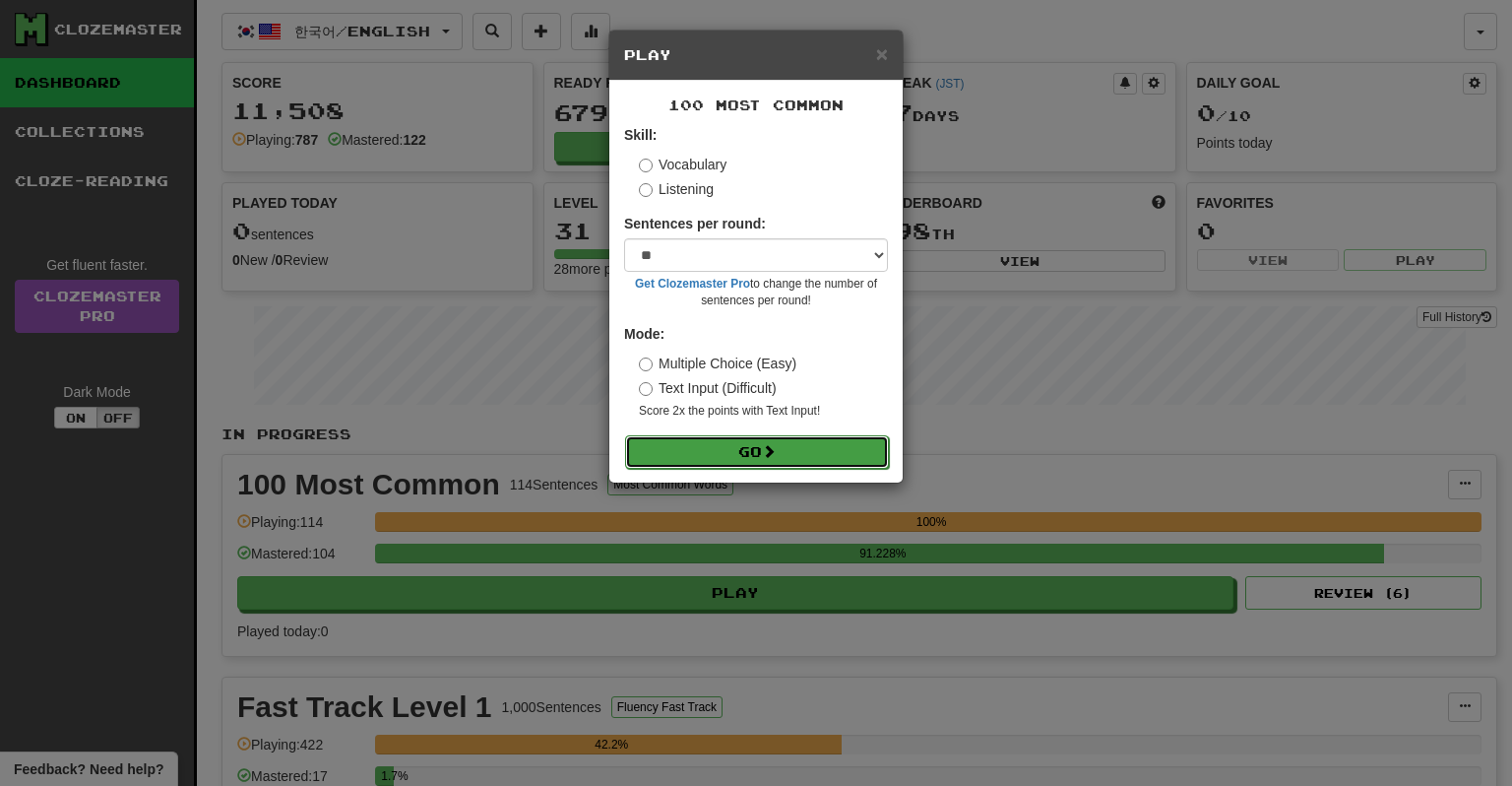 click on "Go" at bounding box center [757, 452] 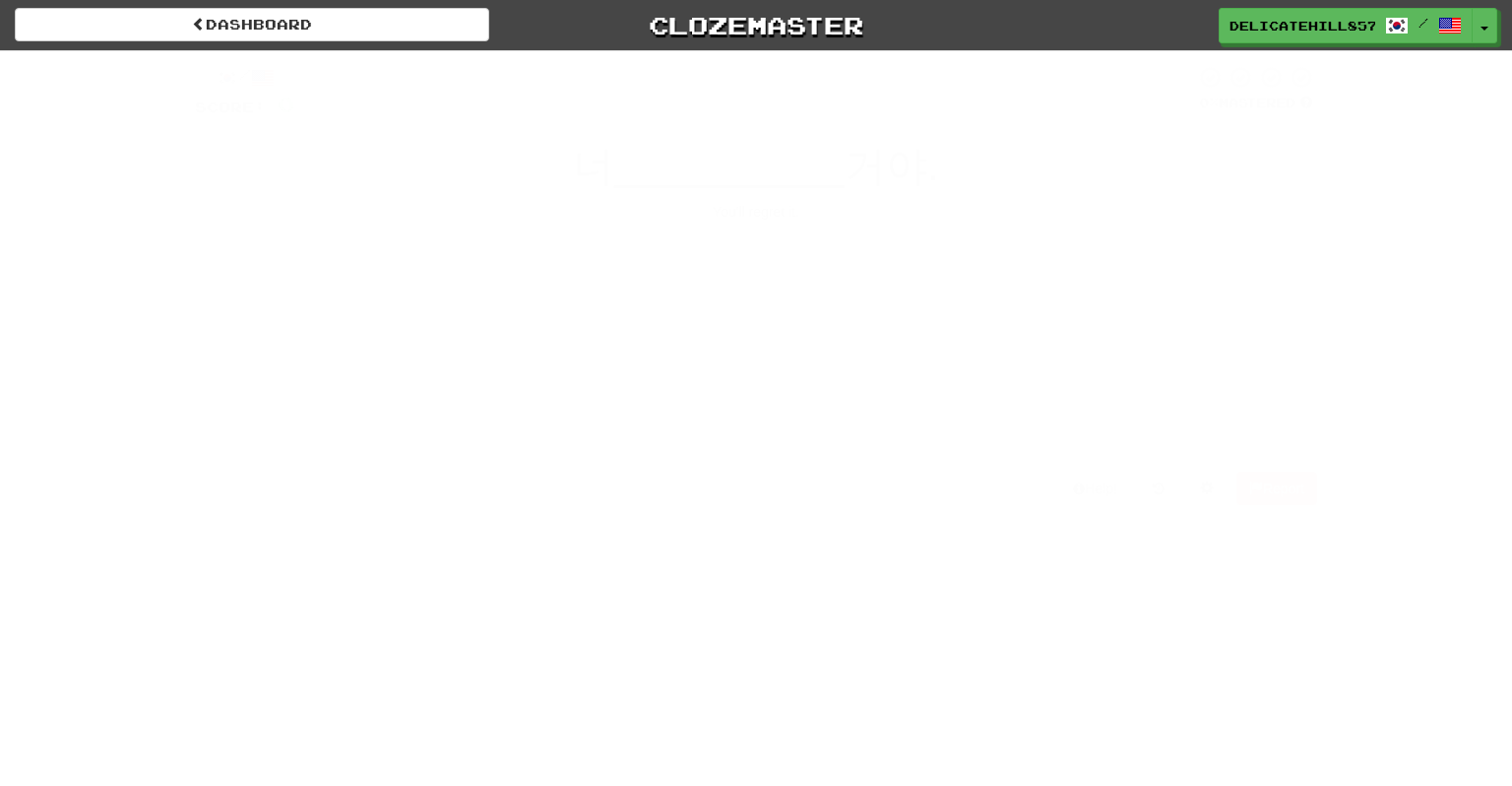scroll, scrollTop: 0, scrollLeft: 0, axis: both 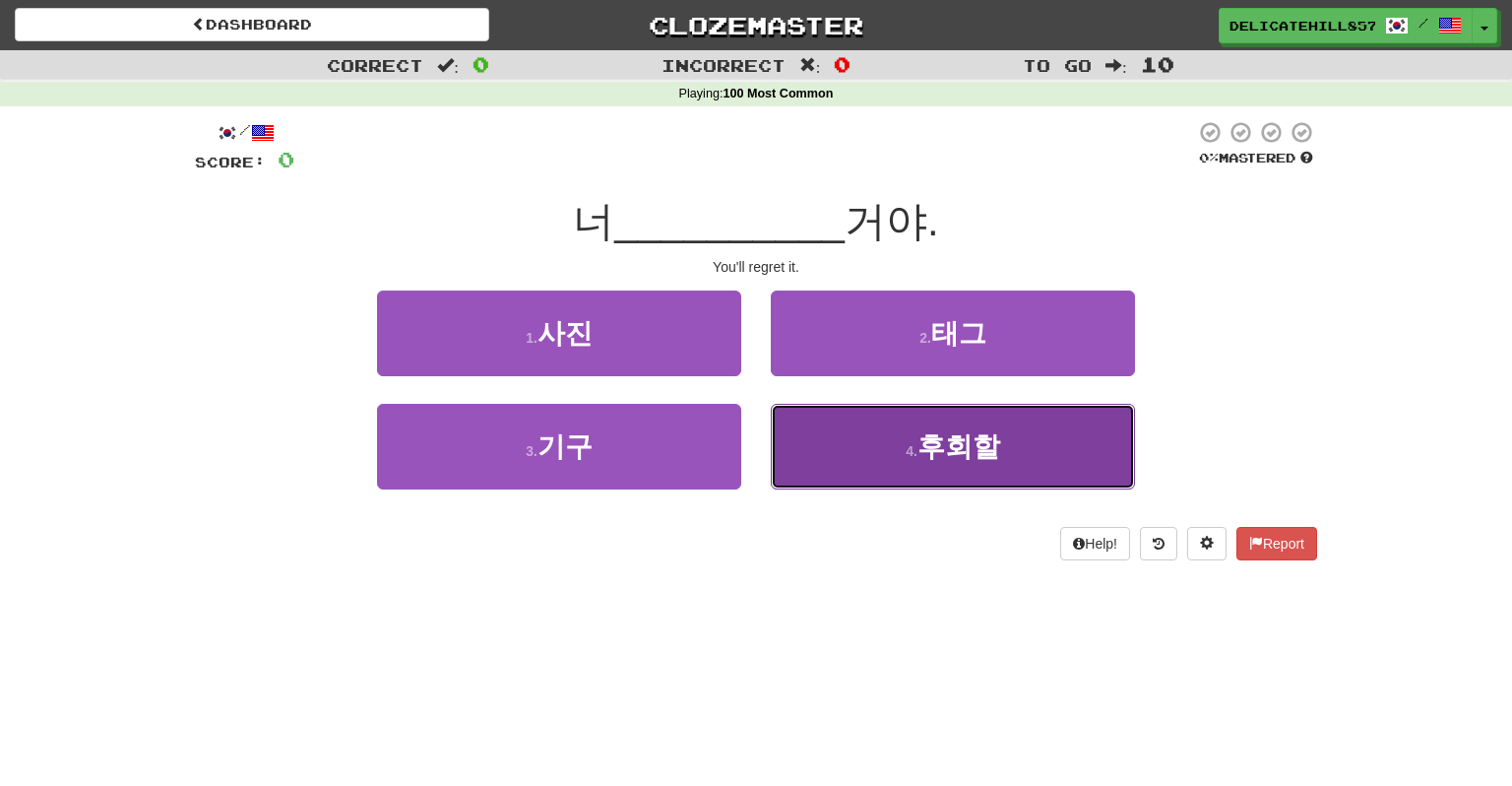 click on "4 .  후회할" at bounding box center [953, 446] 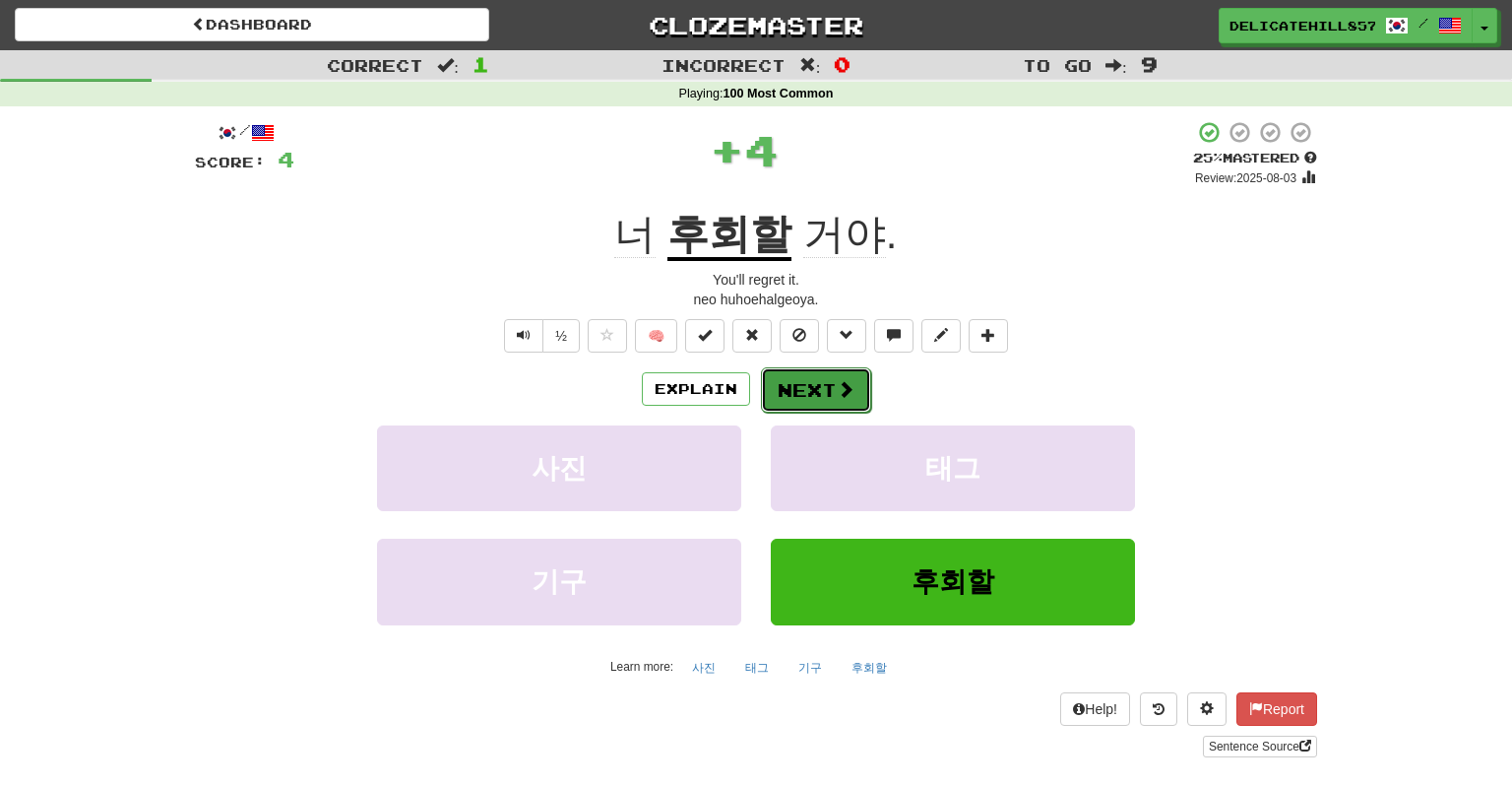 click on "Next" at bounding box center [816, 390] 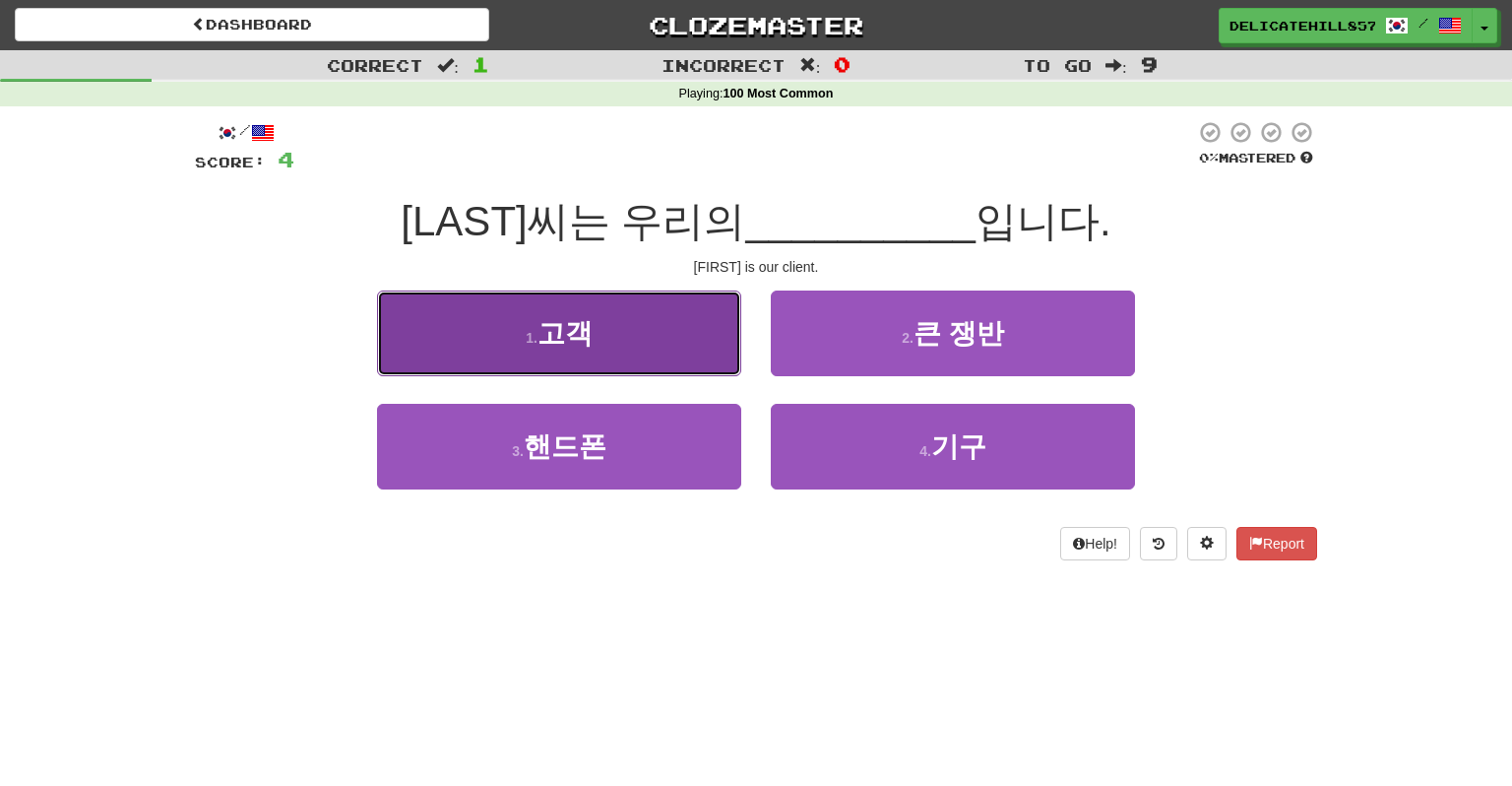 click on "1 .  고객" at bounding box center [559, 333] 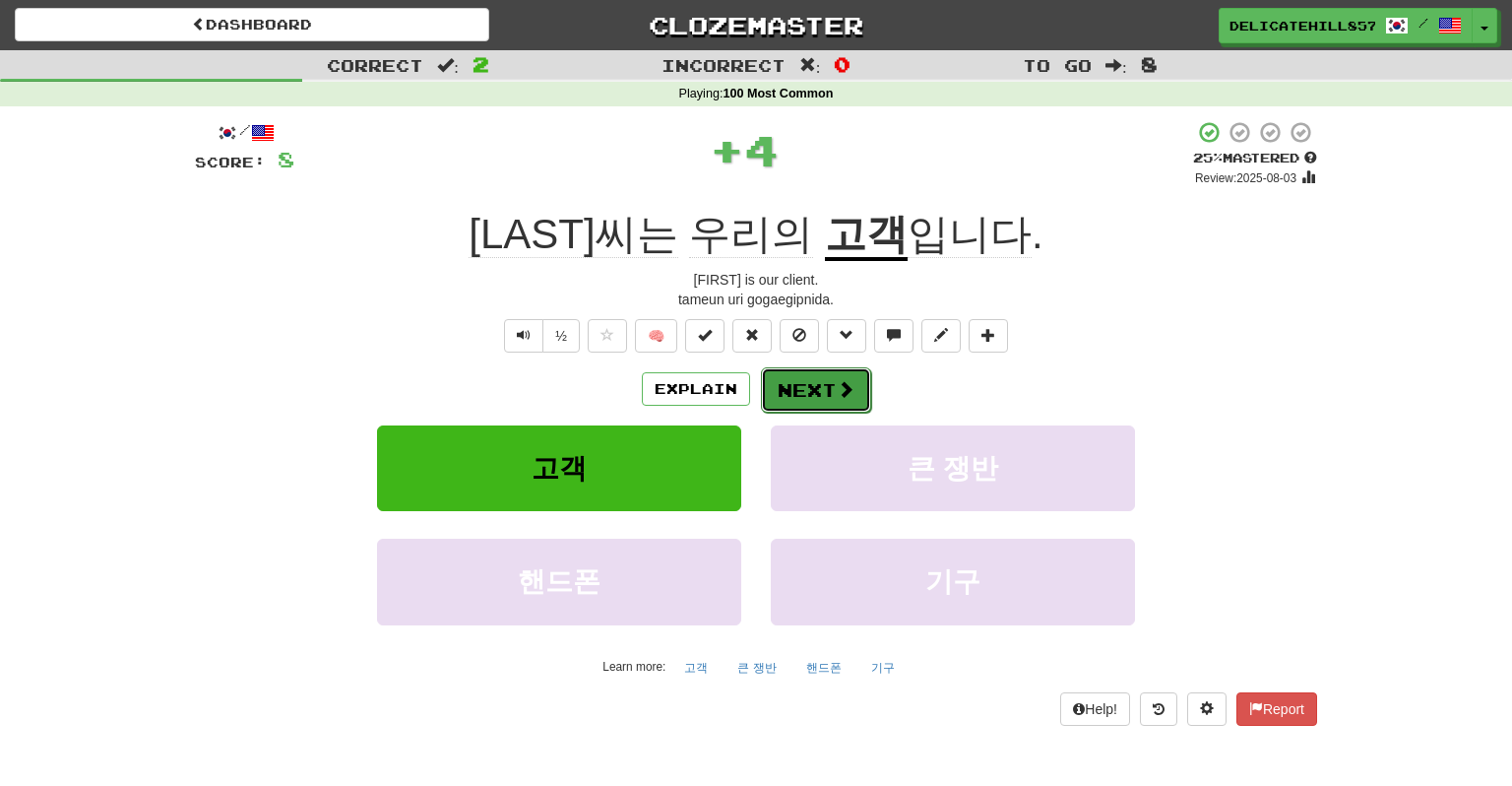 click at bounding box center (846, 389) 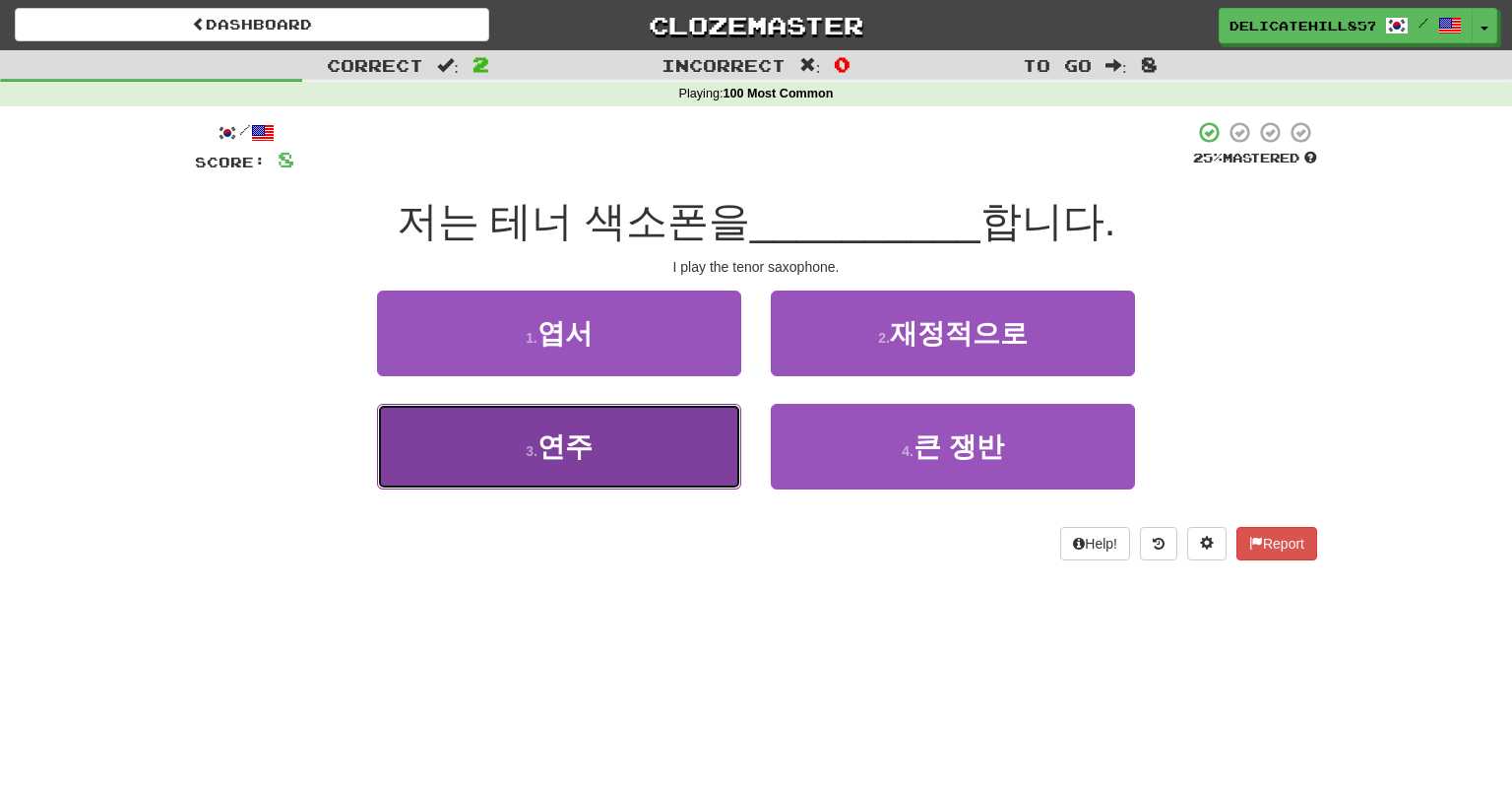 click on "3 .  연주" at bounding box center [559, 446] 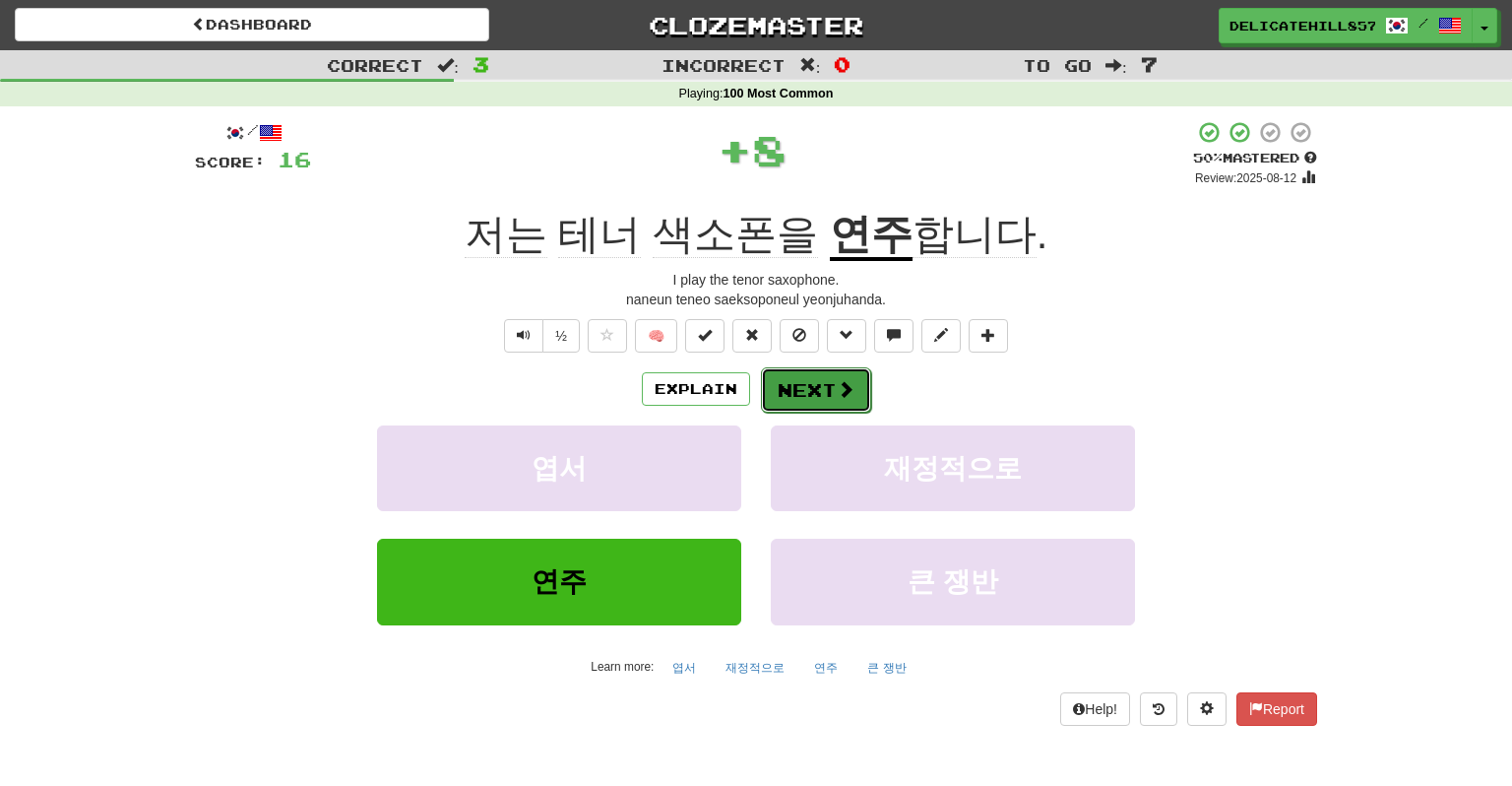 click at bounding box center [846, 389] 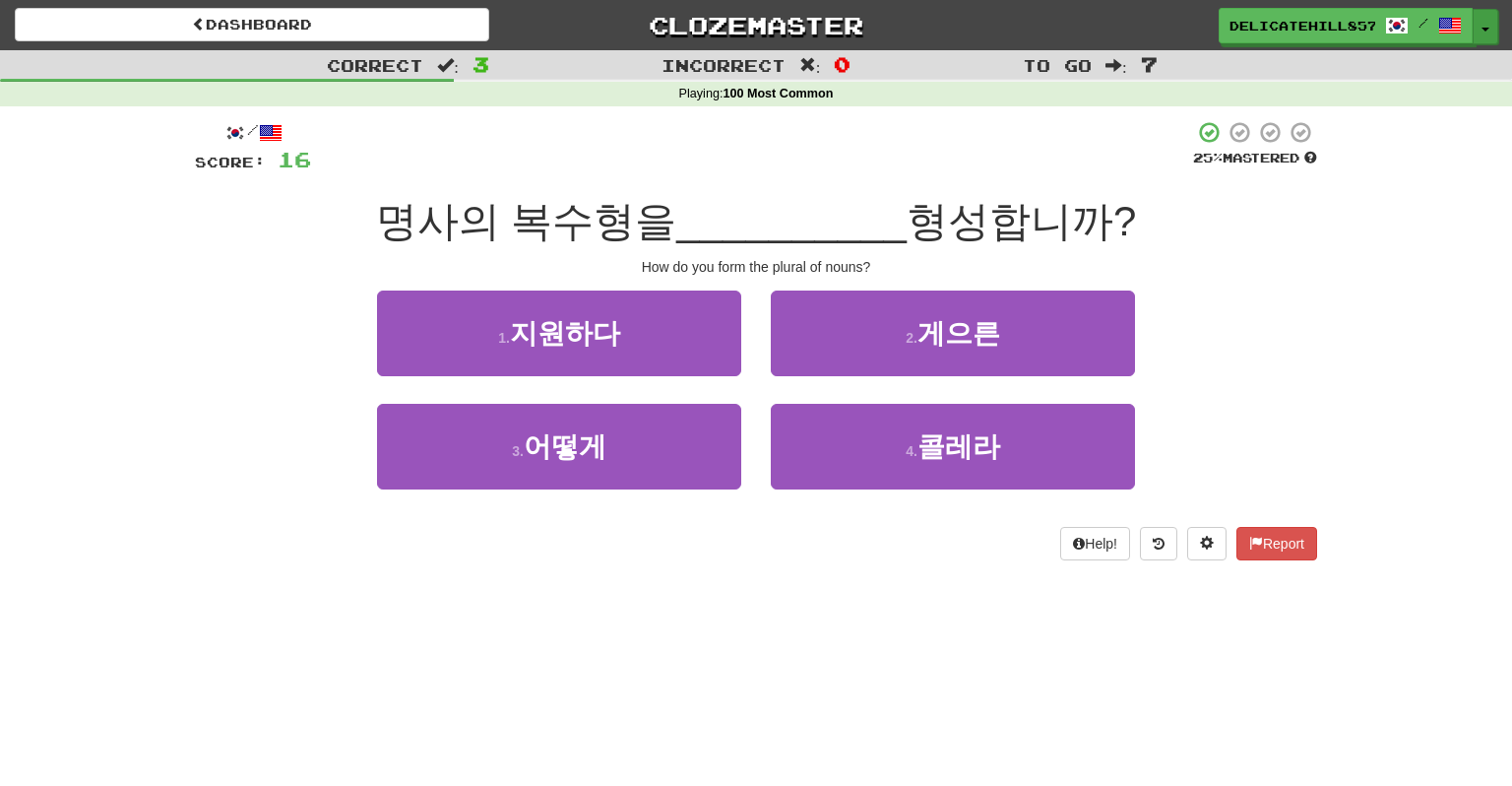 click on "Toggle Dropdown" at bounding box center [1485, 27] 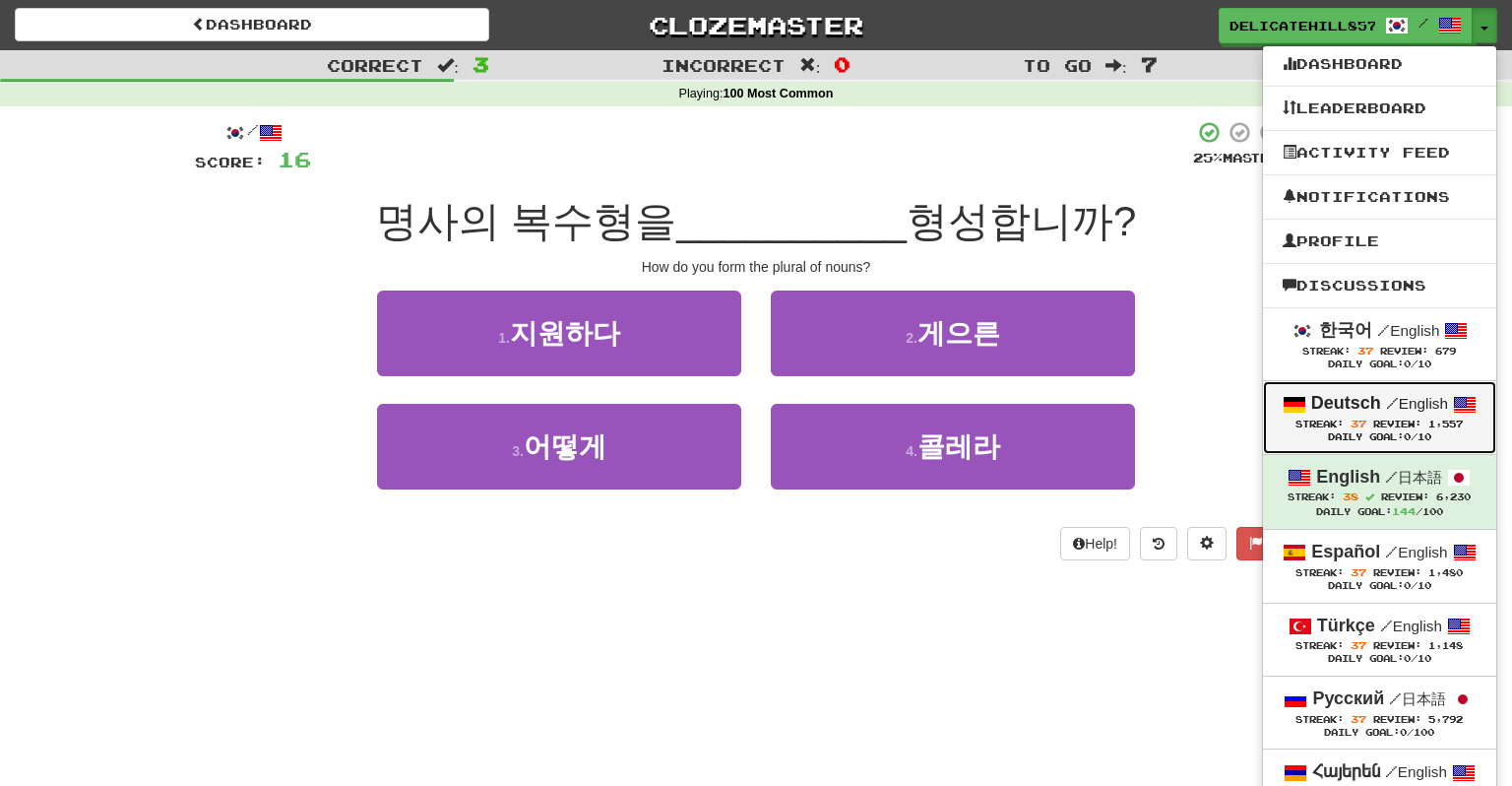 click on "/" at bounding box center (1392, 403) 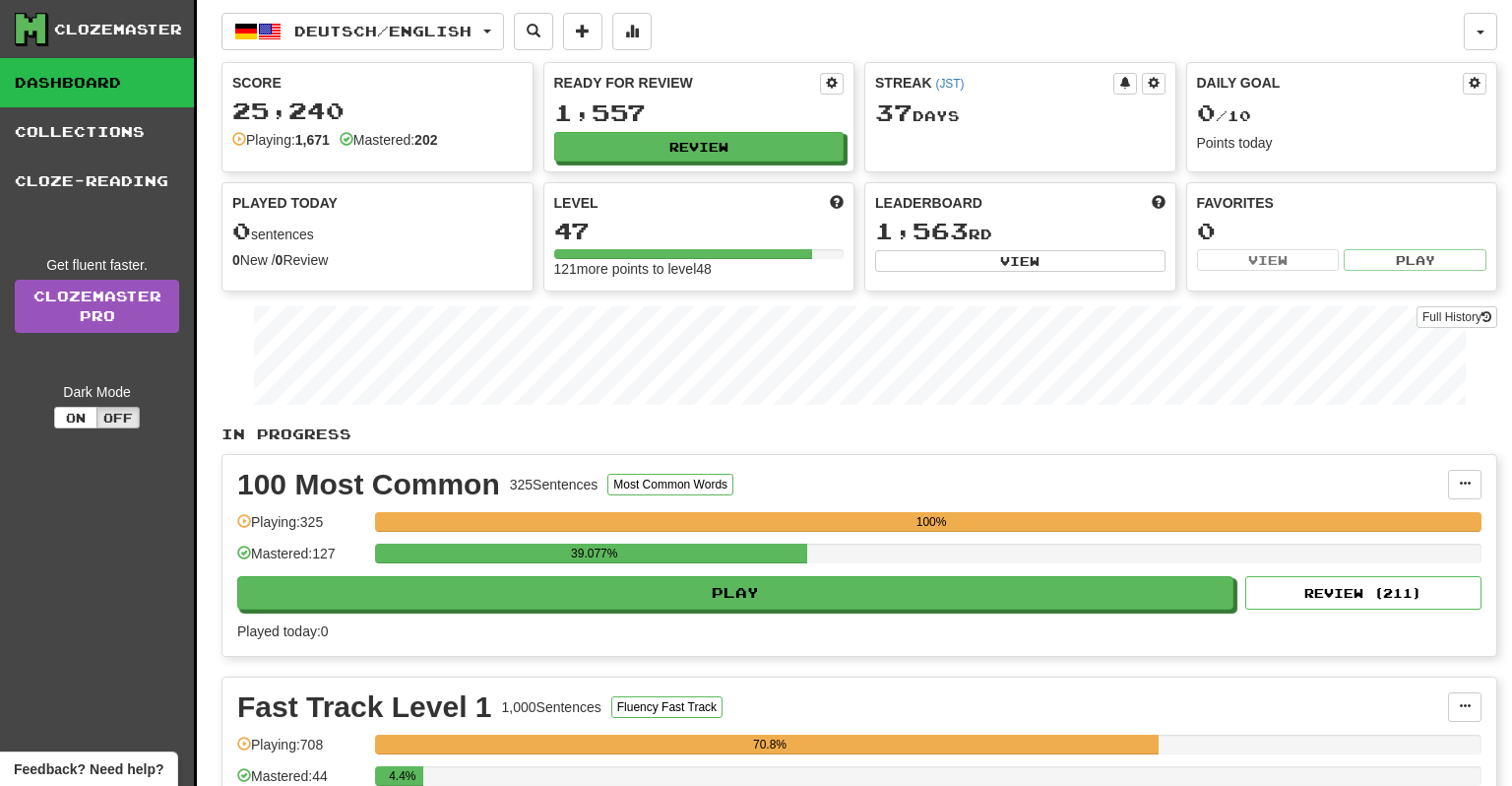 scroll, scrollTop: 0, scrollLeft: 0, axis: both 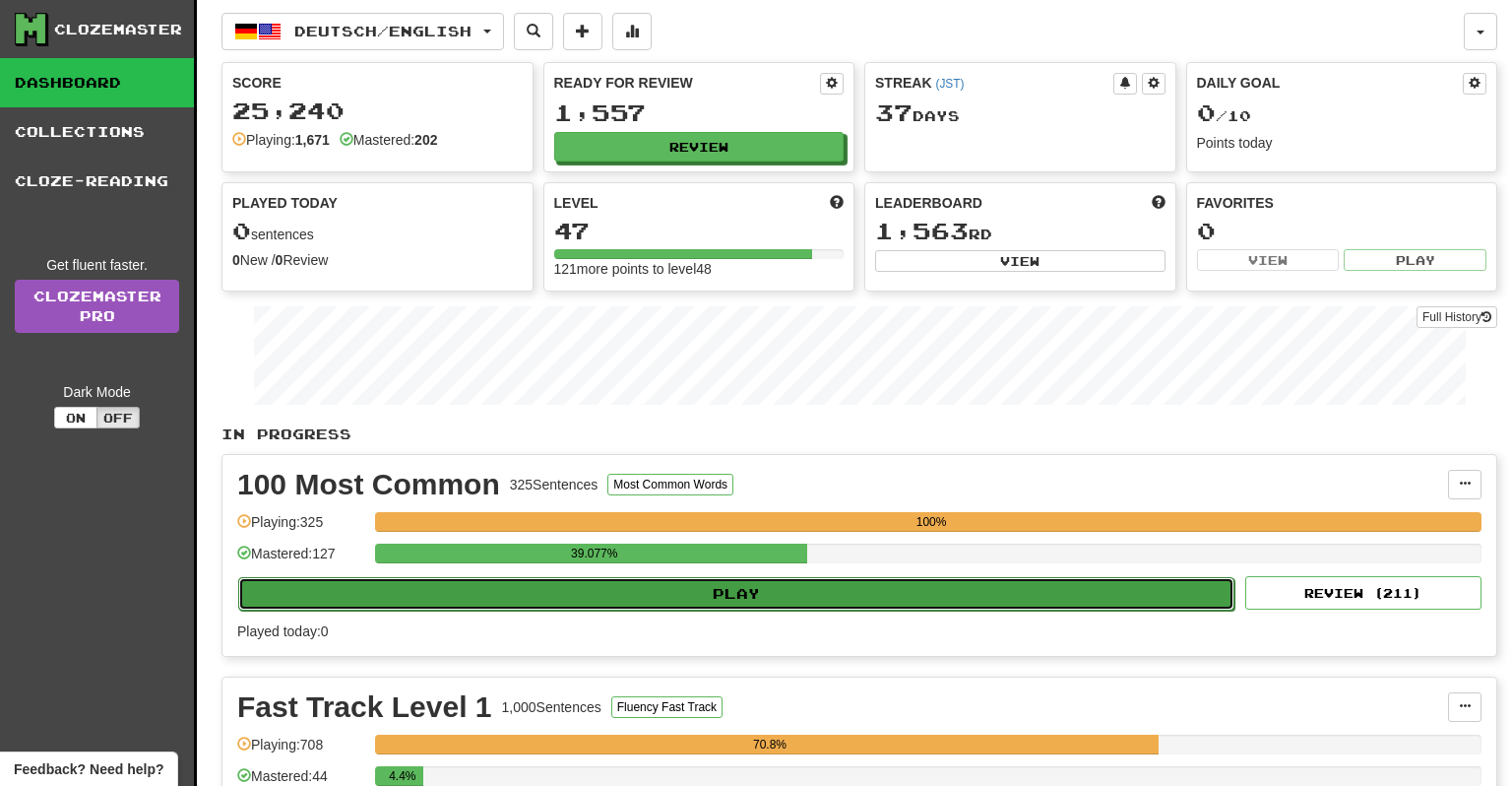 click on "Play" at bounding box center (736, 594) 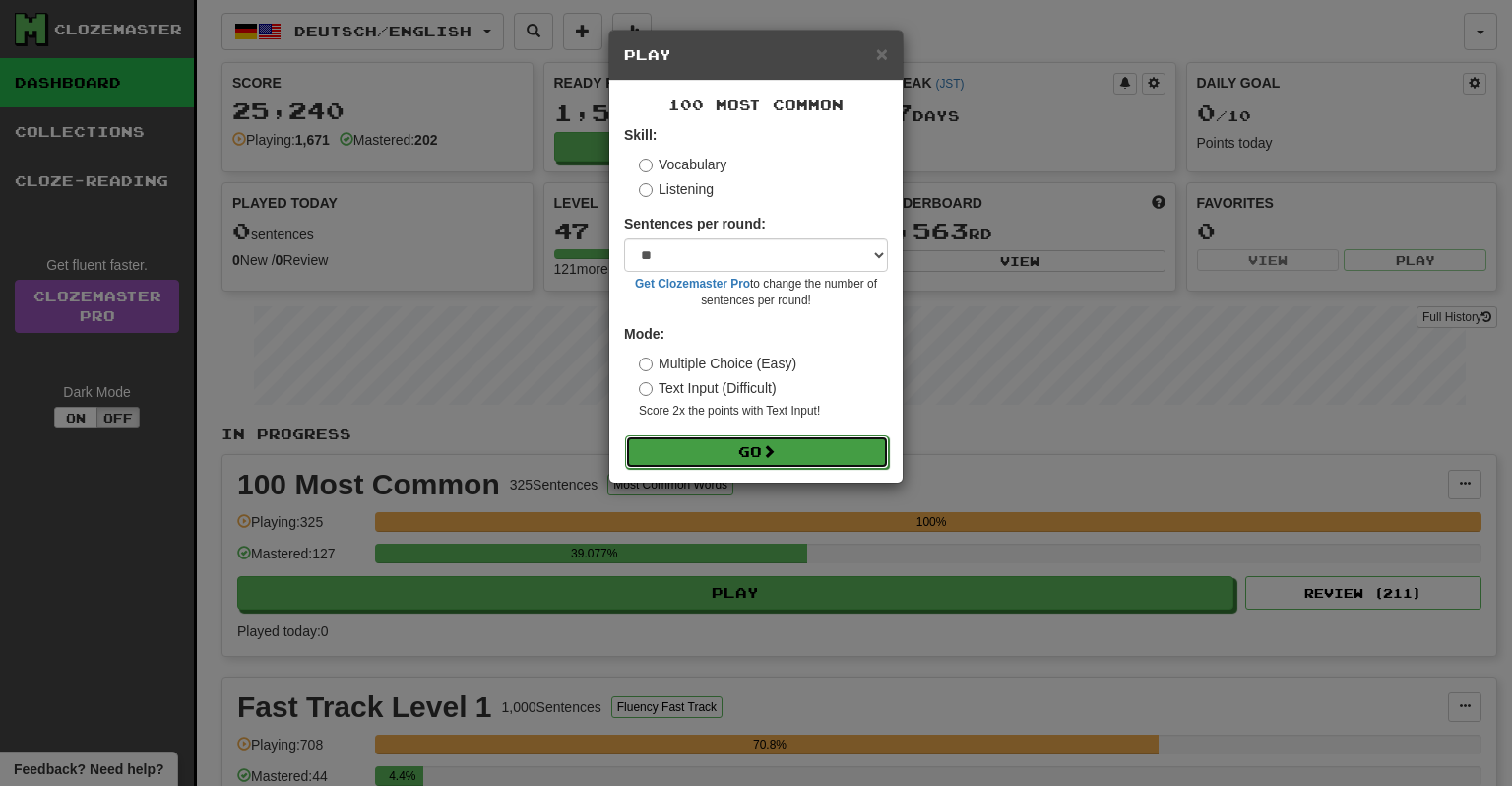 click on "Go" at bounding box center (757, 452) 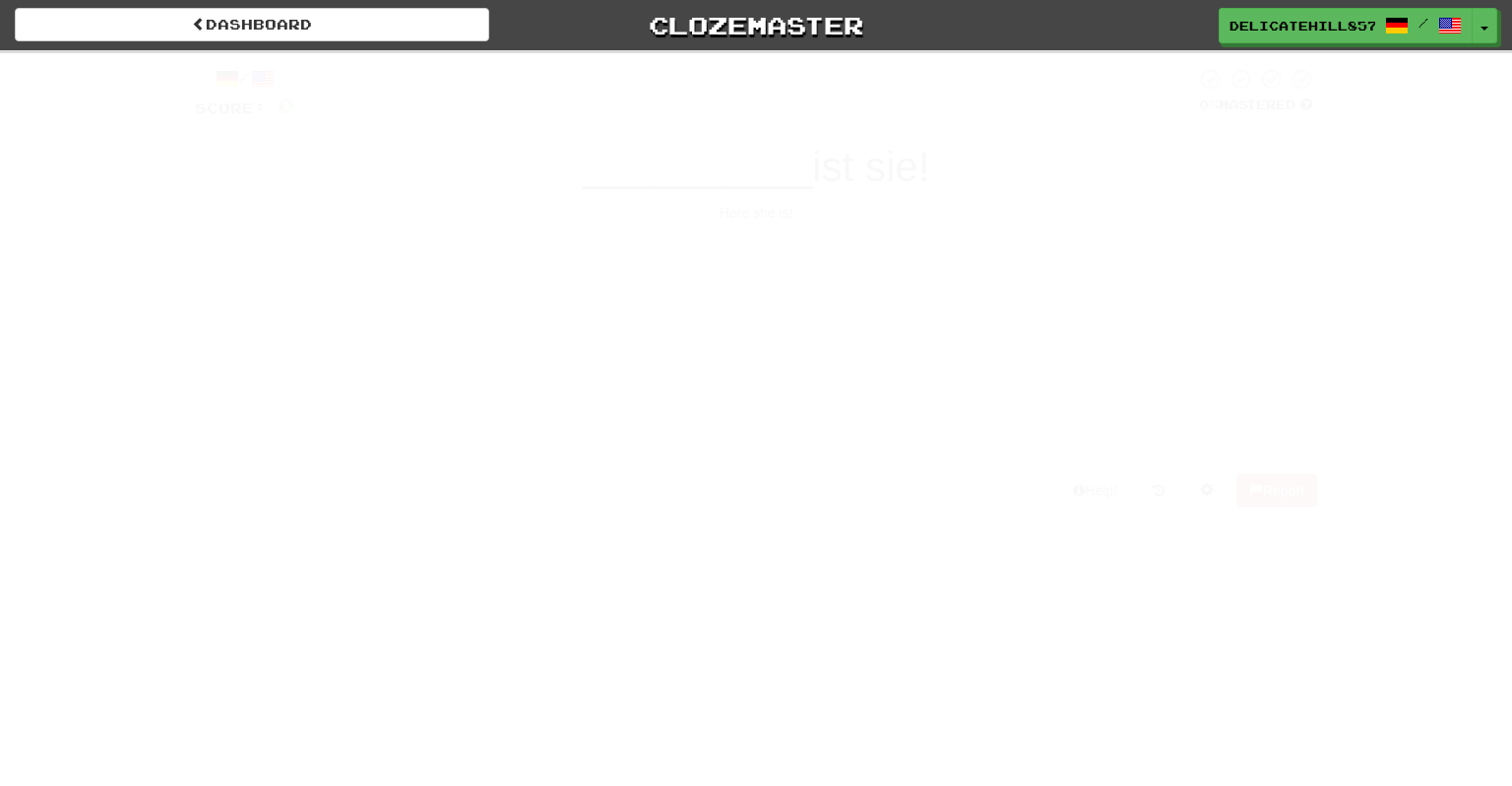 scroll, scrollTop: 0, scrollLeft: 0, axis: both 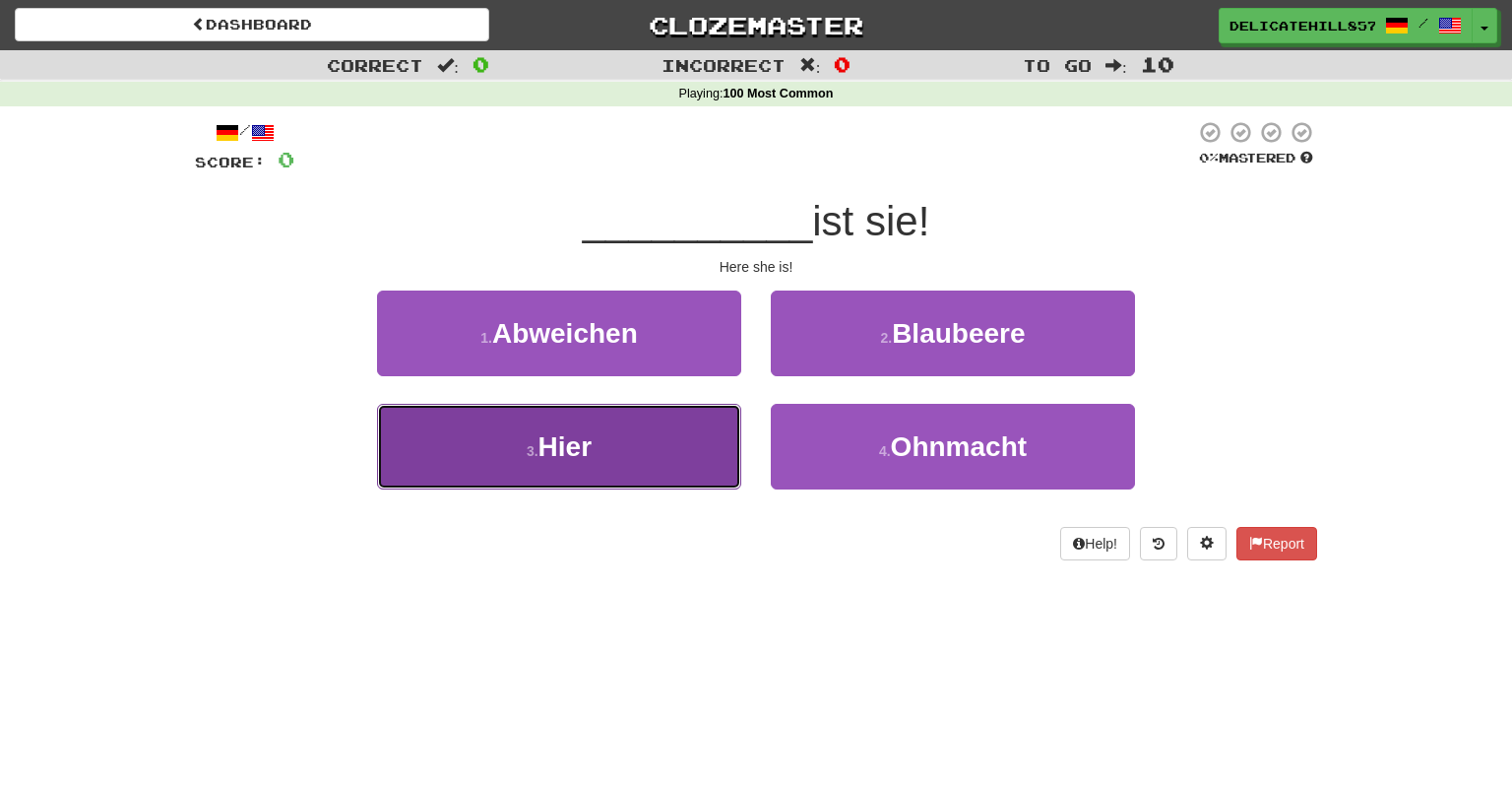 click on "3 . Hier" at bounding box center (559, 446) 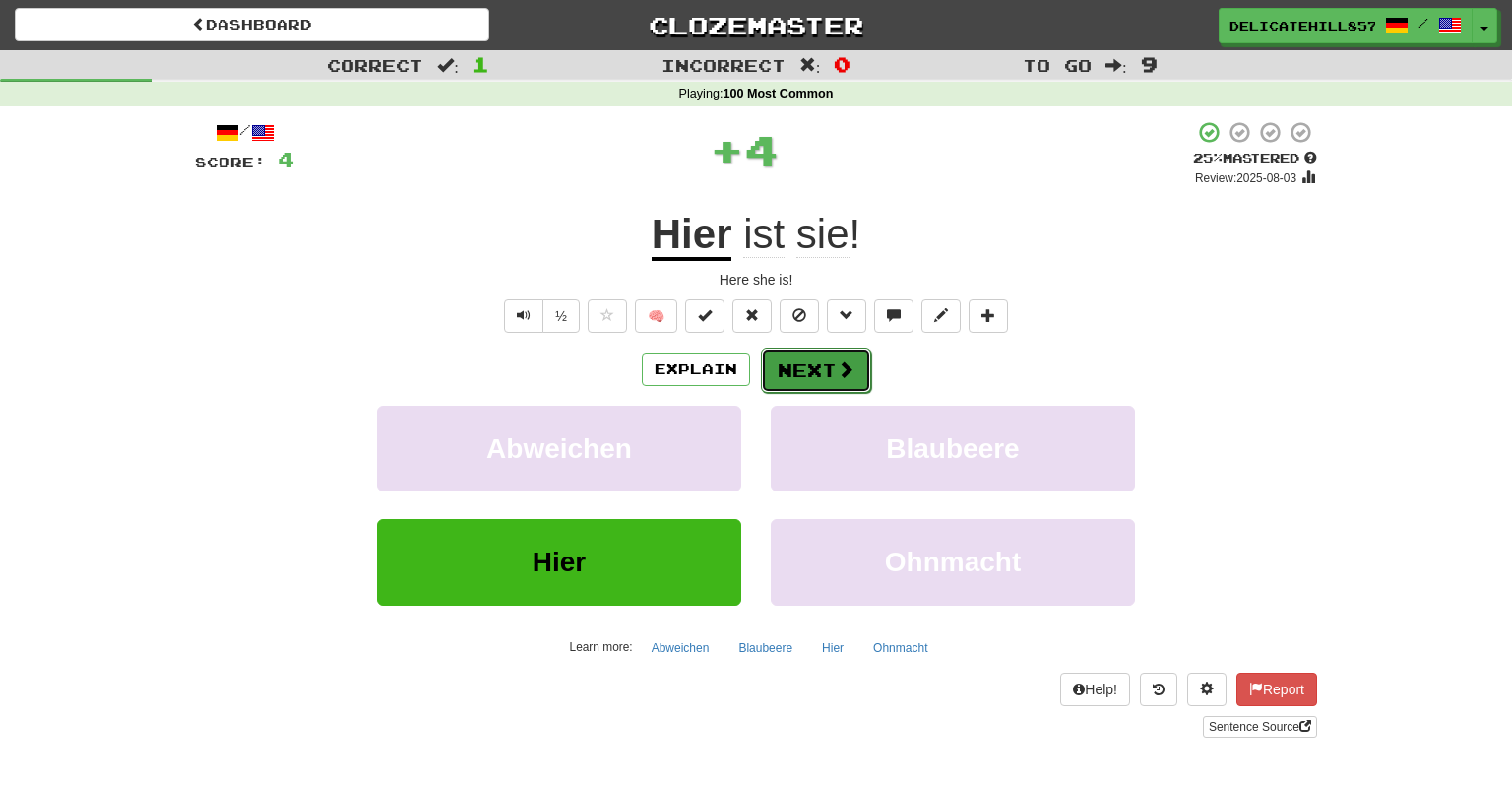 click at bounding box center (846, 369) 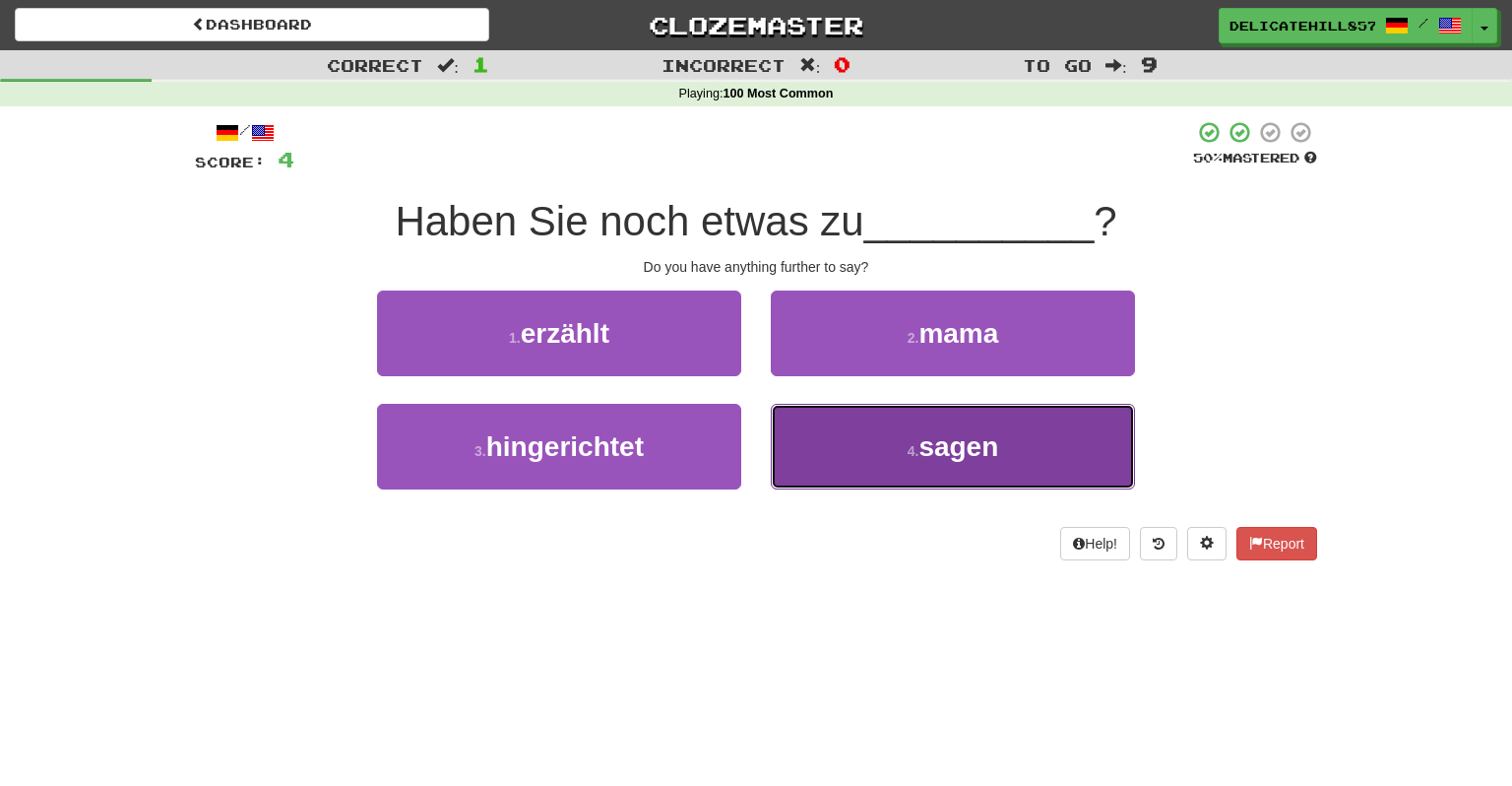 click on "4 .  sagen" at bounding box center (953, 446) 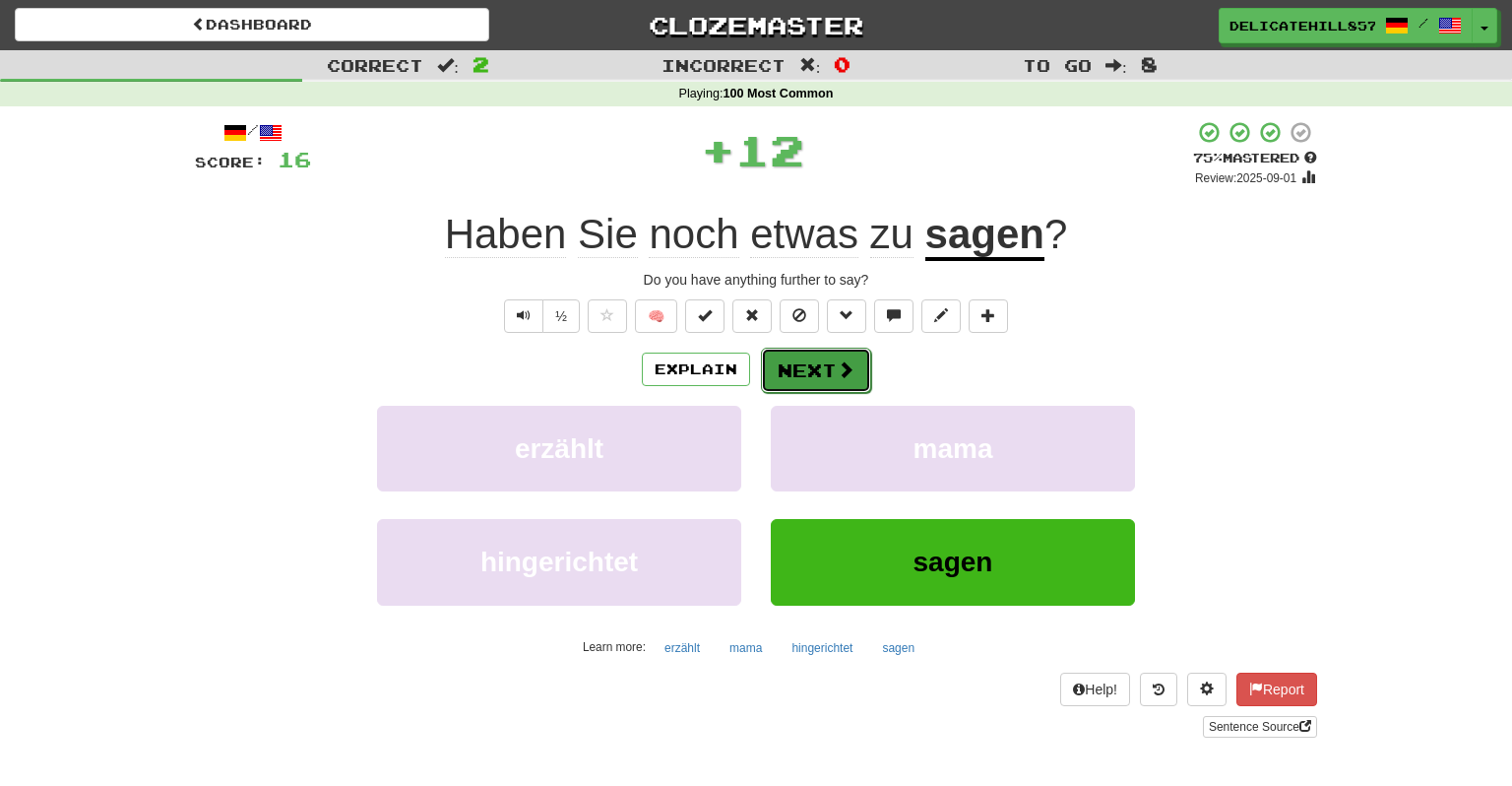 click on "Next" at bounding box center [816, 370] 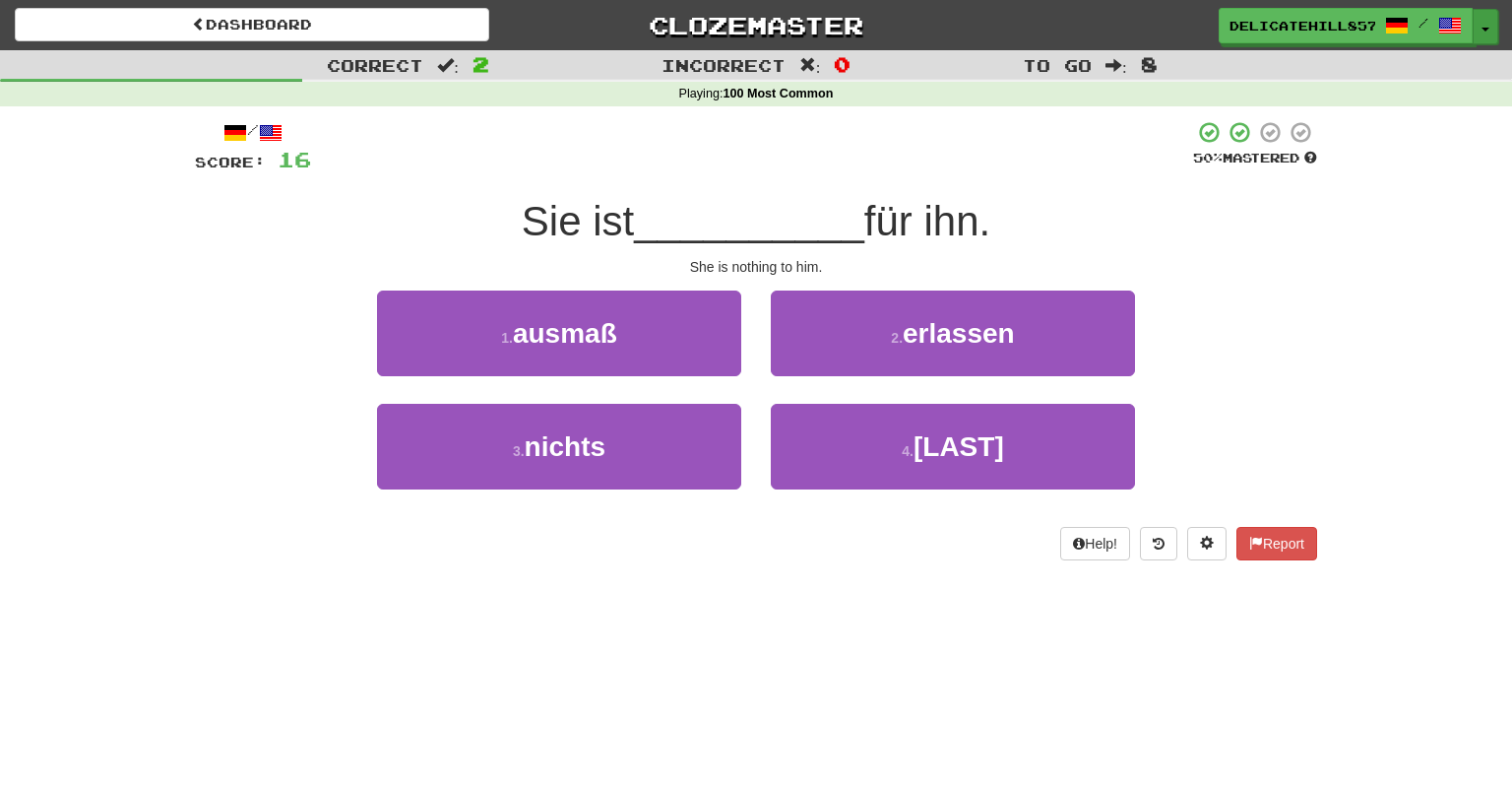 click on "Toggle Dropdown" at bounding box center [1485, 27] 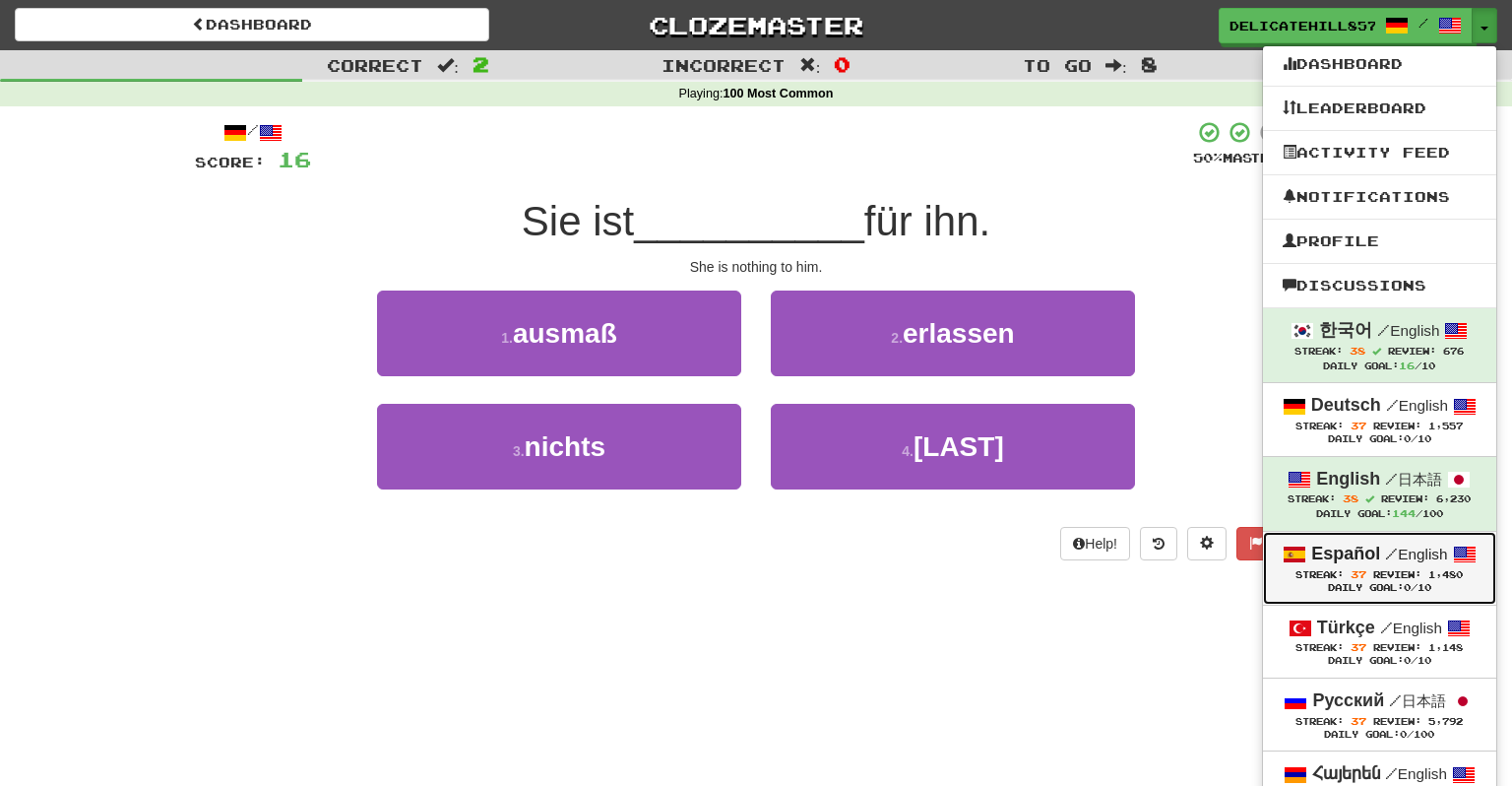click on "Daily Goal:  0 /10" at bounding box center [1379, 588] 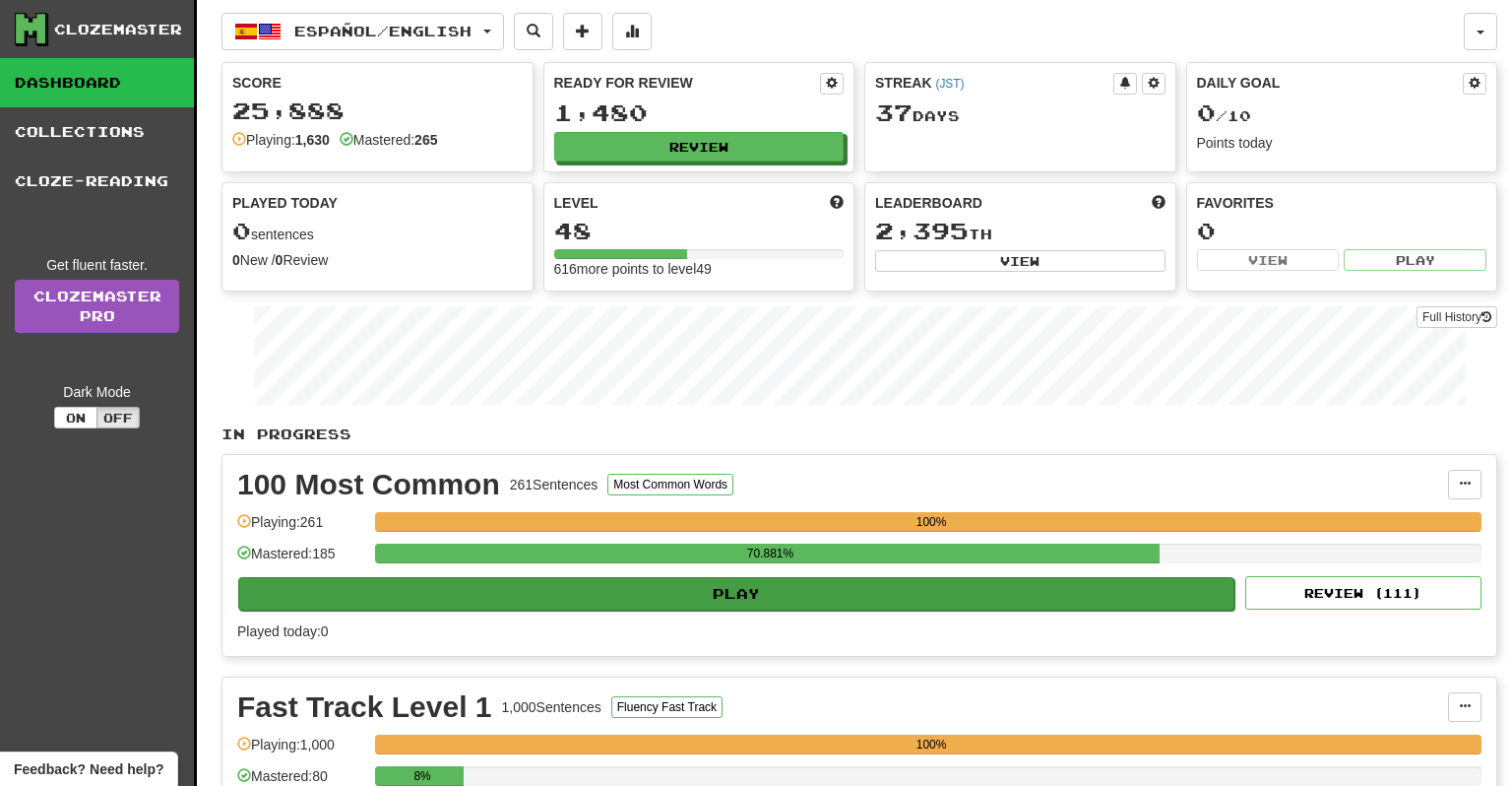 scroll, scrollTop: 0, scrollLeft: 0, axis: both 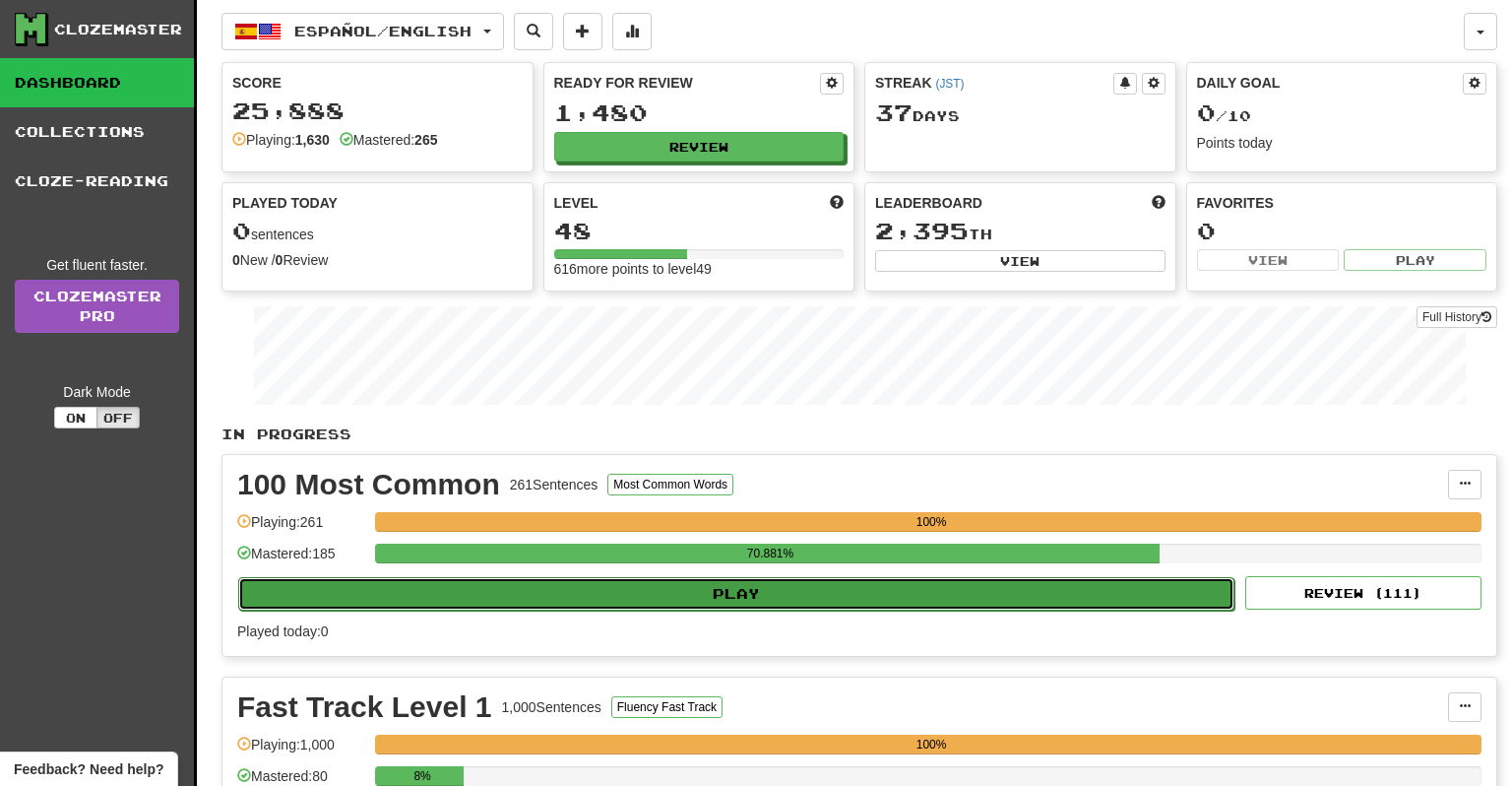click on "Play" at bounding box center (736, 594) 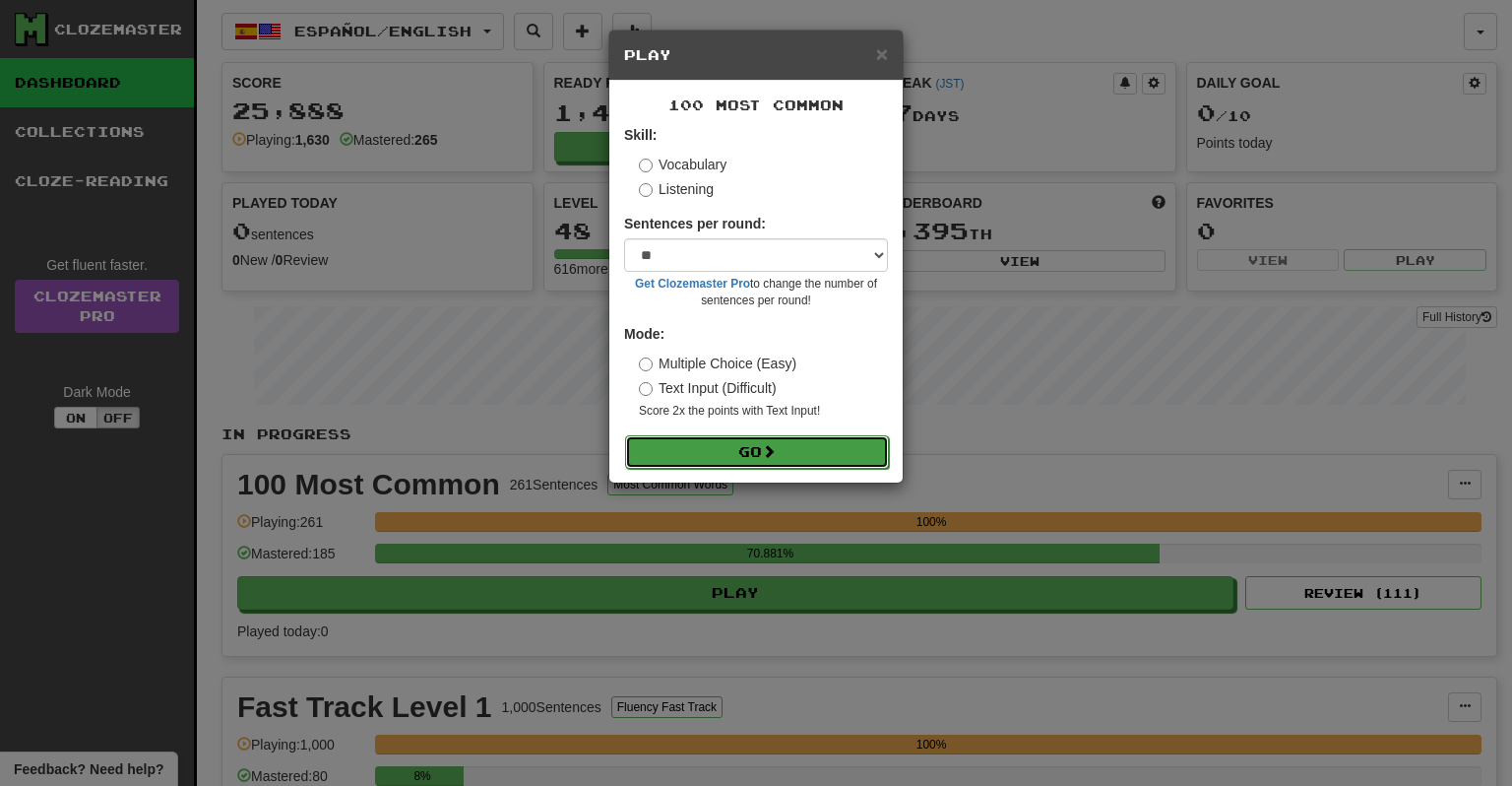 click on "Go" at bounding box center (757, 452) 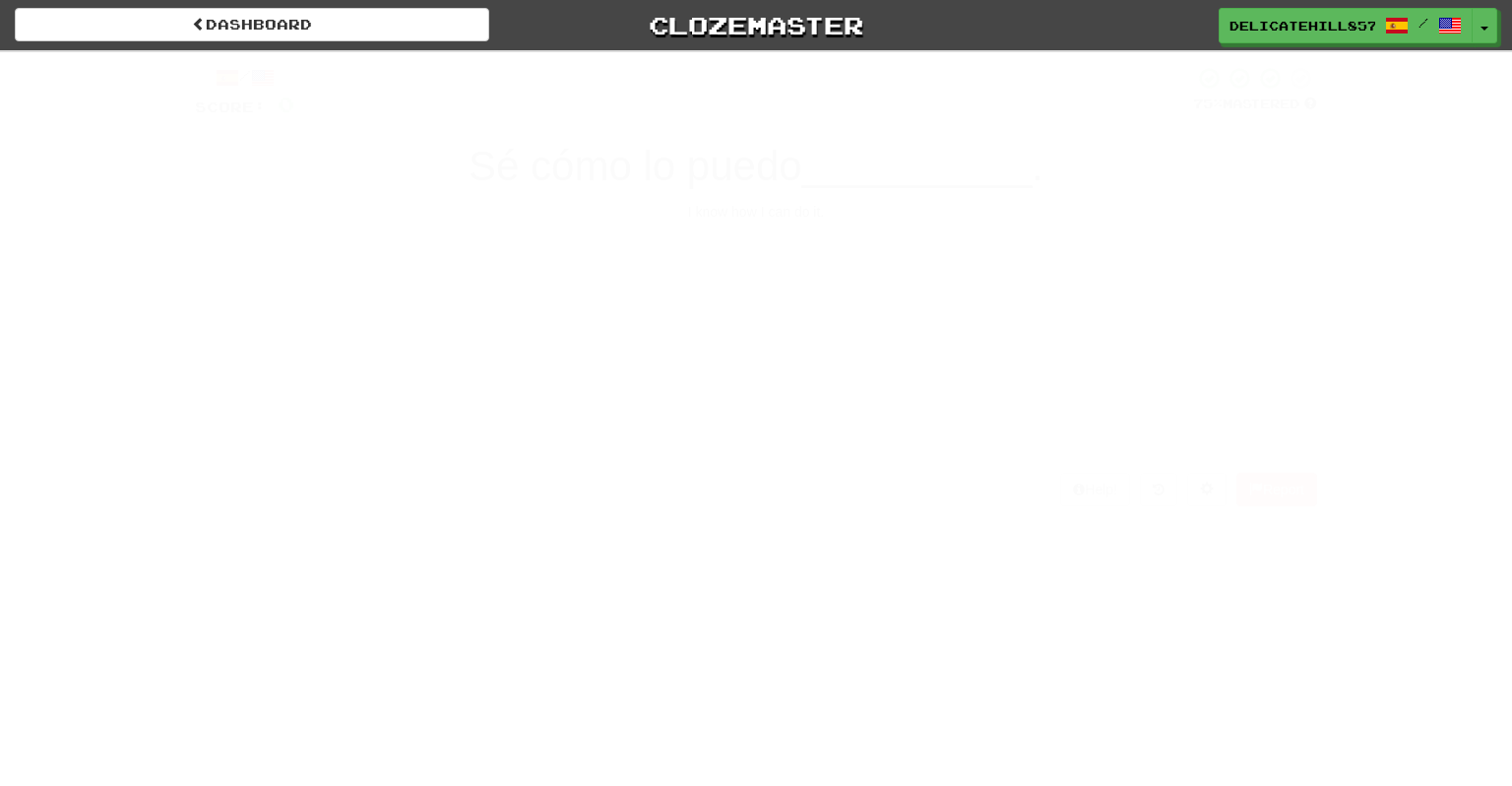 scroll, scrollTop: 0, scrollLeft: 0, axis: both 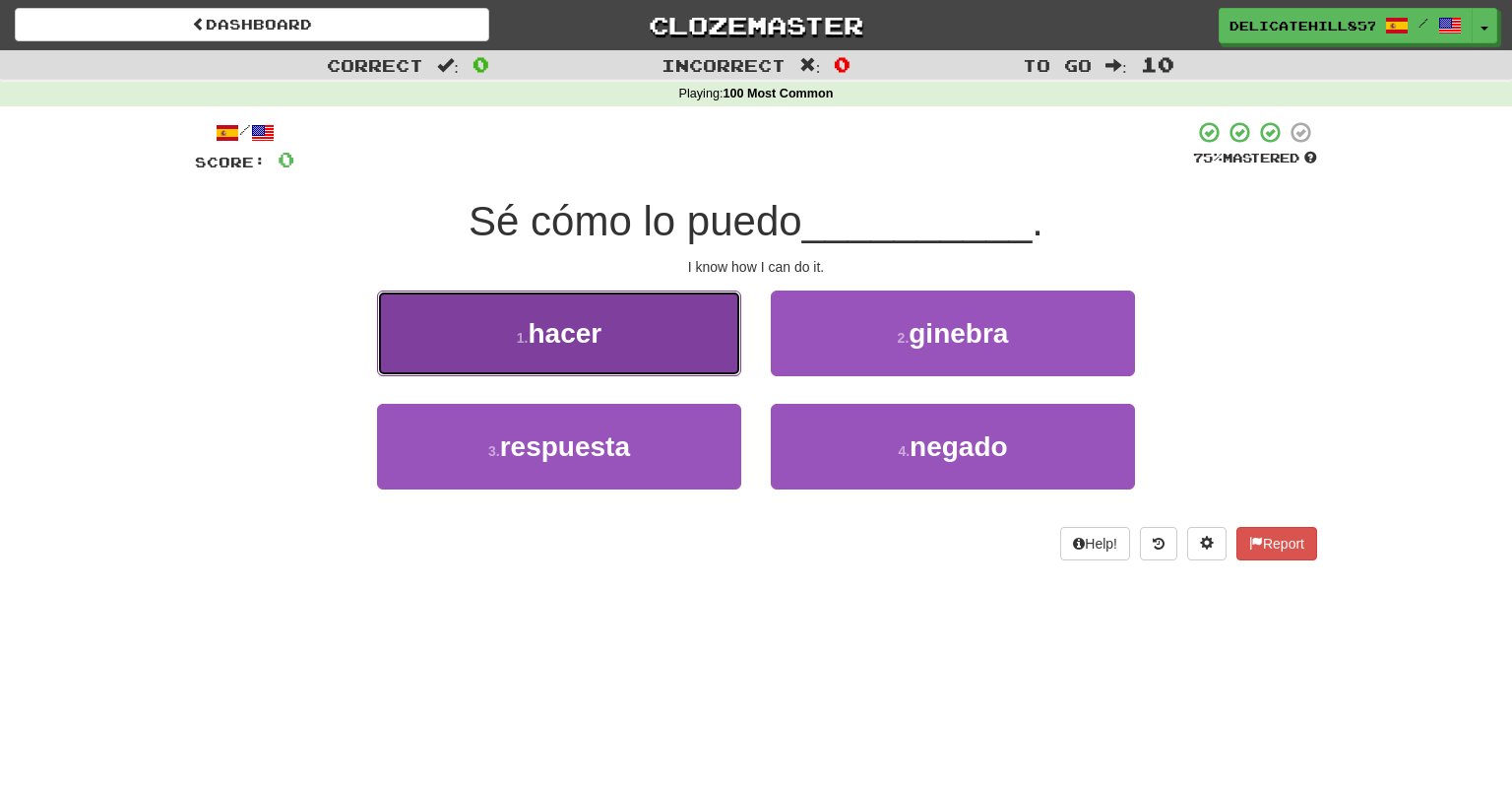 click on "1 .  hacer" at bounding box center [559, 333] 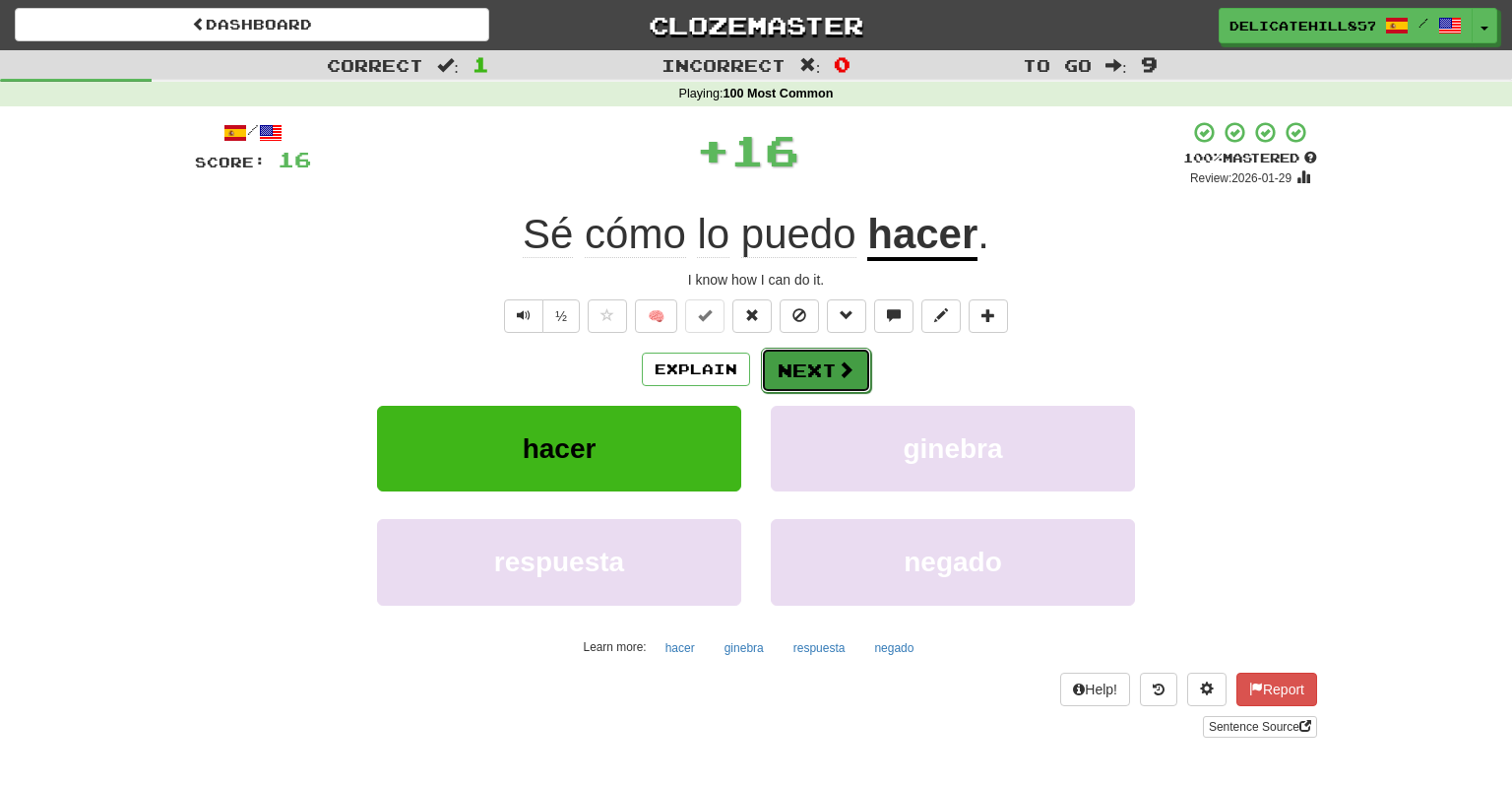 click at bounding box center [846, 369] 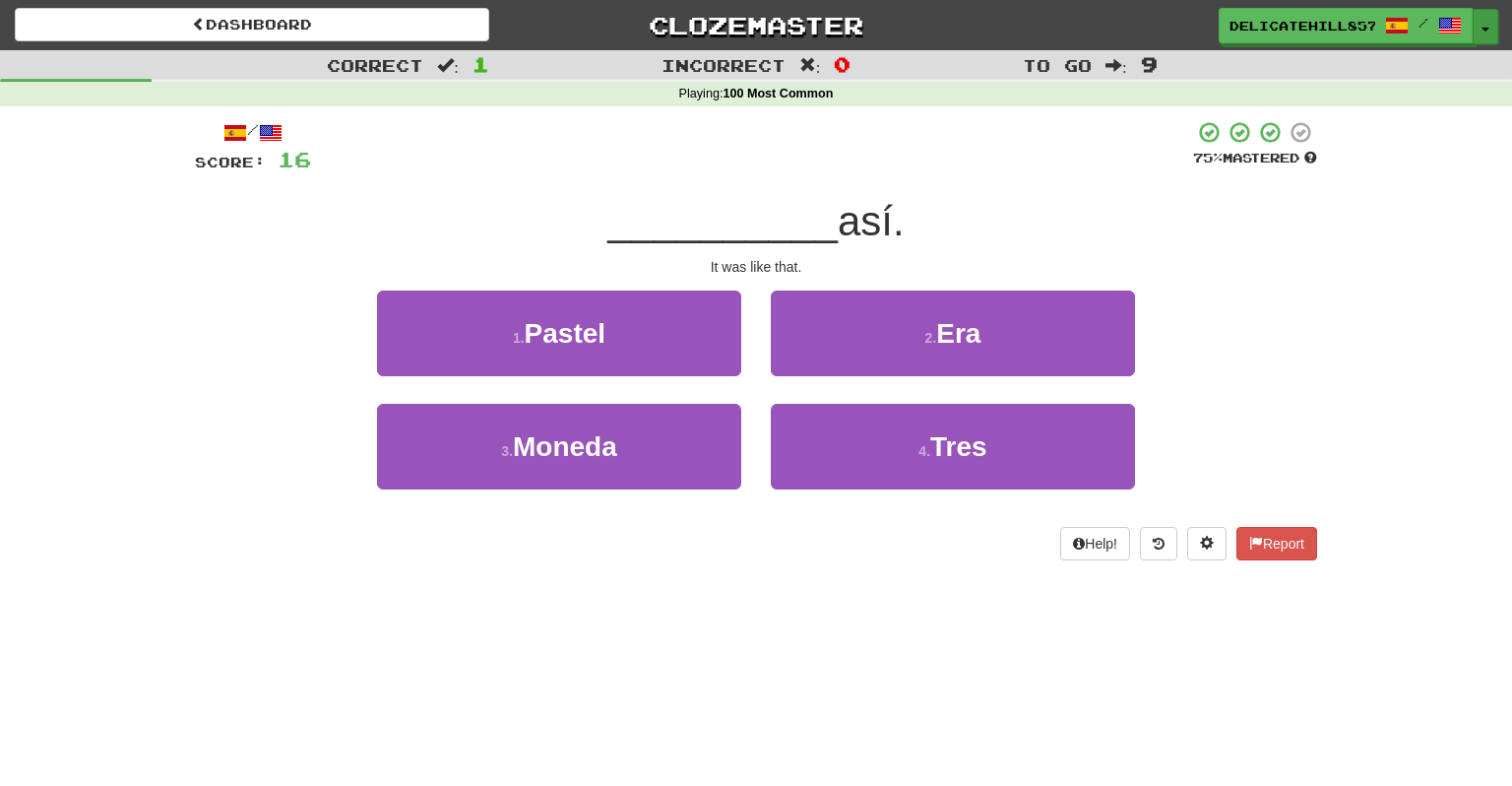 click at bounding box center (1485, 30) 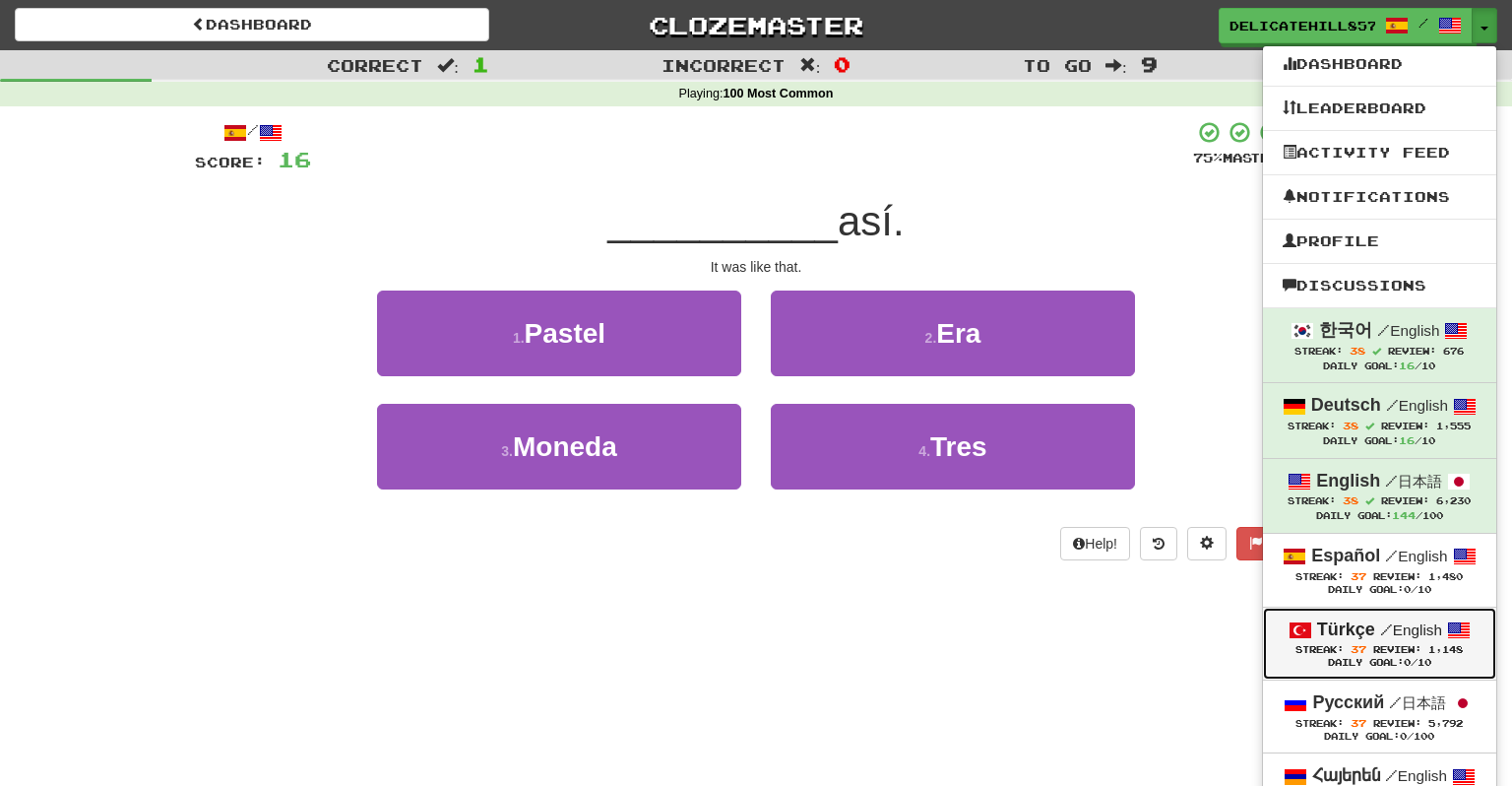 click on "Streak:
37
Review:
1,148" at bounding box center (1379, 649) 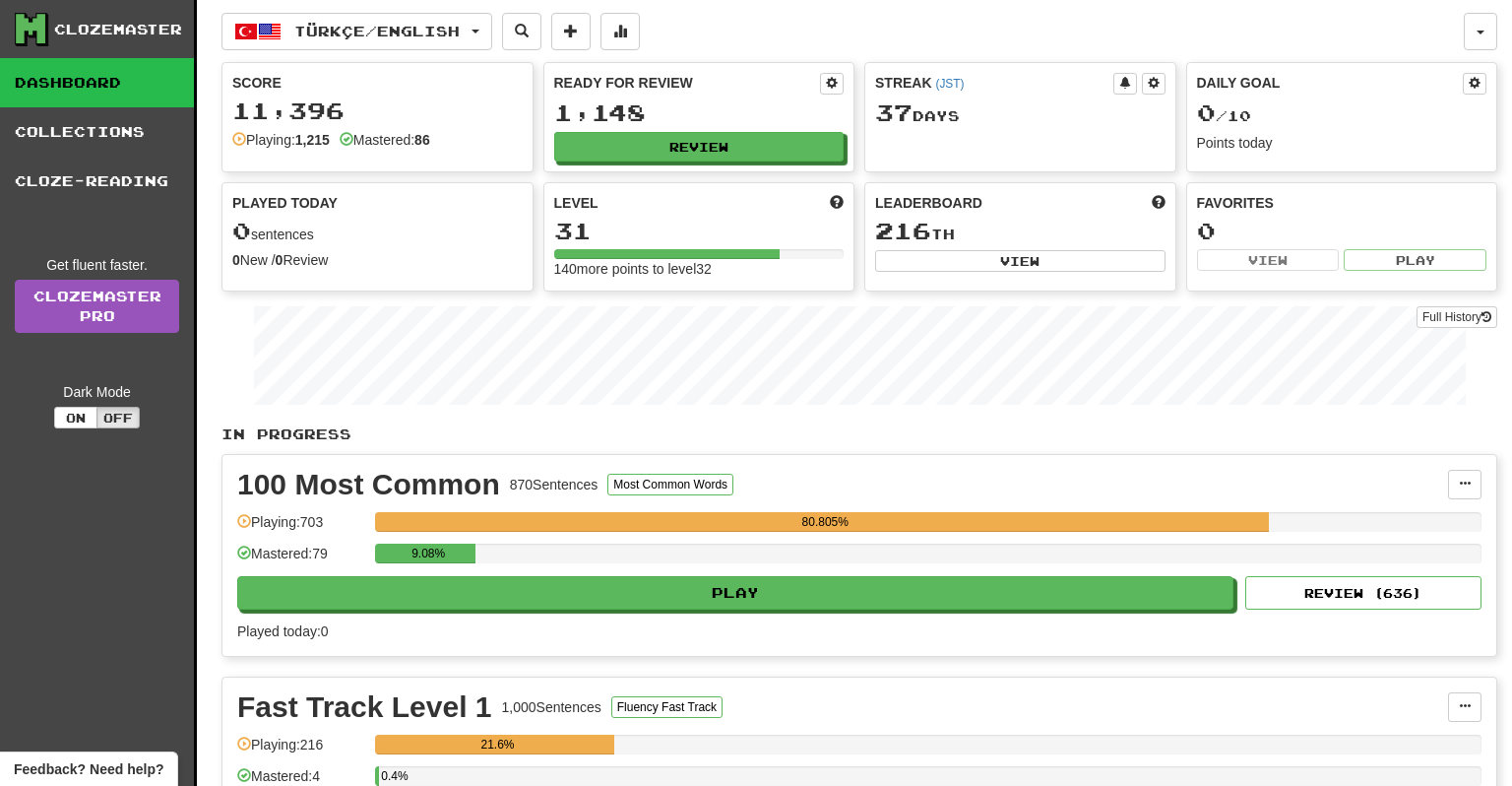 scroll, scrollTop: 0, scrollLeft: 0, axis: both 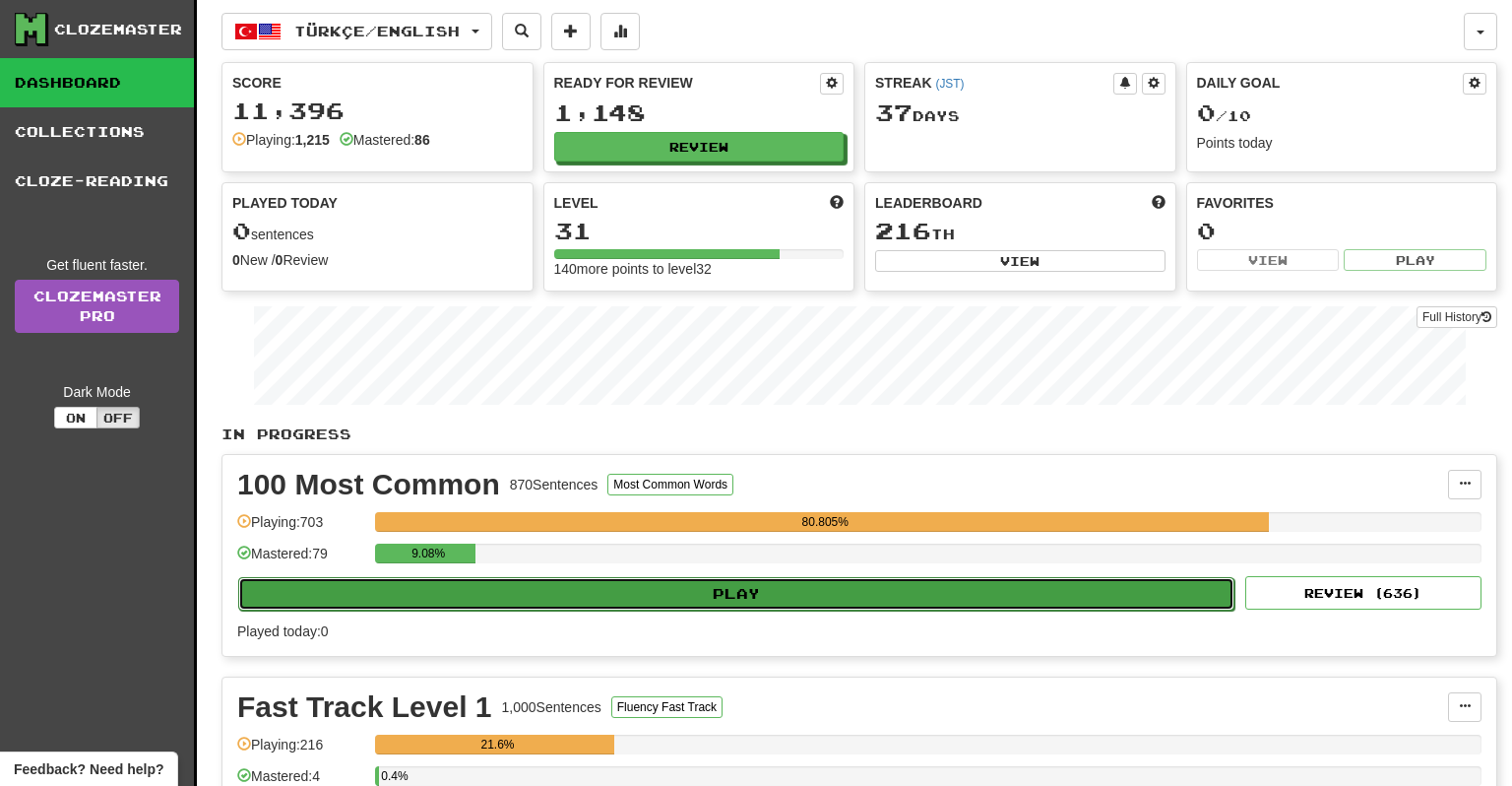 click on "Play" at bounding box center (736, 594) 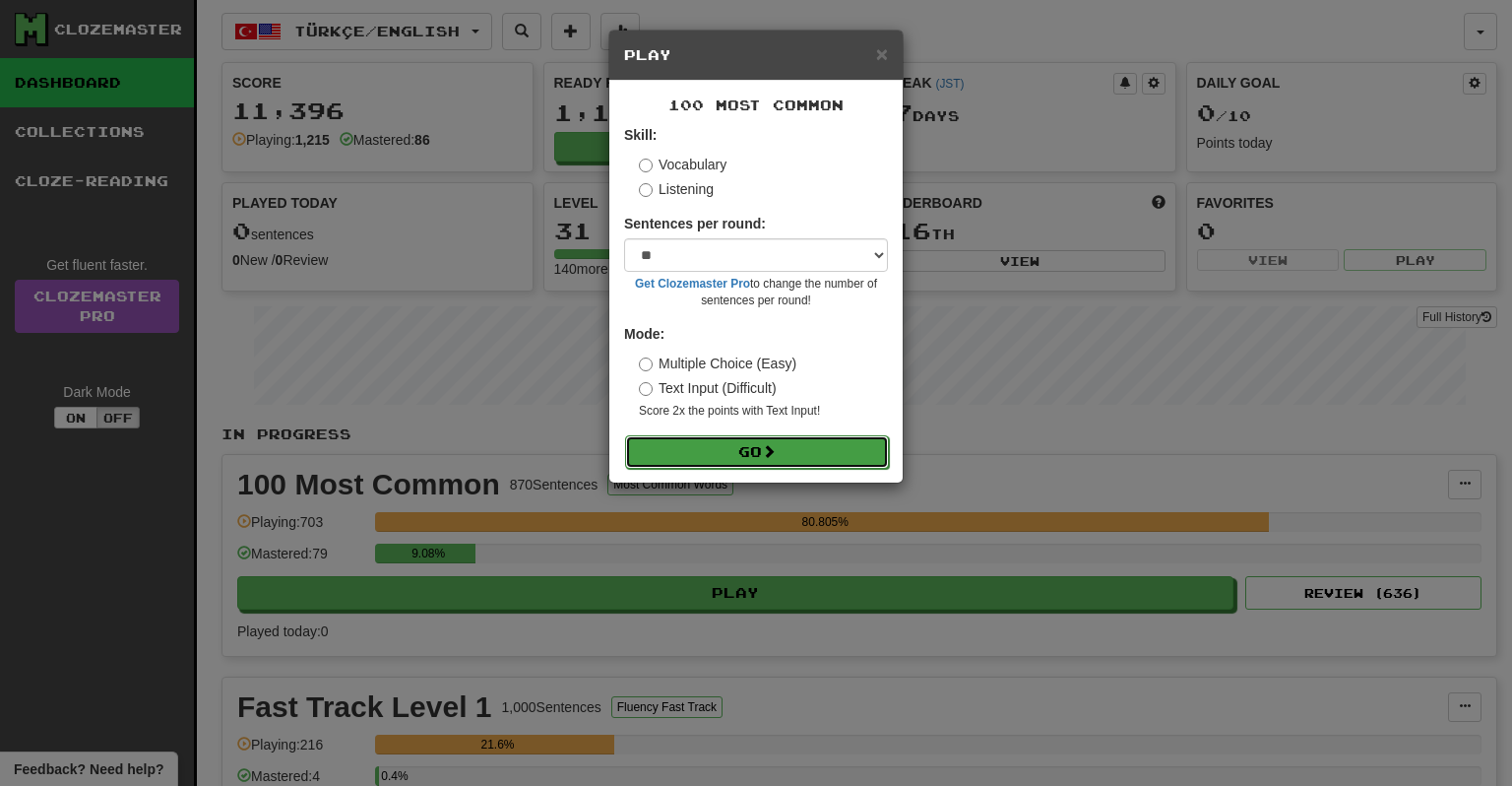 click on "Go" at bounding box center (757, 452) 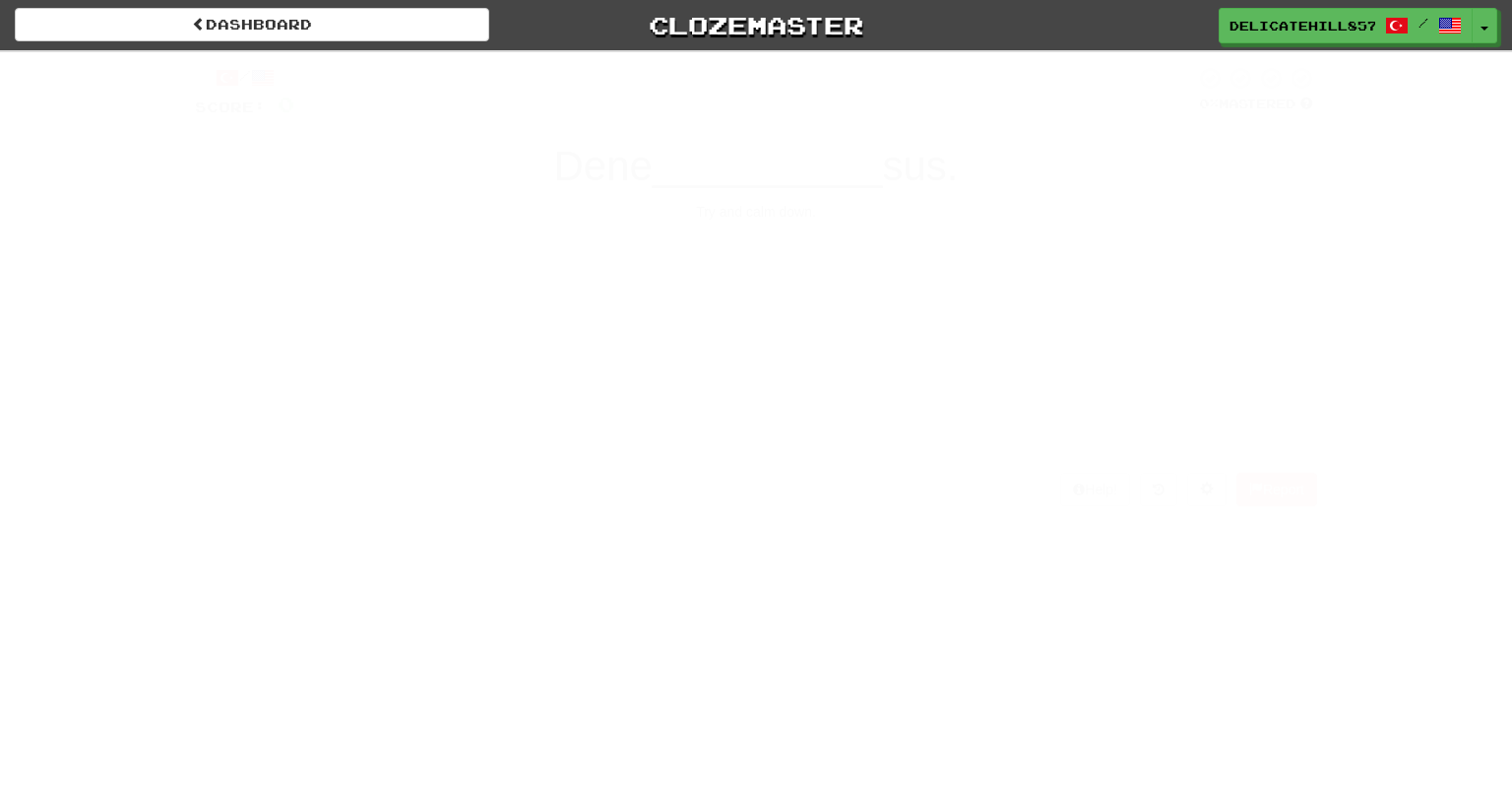 scroll, scrollTop: 0, scrollLeft: 0, axis: both 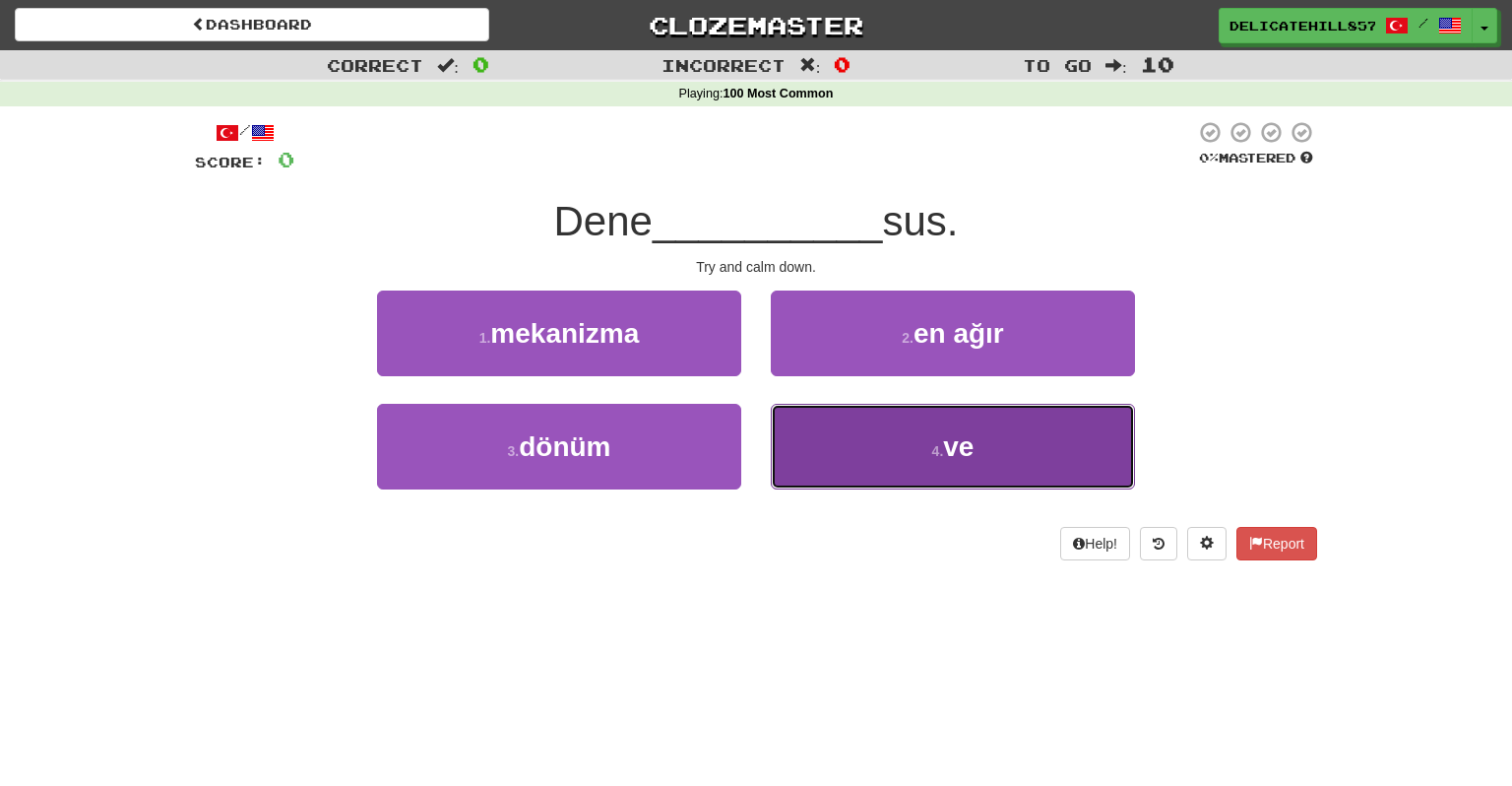 click on "4 .  ve" at bounding box center [953, 446] 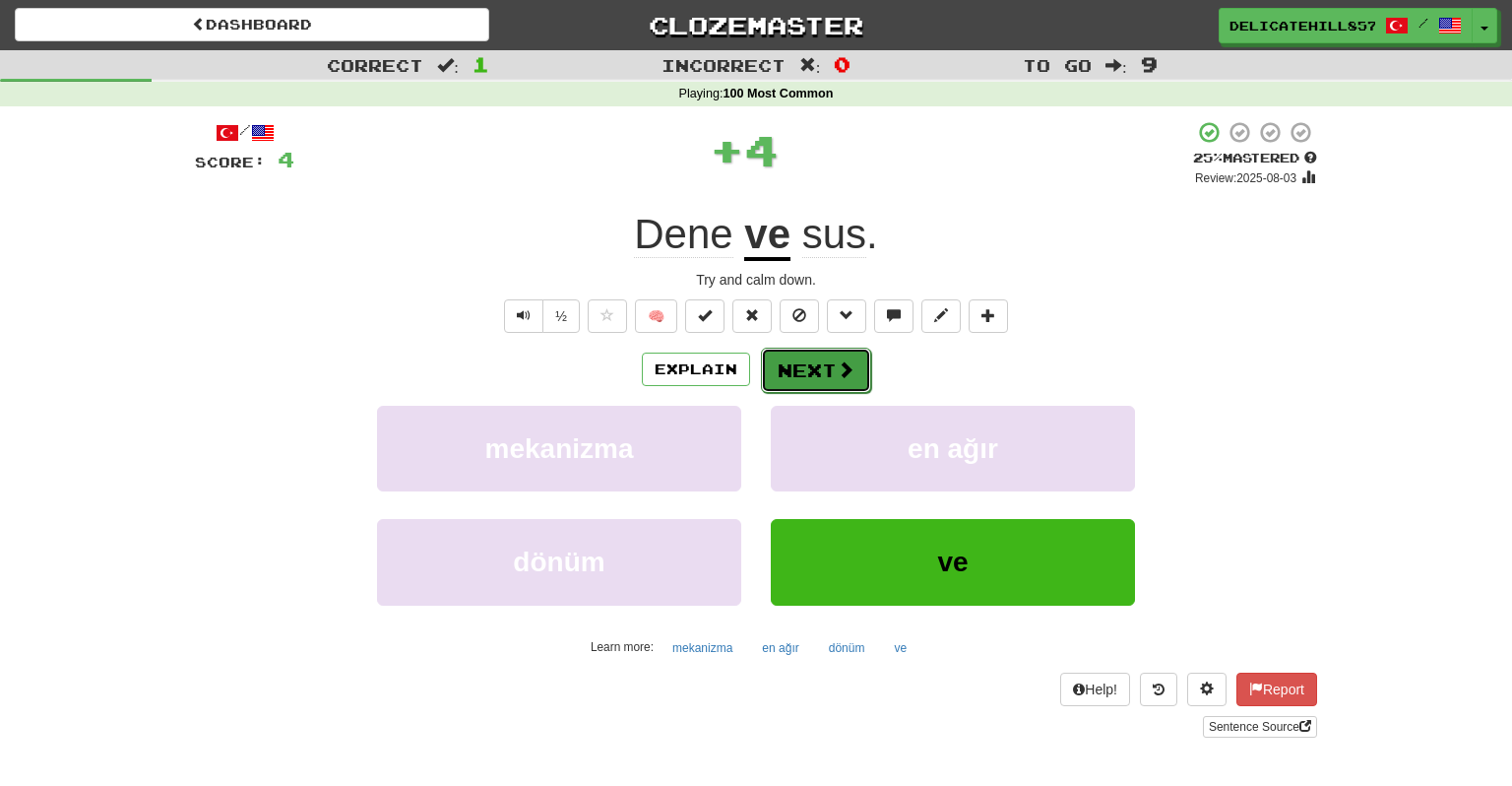 click on "Next" at bounding box center (816, 370) 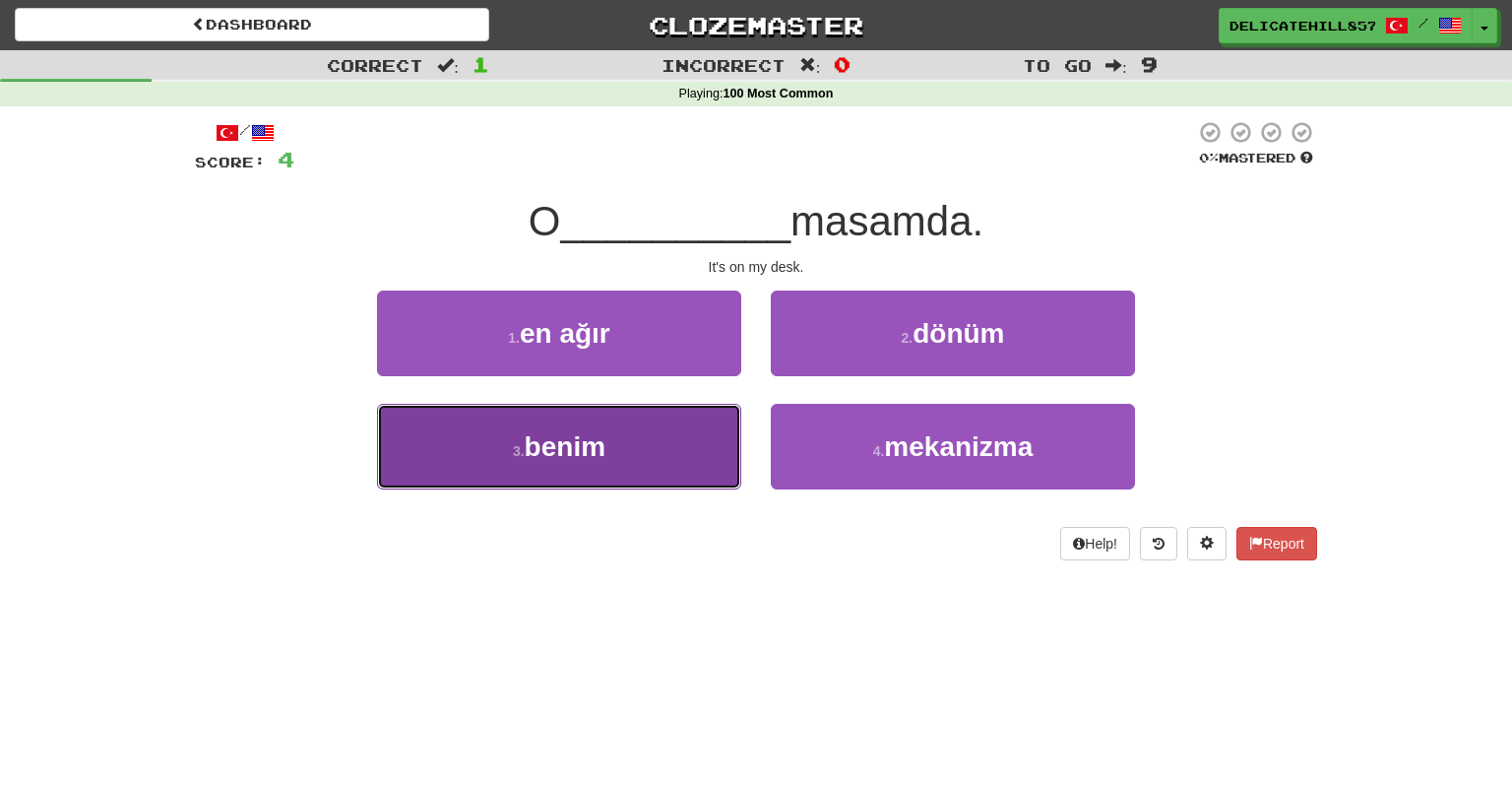 click on "3 .  benim" at bounding box center (559, 446) 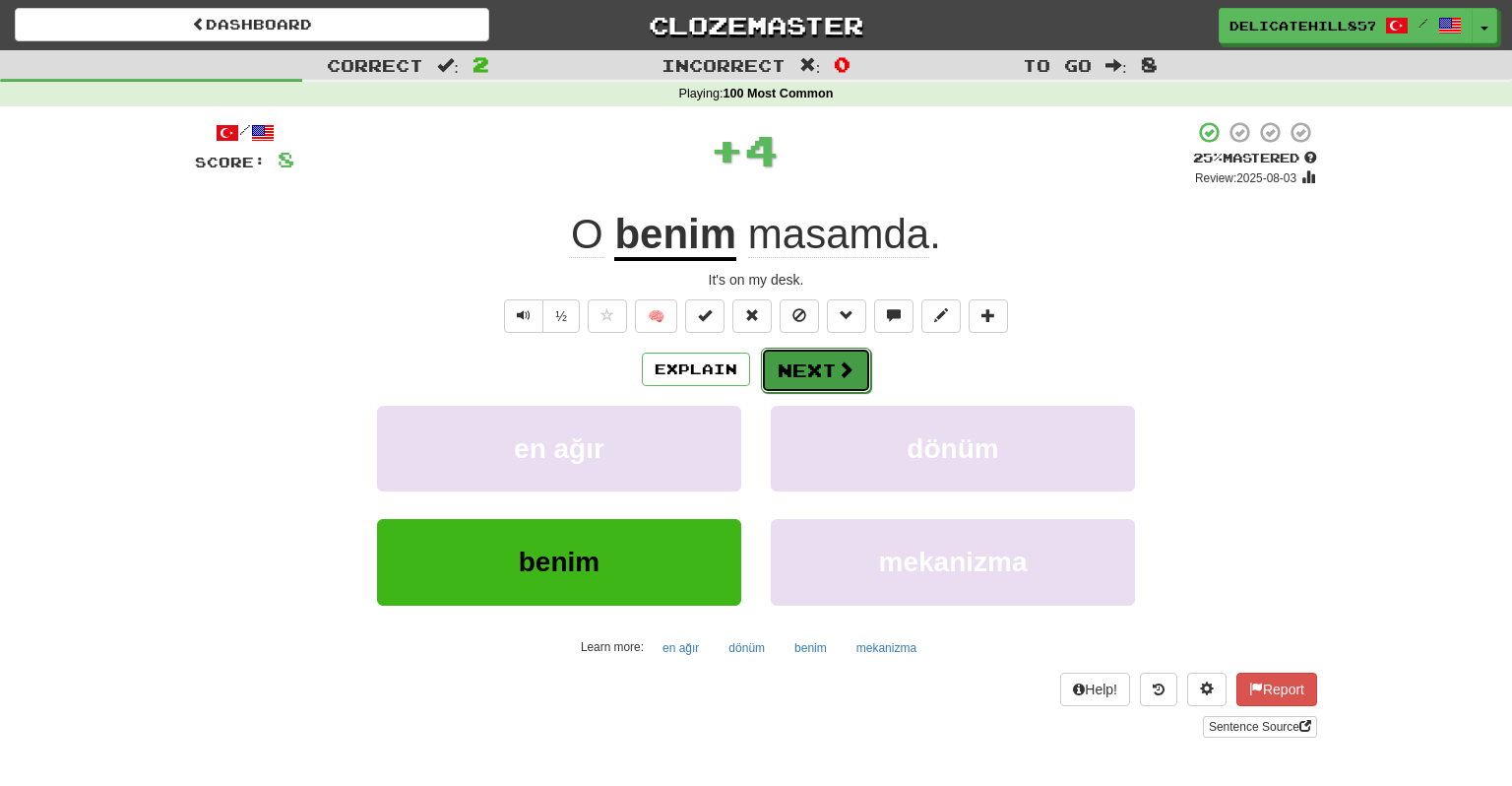 click on "Next" at bounding box center [816, 370] 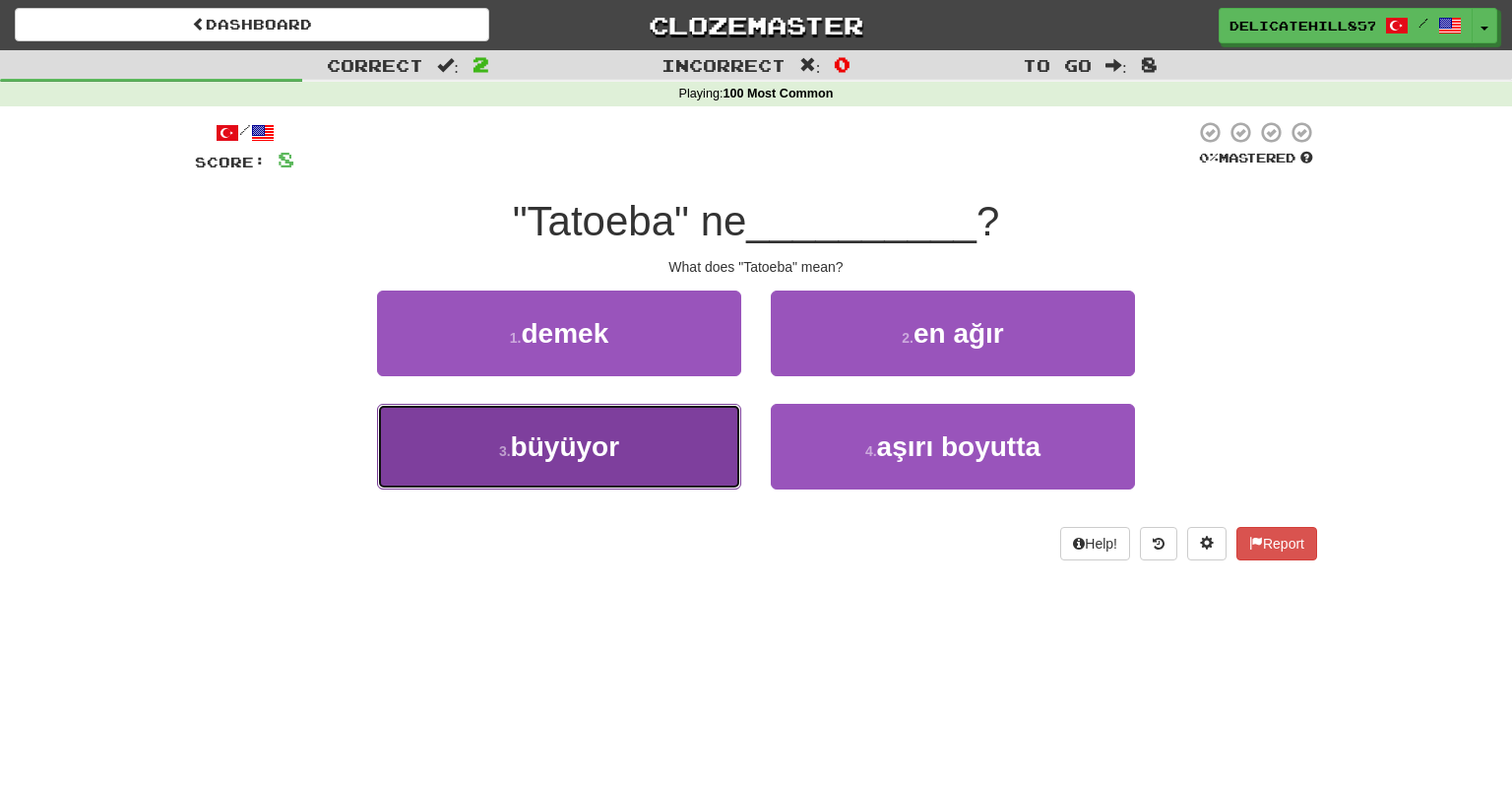 click on "3 .  büyüyor" at bounding box center [559, 446] 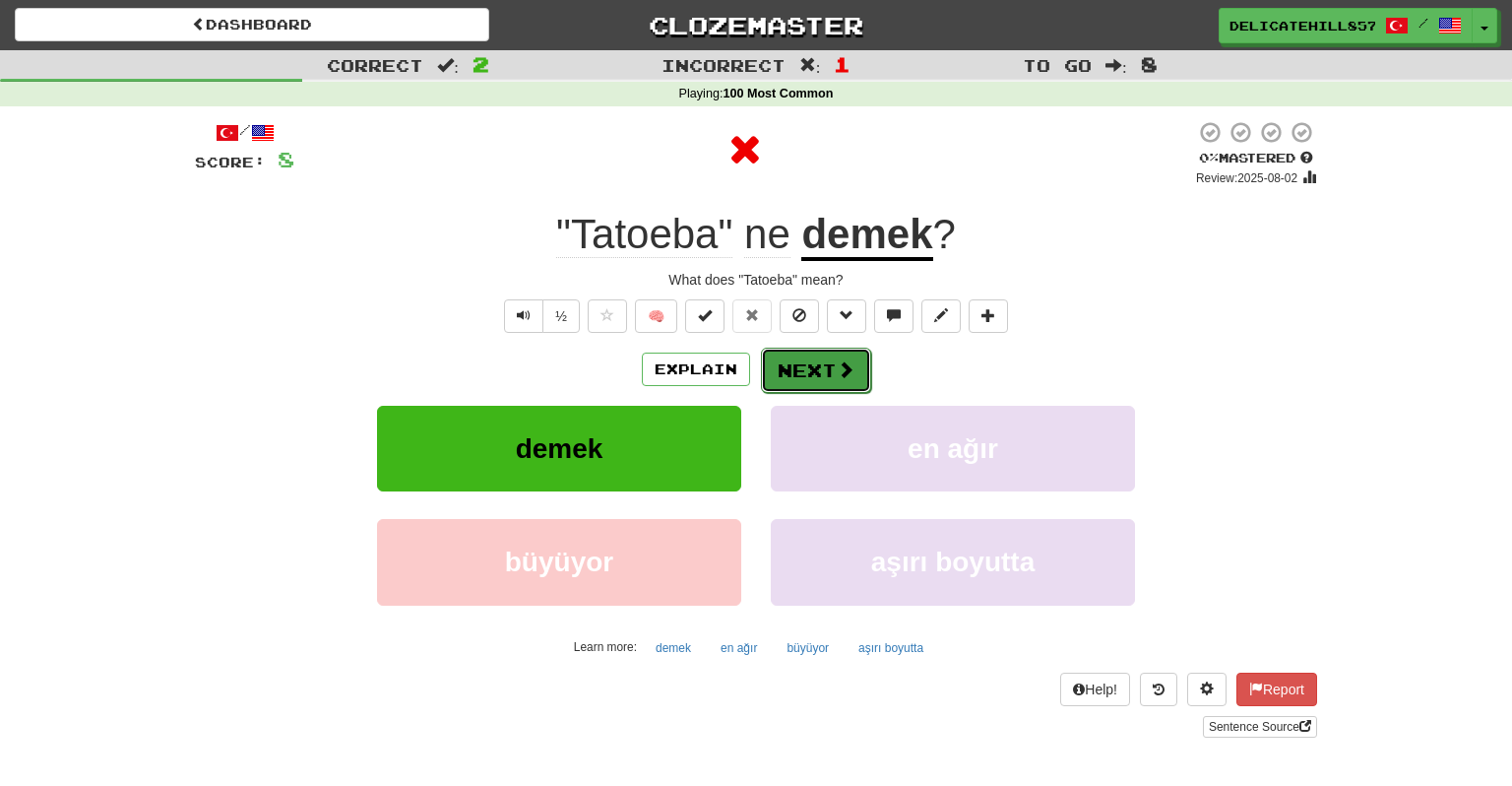 click on "Next" at bounding box center (816, 370) 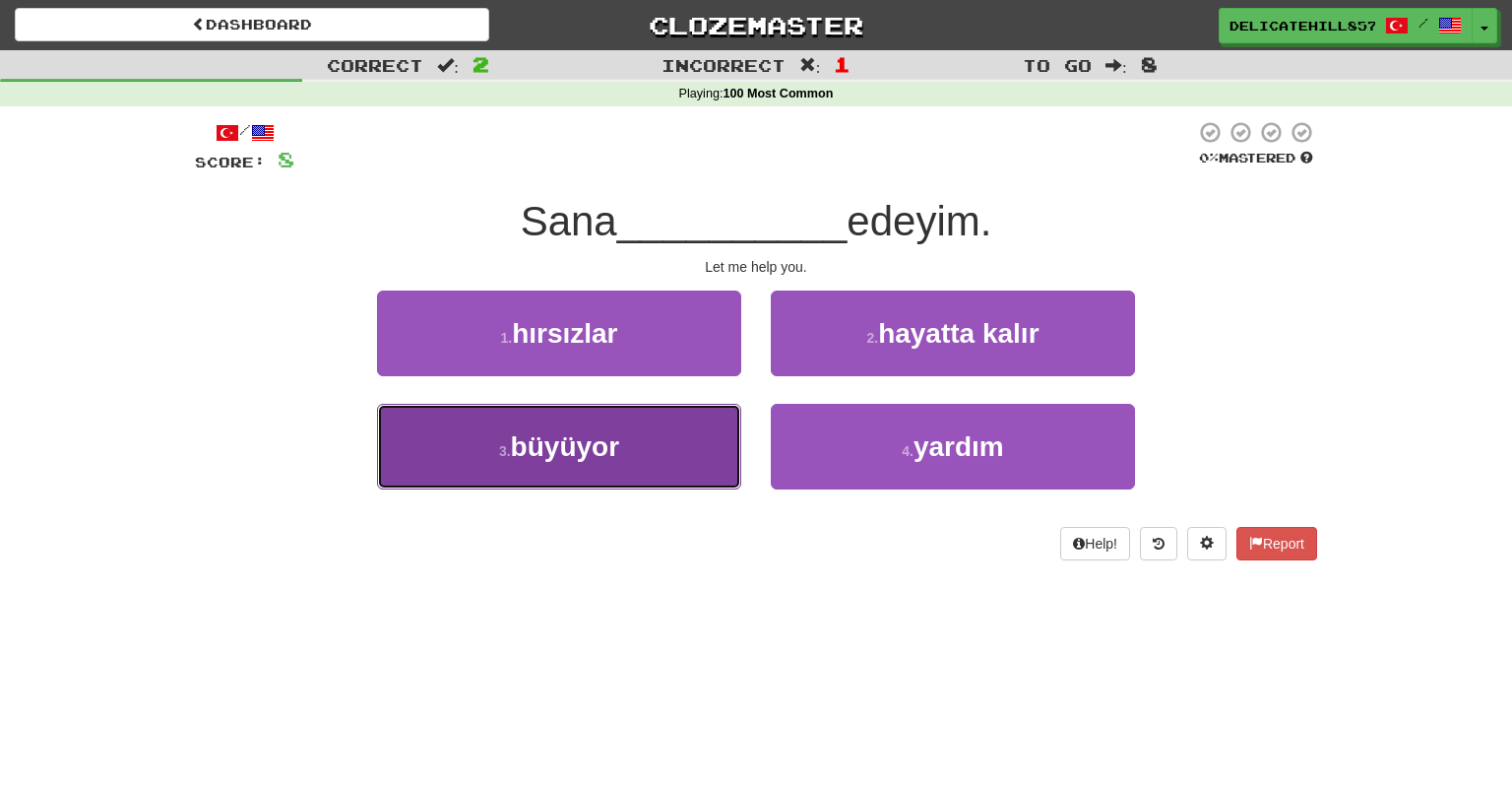 click on "3 .  büyüyor" at bounding box center (559, 446) 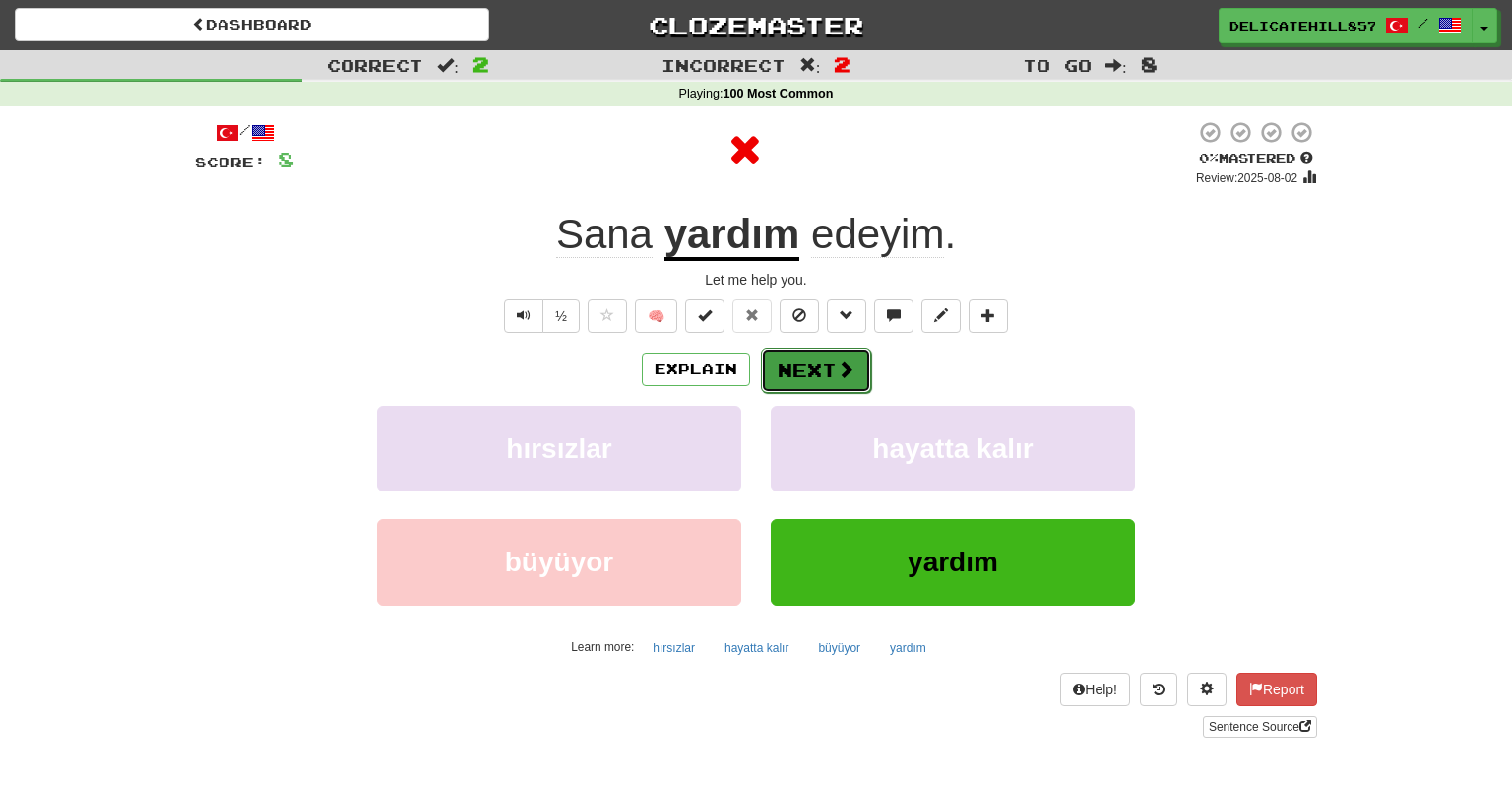 click on "Next" at bounding box center (816, 370) 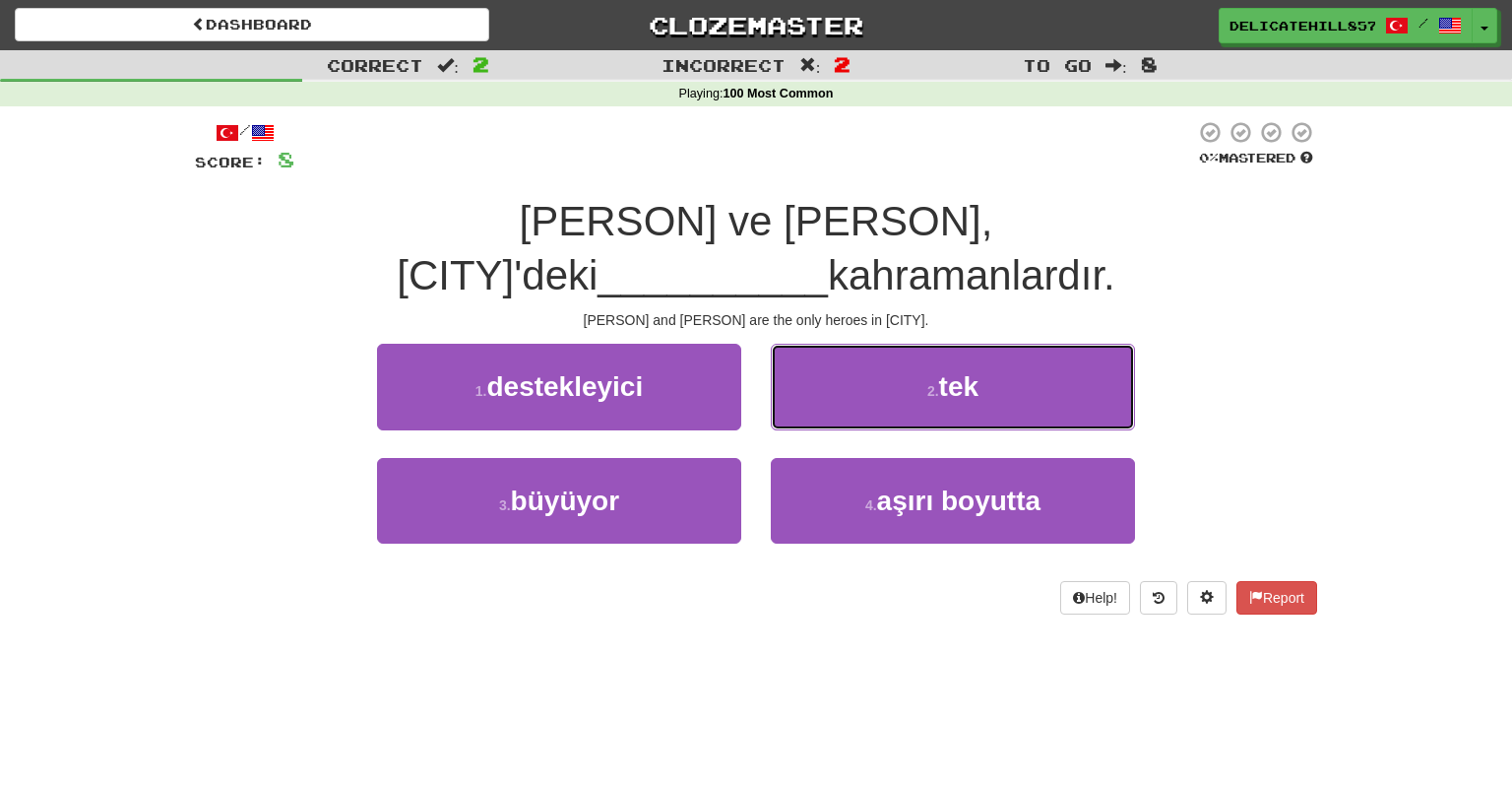 click on "2 .  tek" at bounding box center (953, 386) 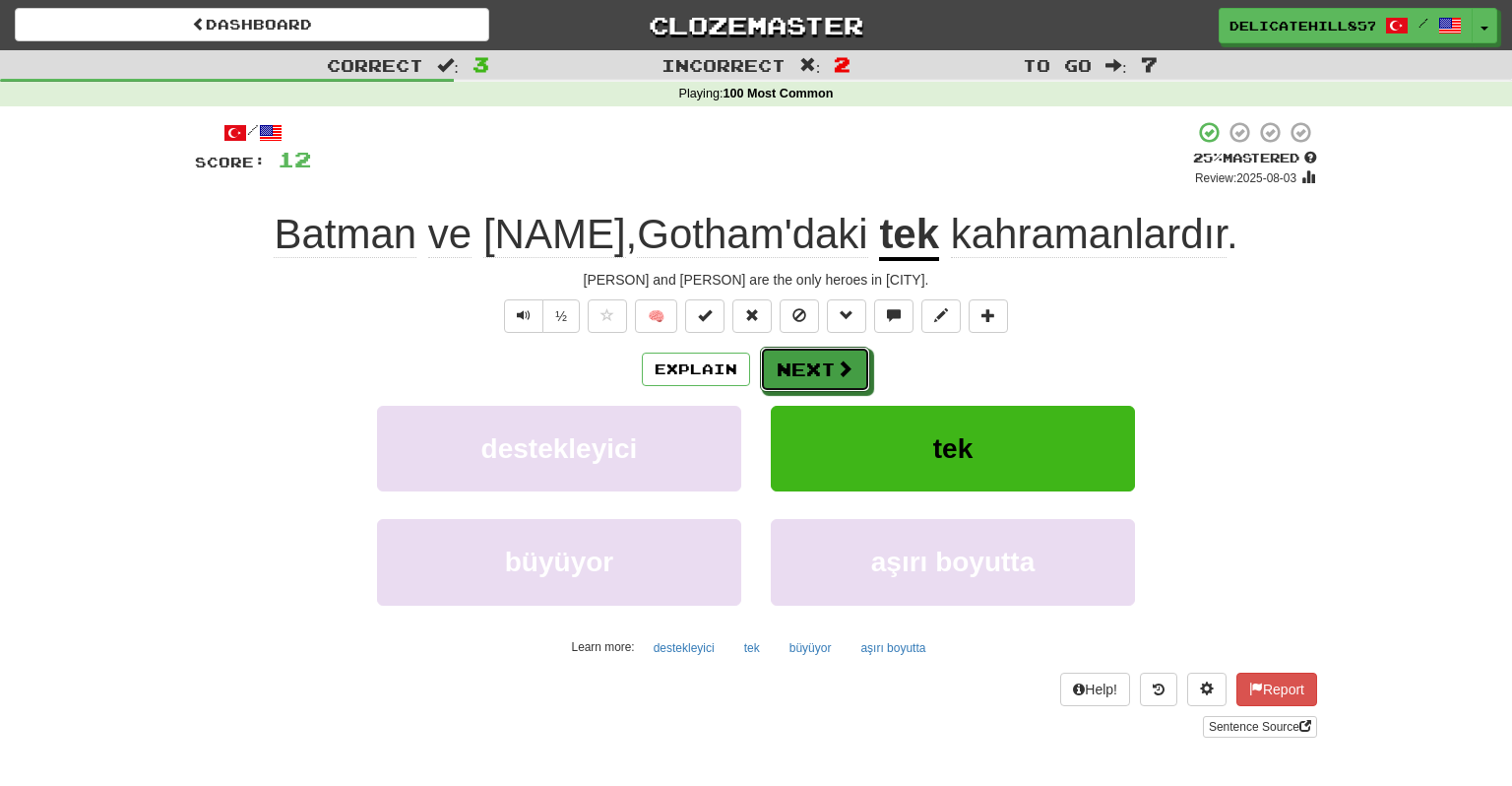 click on "Next" at bounding box center (815, 369) 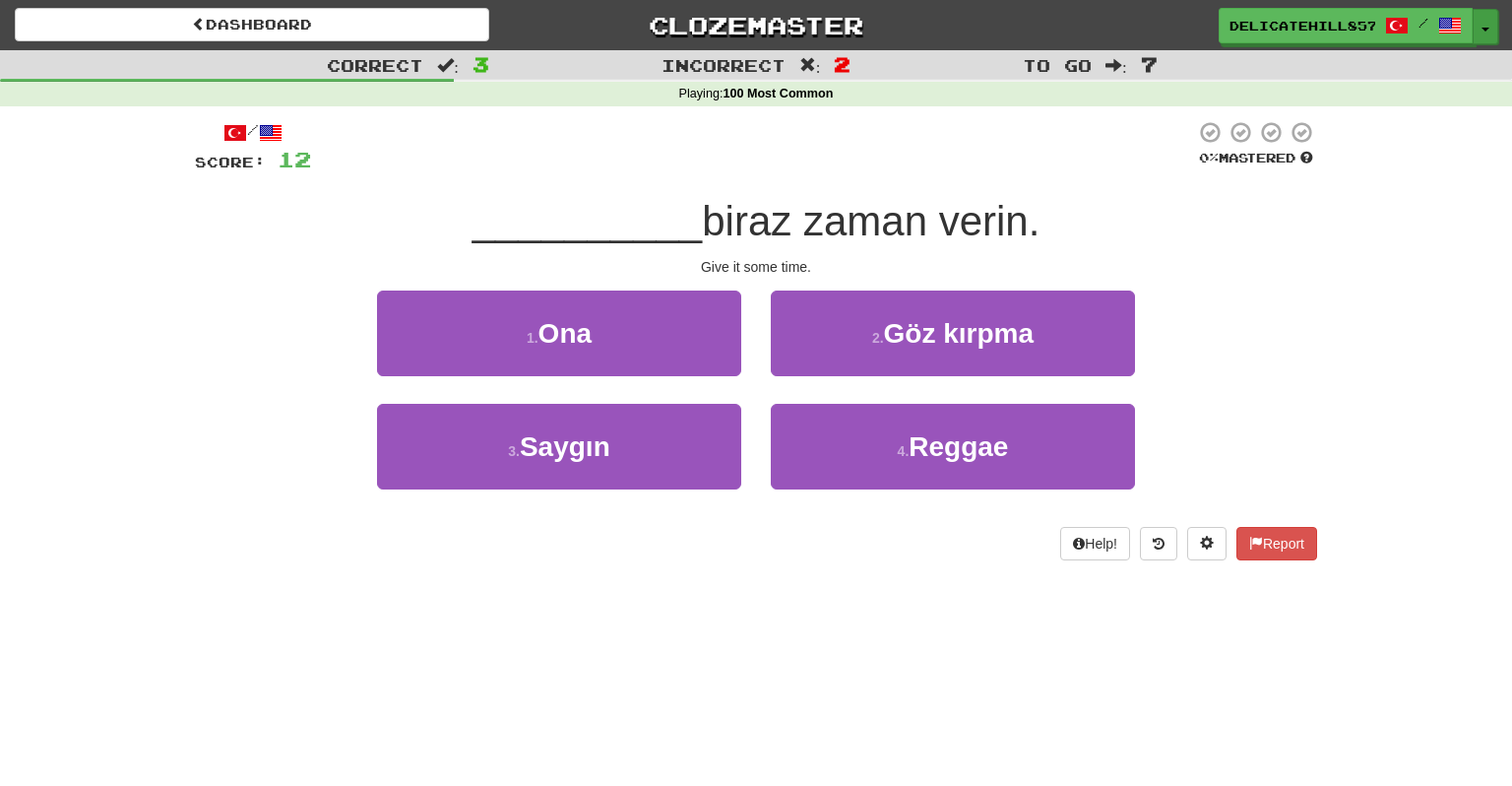 click on "Toggle Dropdown" at bounding box center (1485, 27) 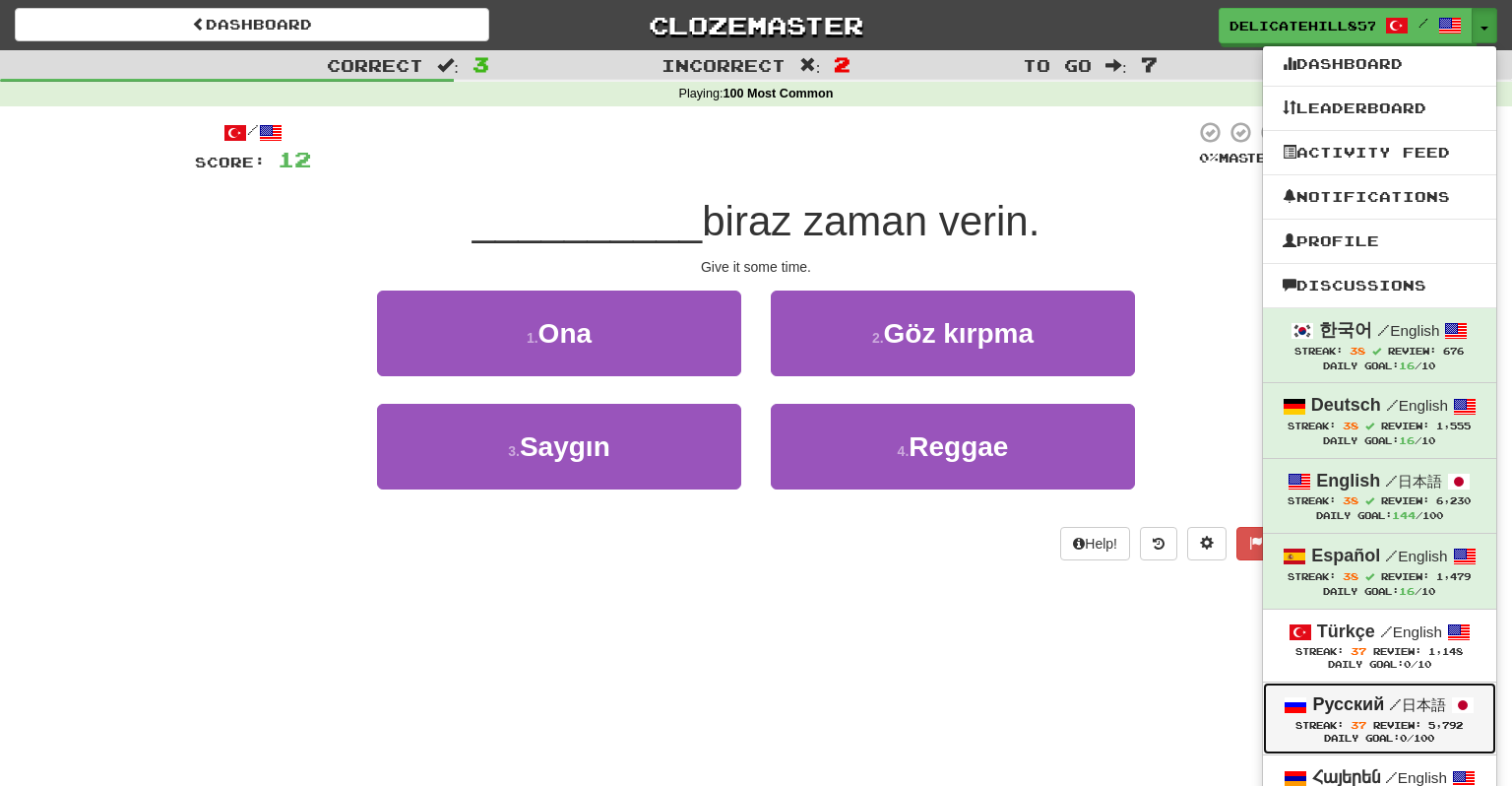 click on "Русский
/
日本語
Streak:
37
Review:
5,792
Daily Goal:  0 /100" at bounding box center [1379, 718] 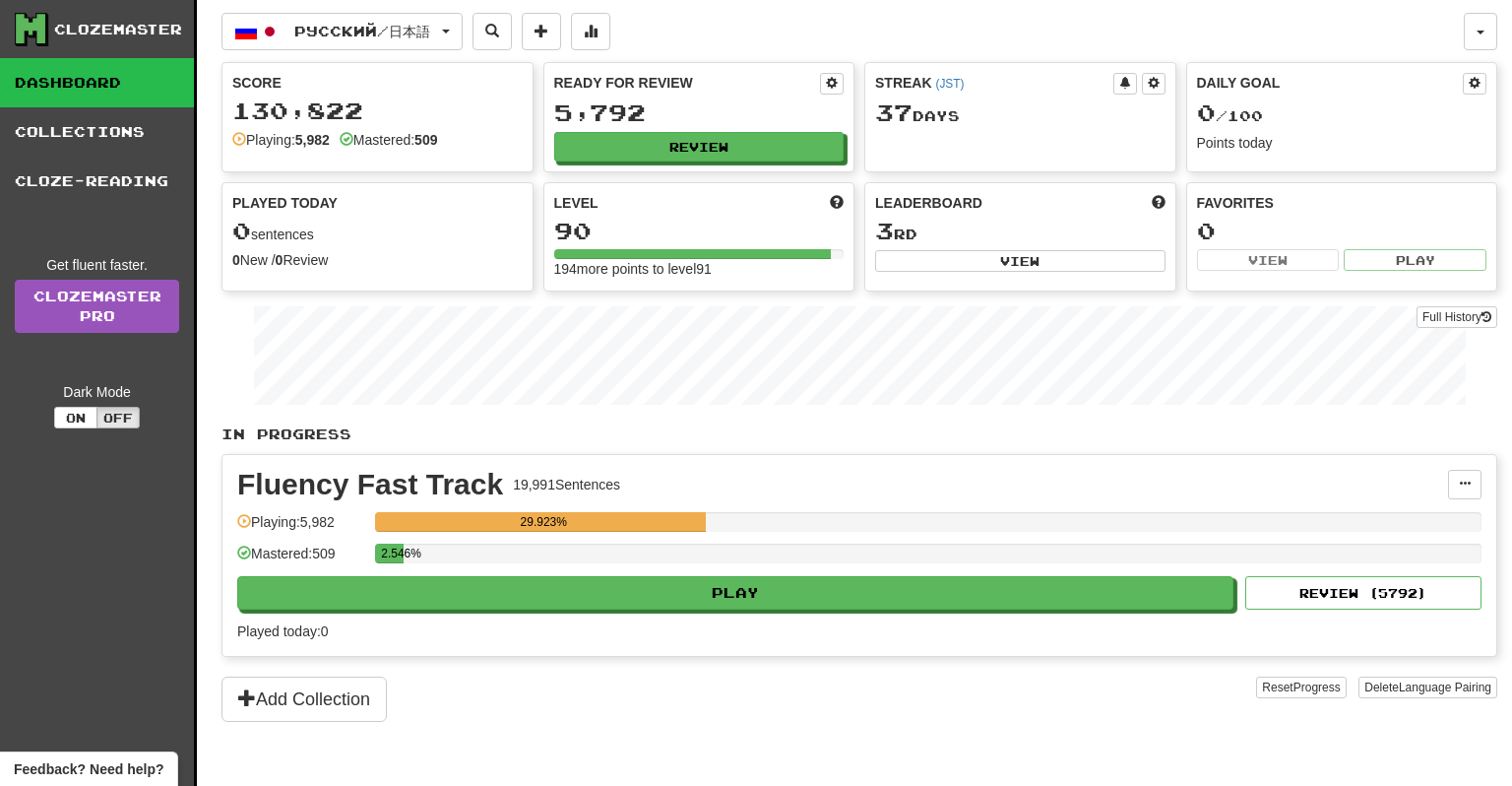 scroll, scrollTop: 0, scrollLeft: 0, axis: both 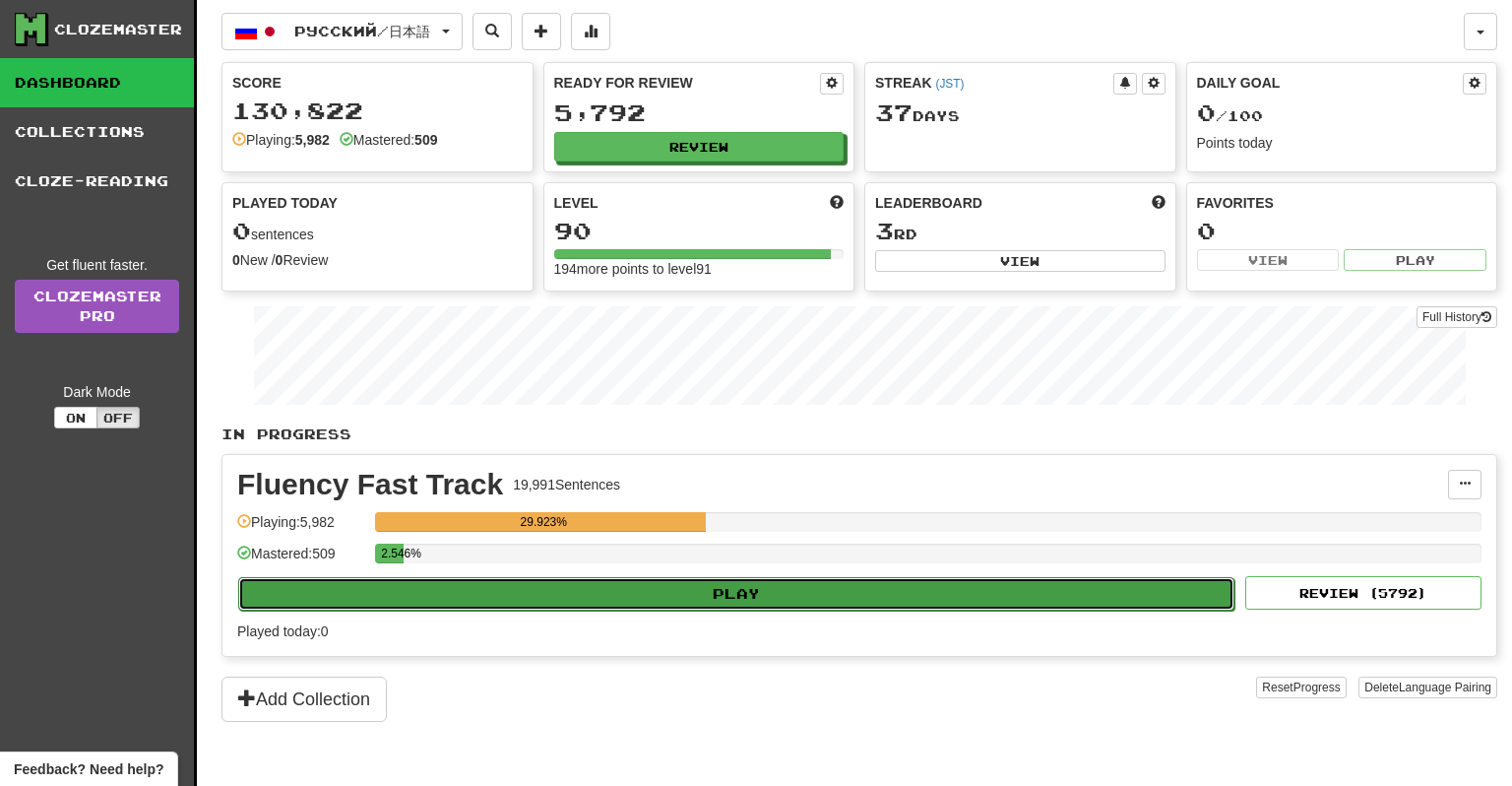 click on "Play" at bounding box center (736, 594) 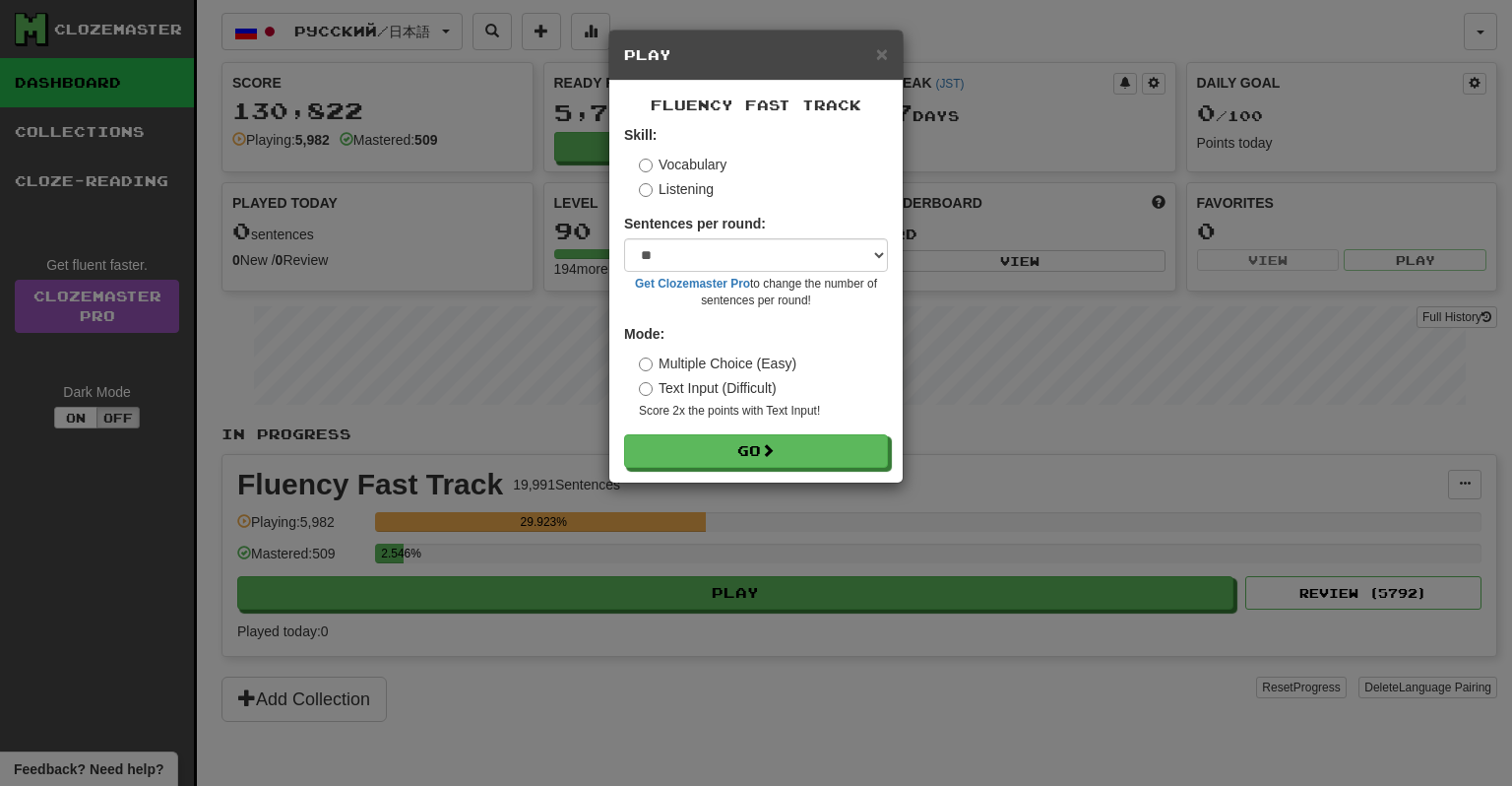 click on "Text Input (Difficult)" at bounding box center (708, 388) 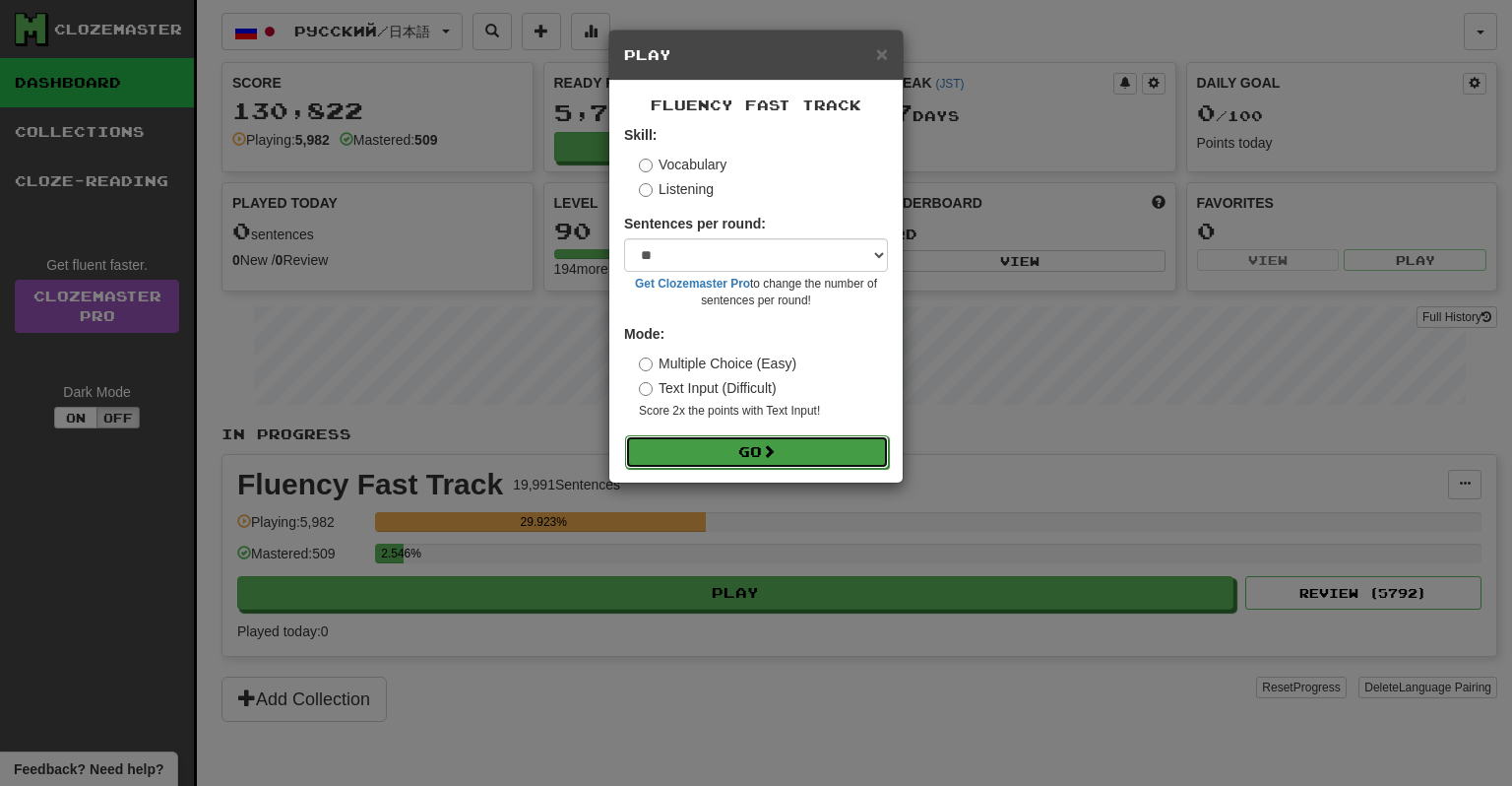 click on "Go" at bounding box center (757, 452) 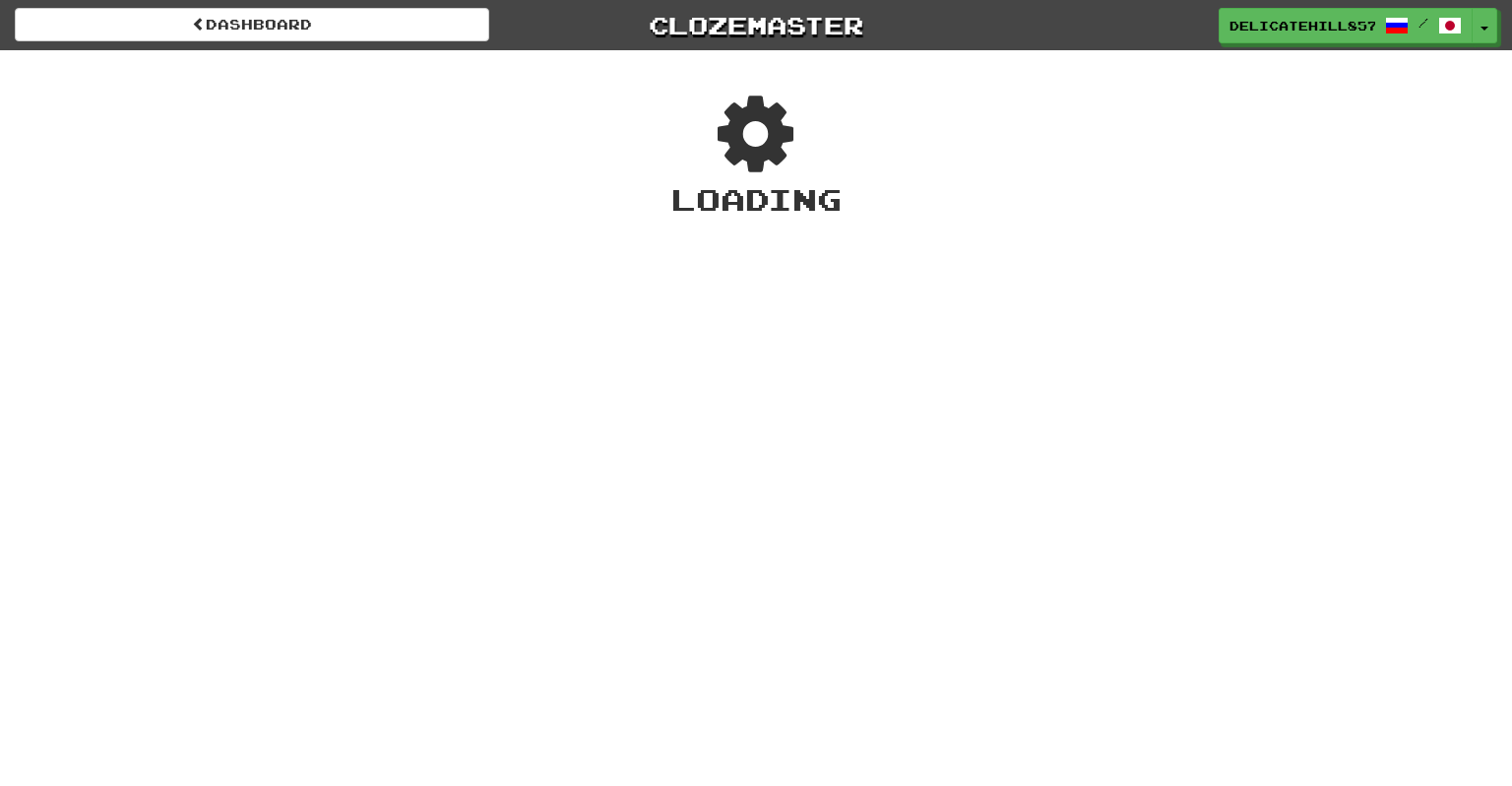 scroll, scrollTop: 0, scrollLeft: 0, axis: both 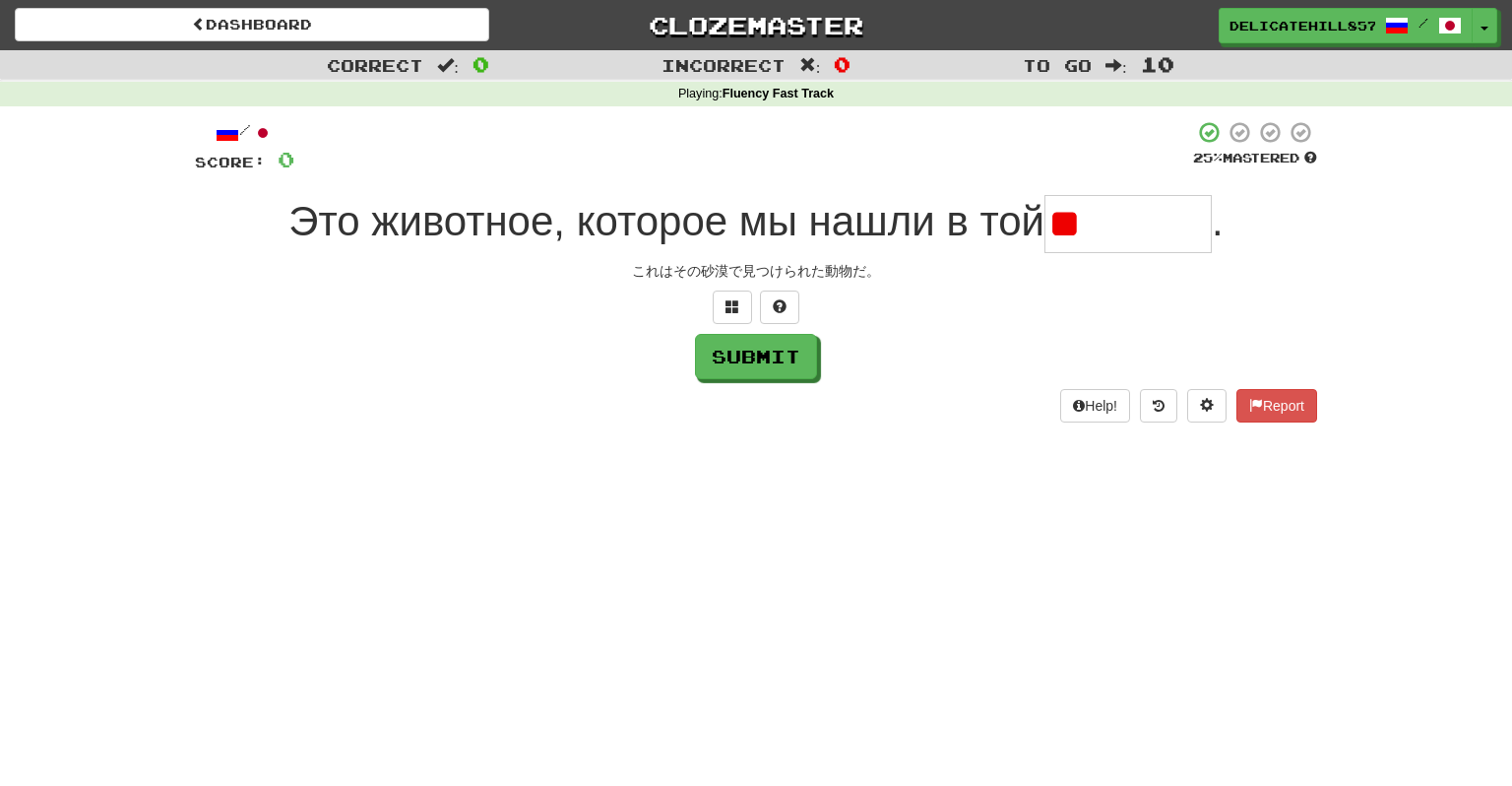 type on "*" 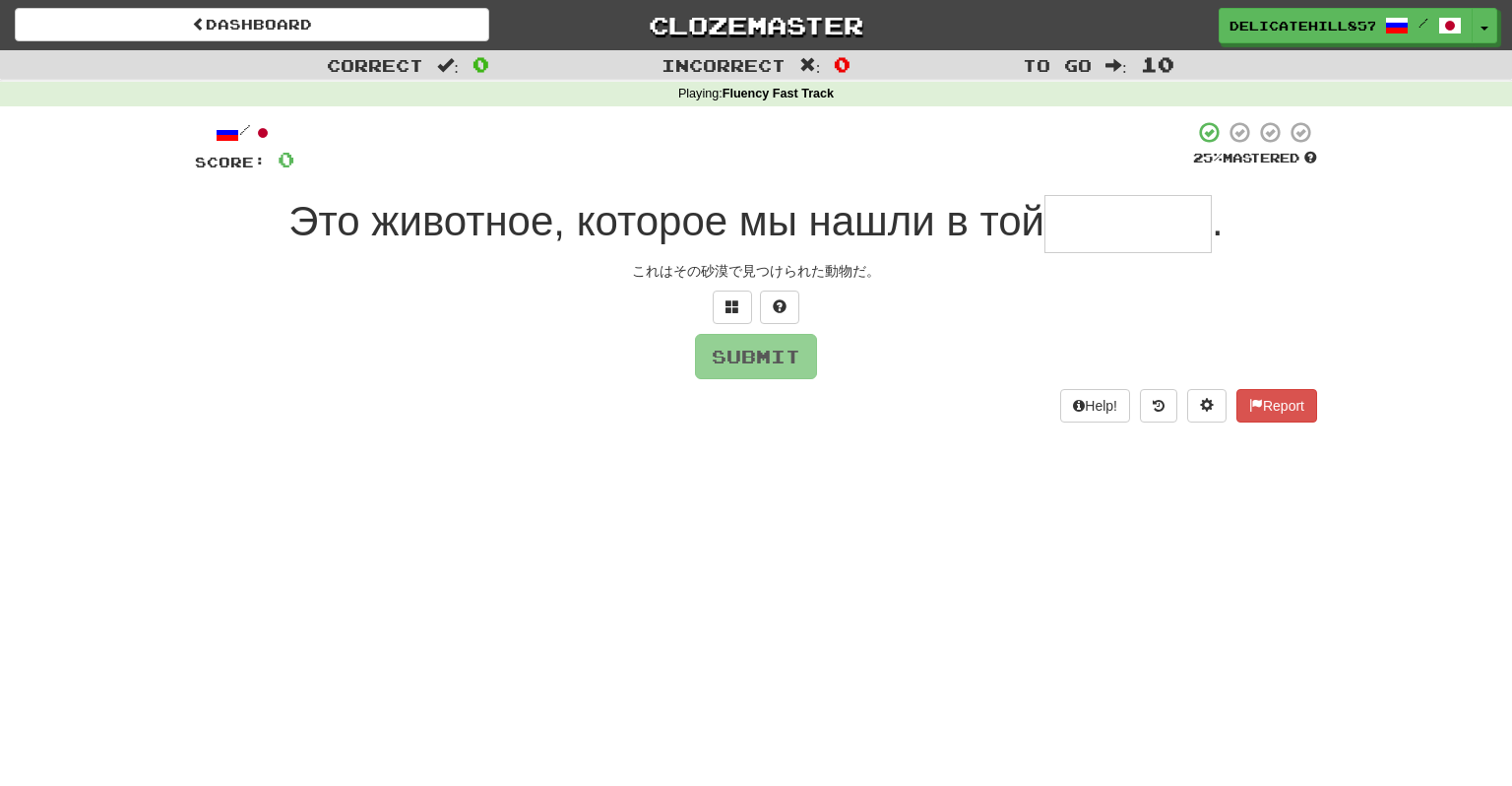 type on "*******" 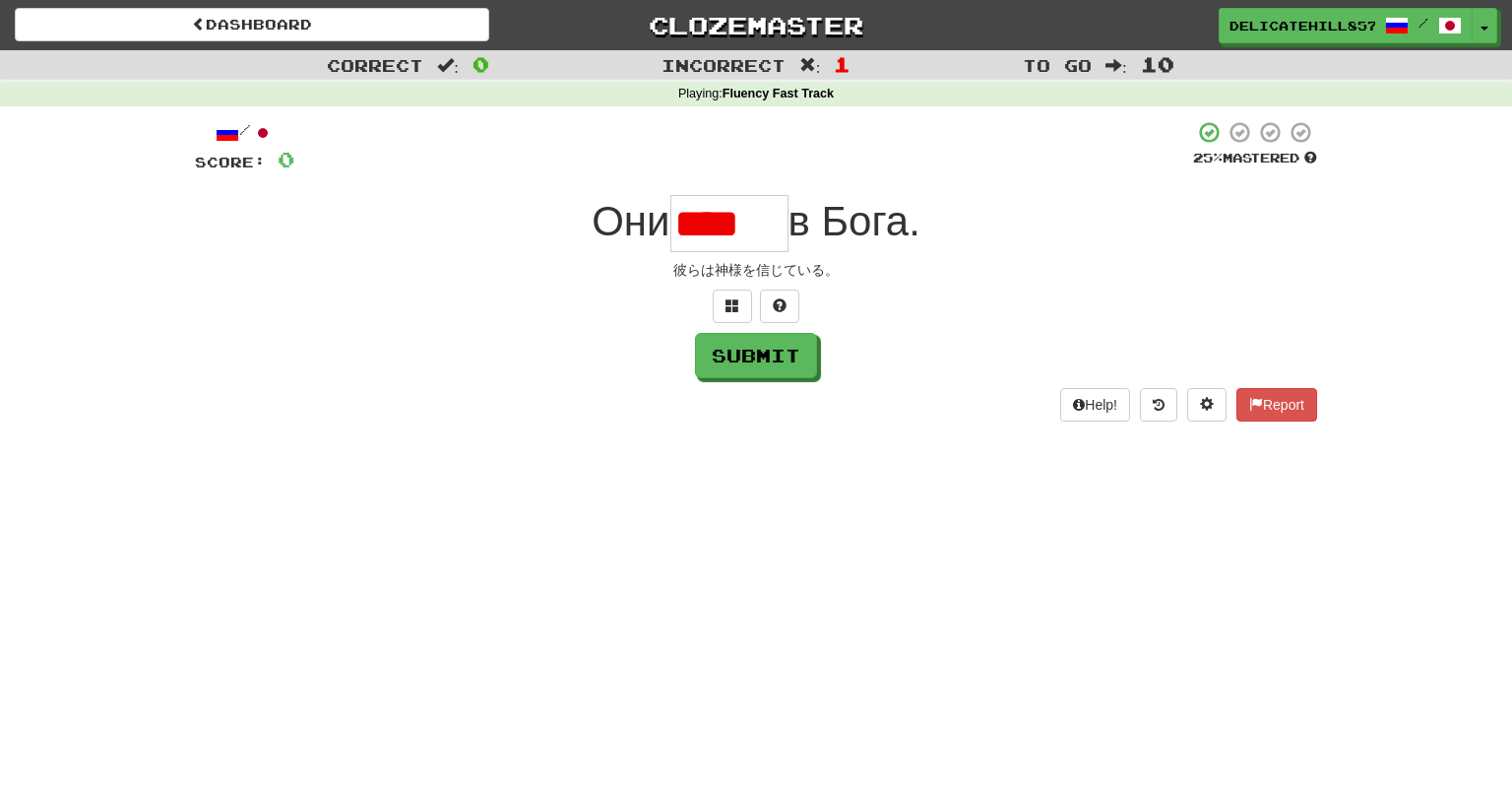 scroll, scrollTop: 0, scrollLeft: 0, axis: both 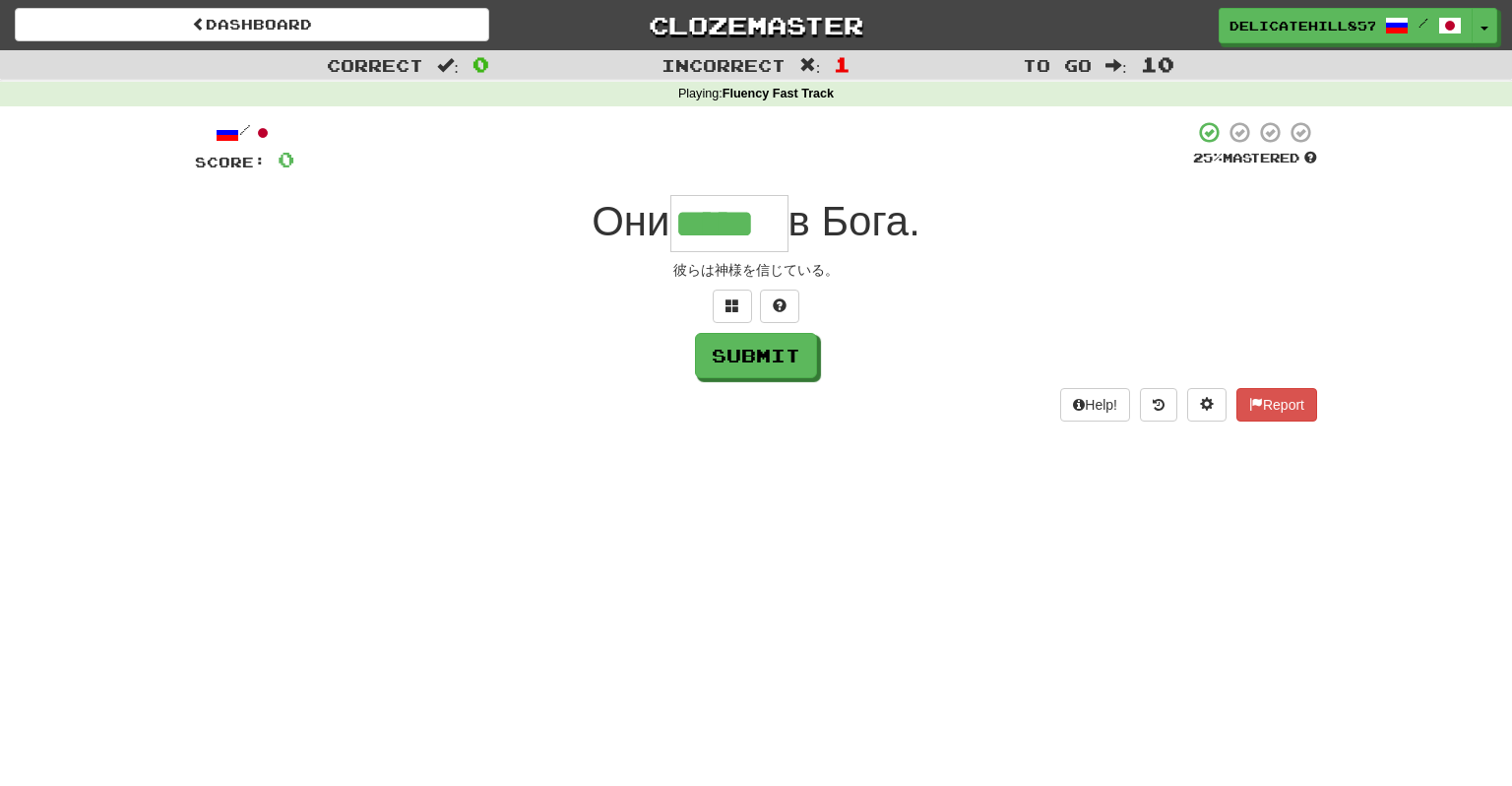 type on "*****" 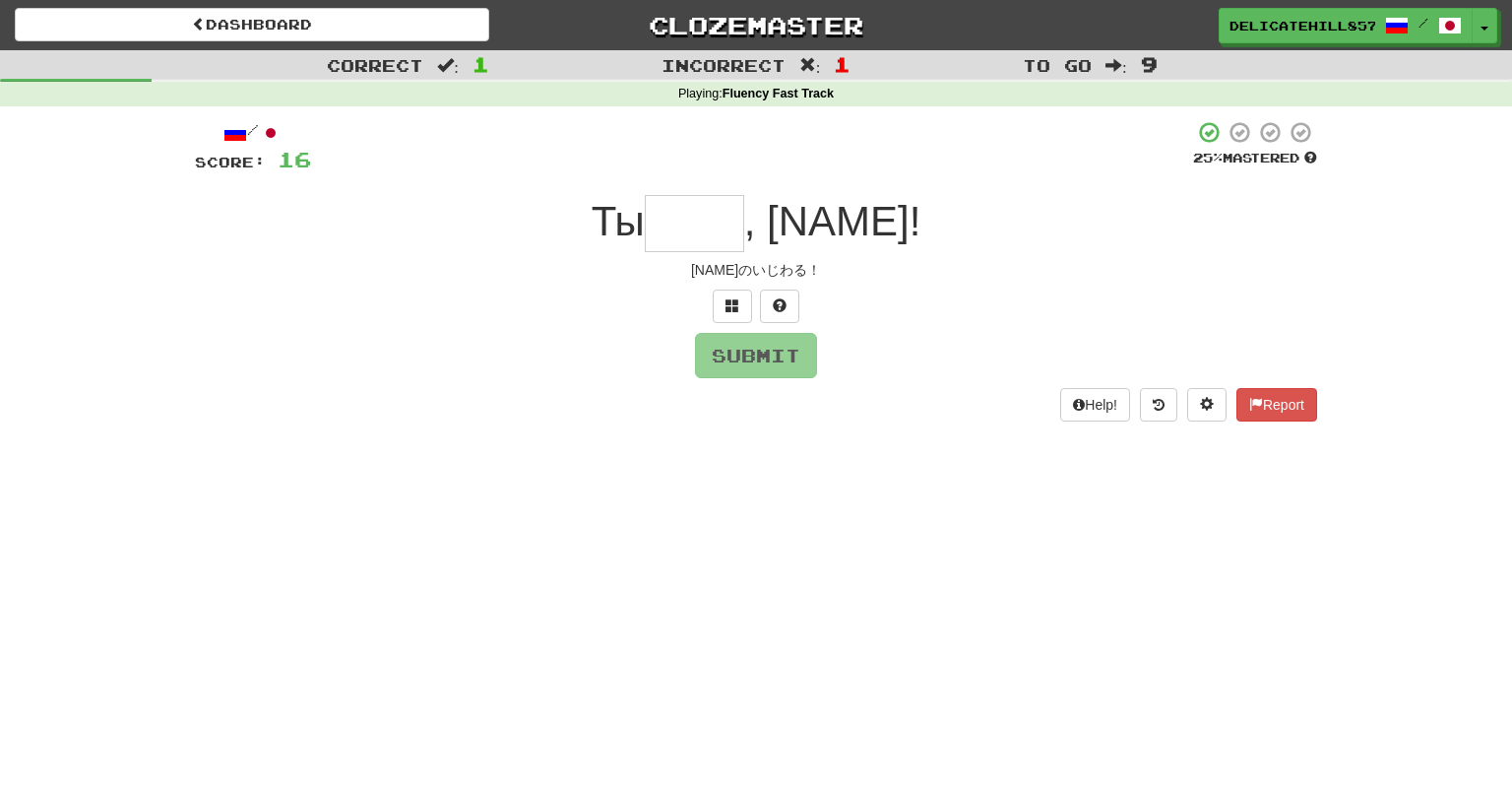 type on "****" 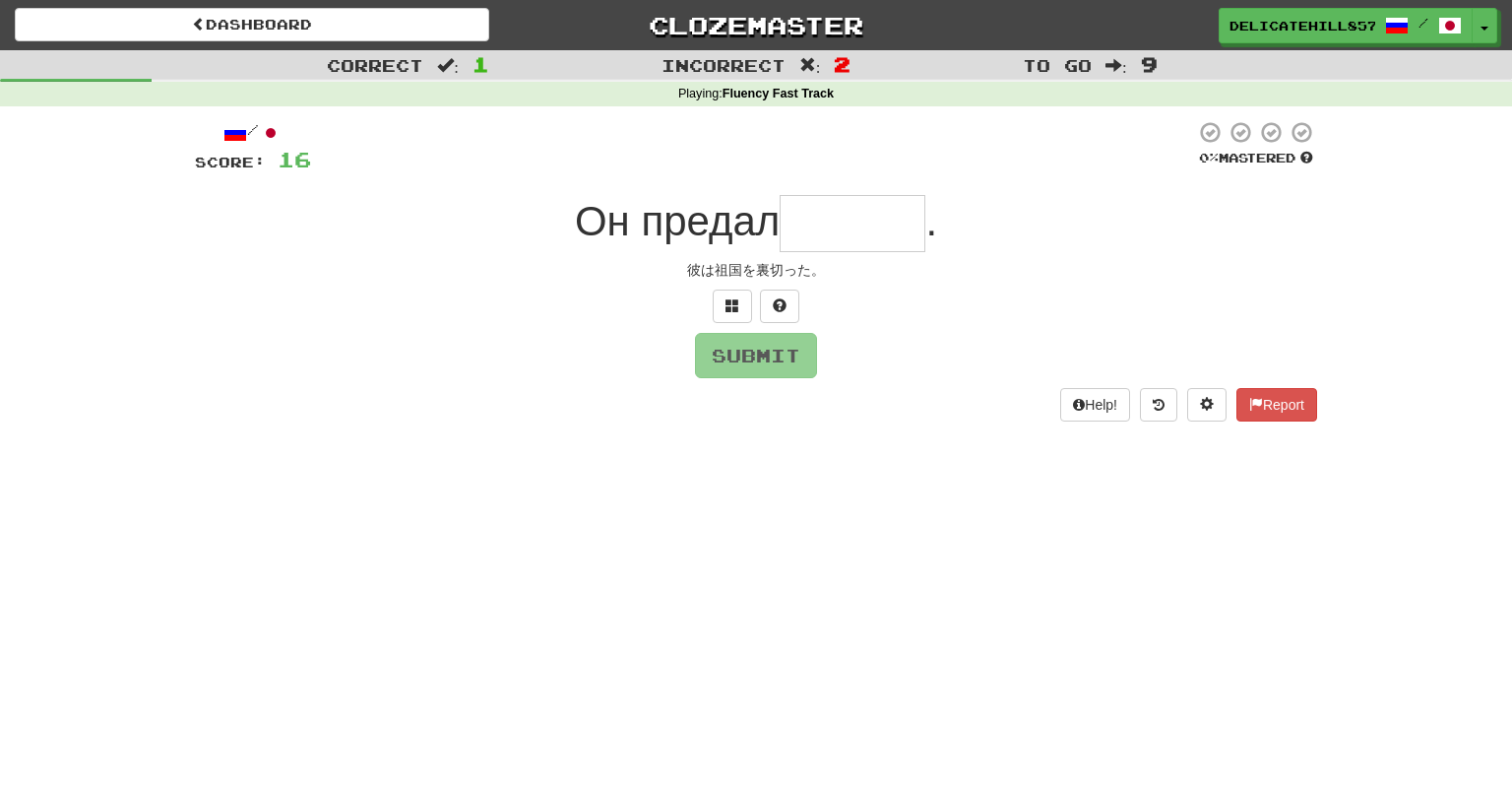 type on "*" 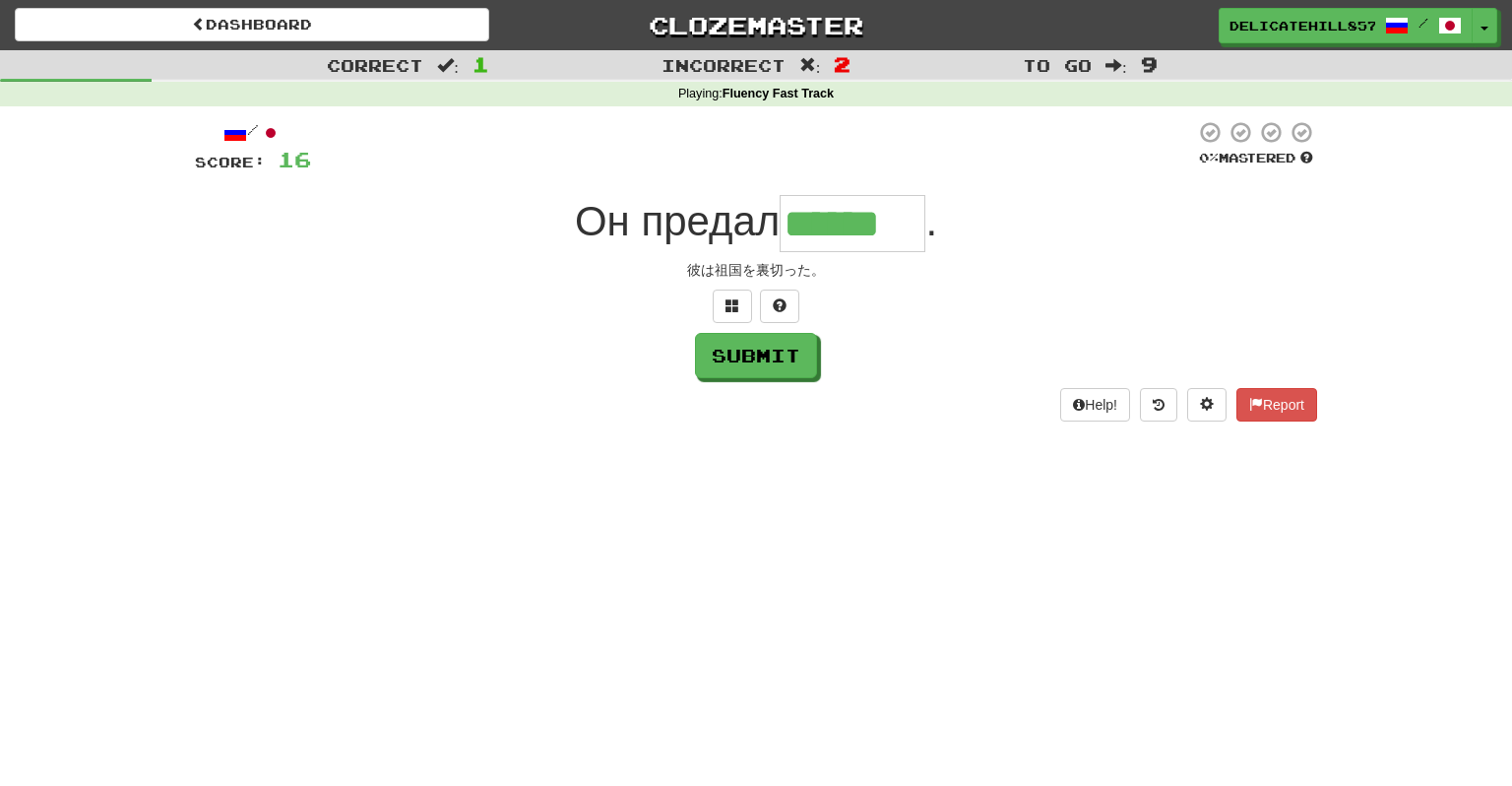 type on "******" 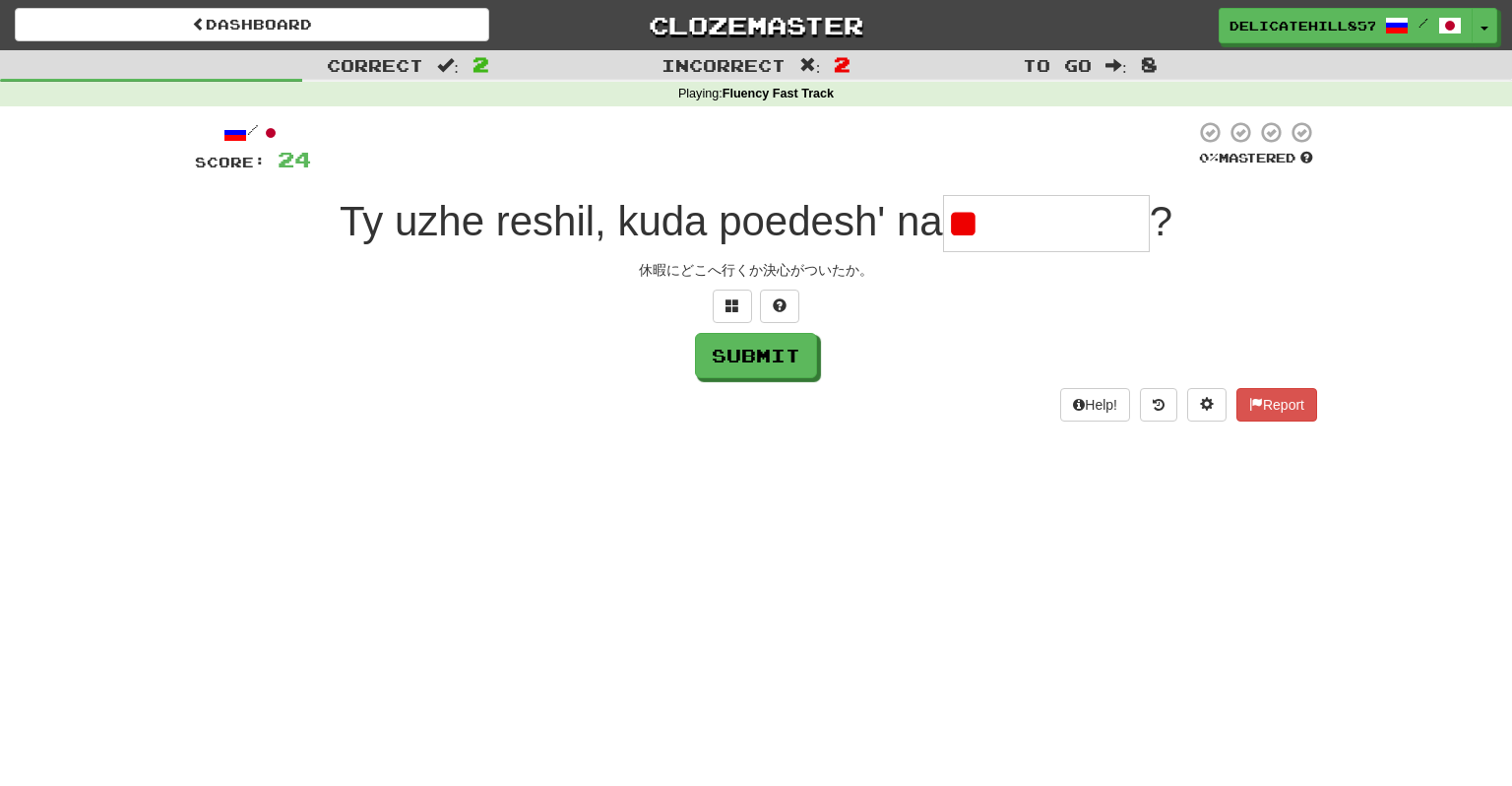 type on "*" 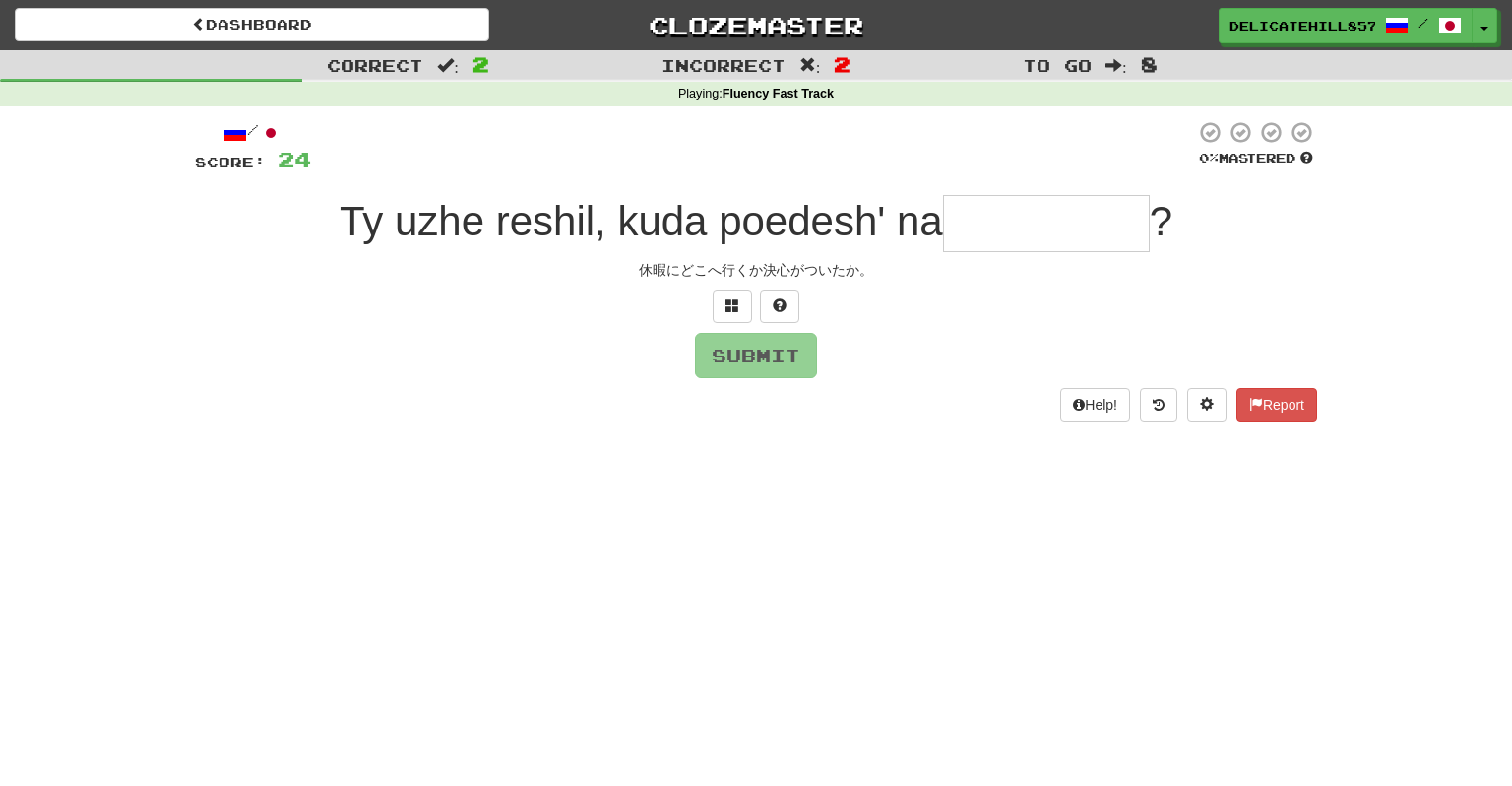 type on "*********" 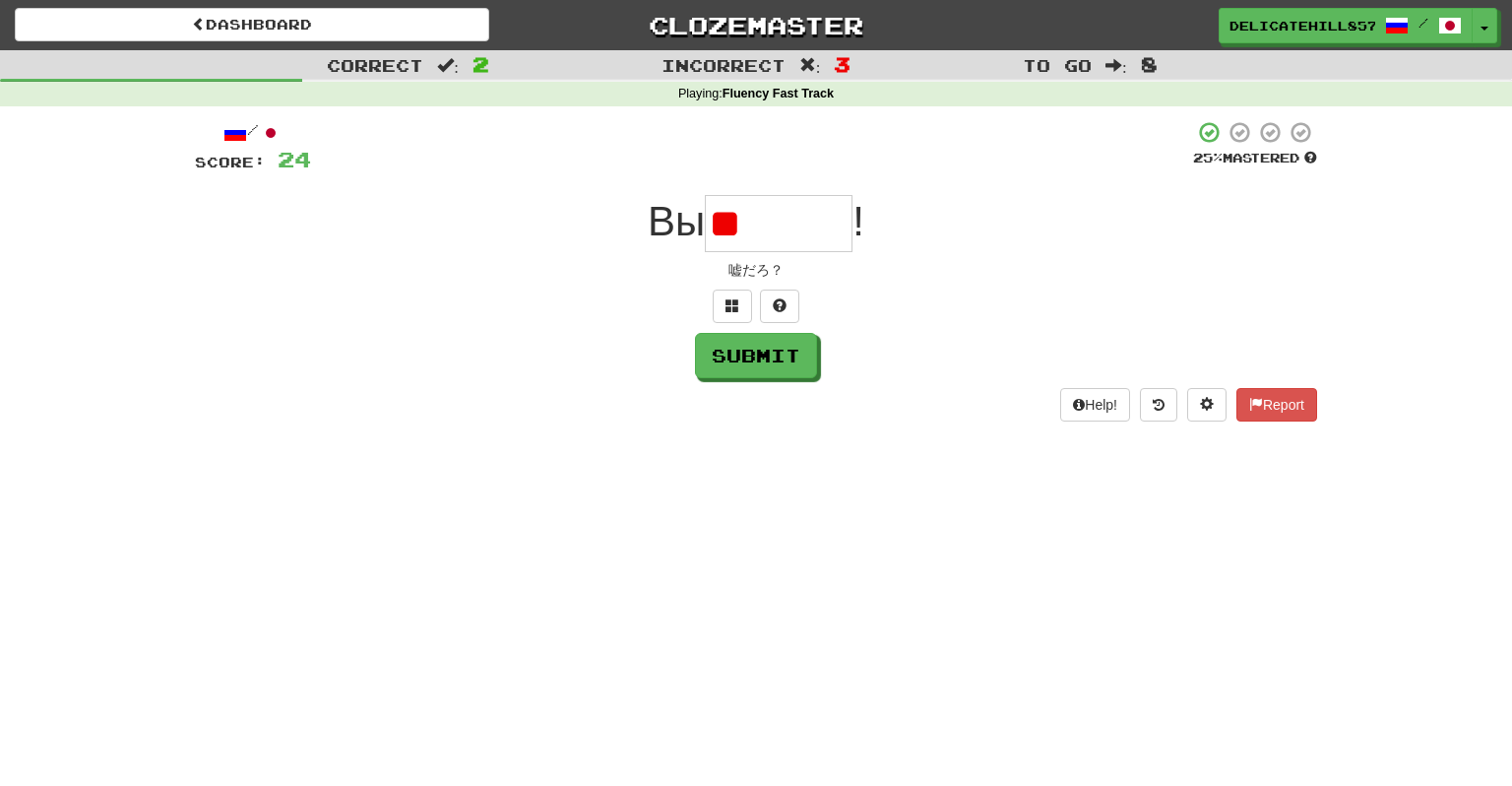type on "*" 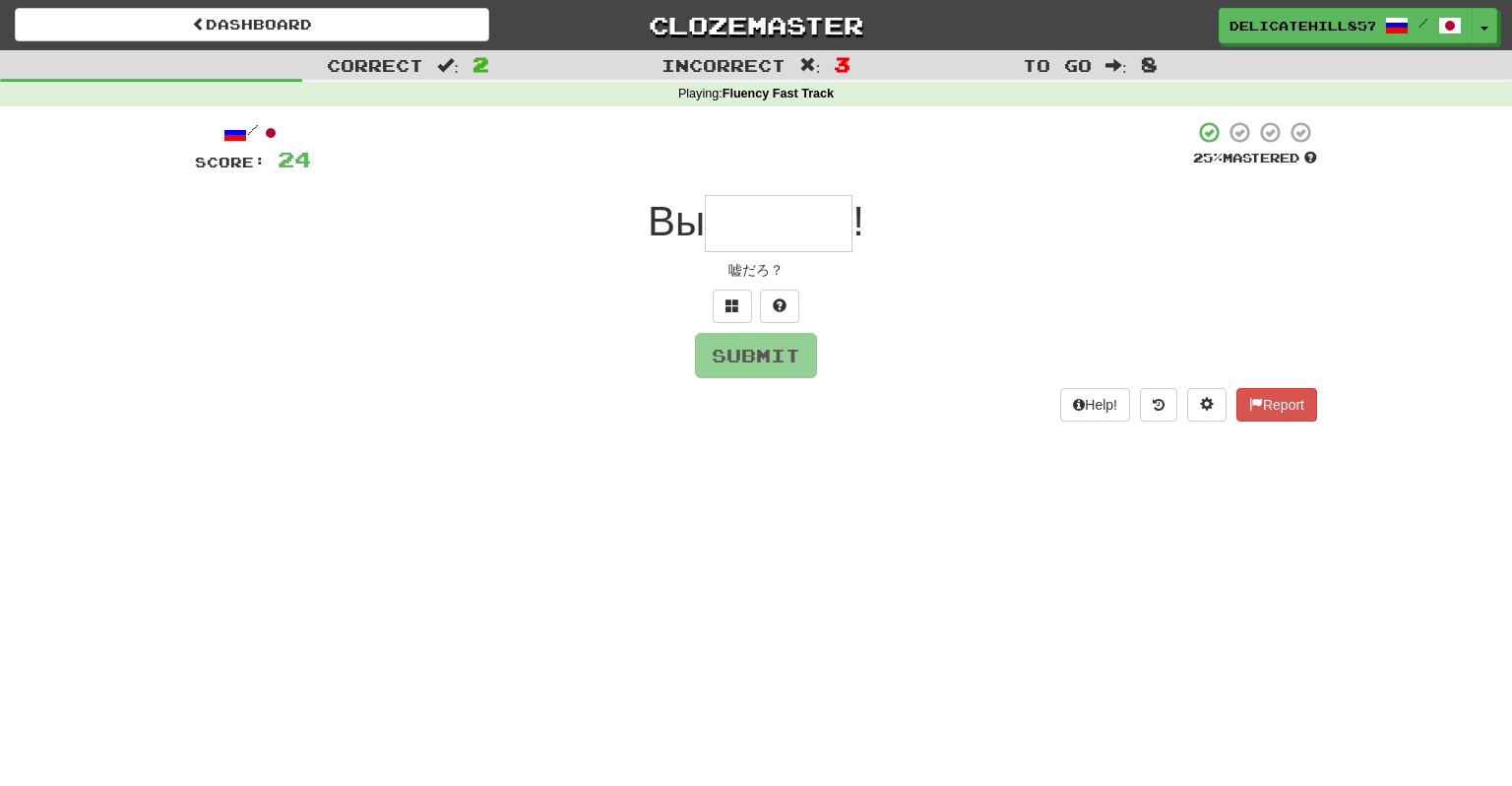 type on "******" 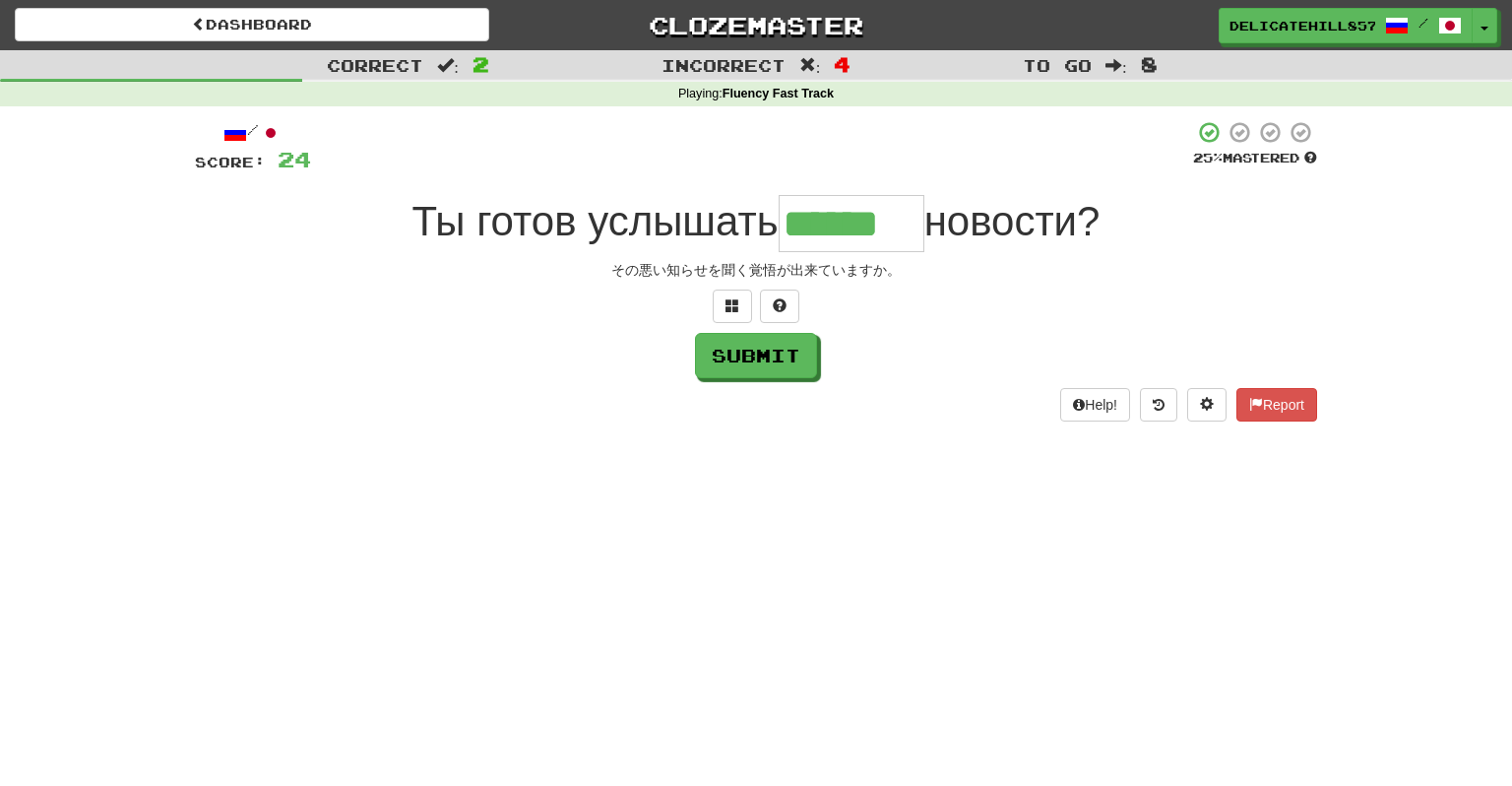 type on "******" 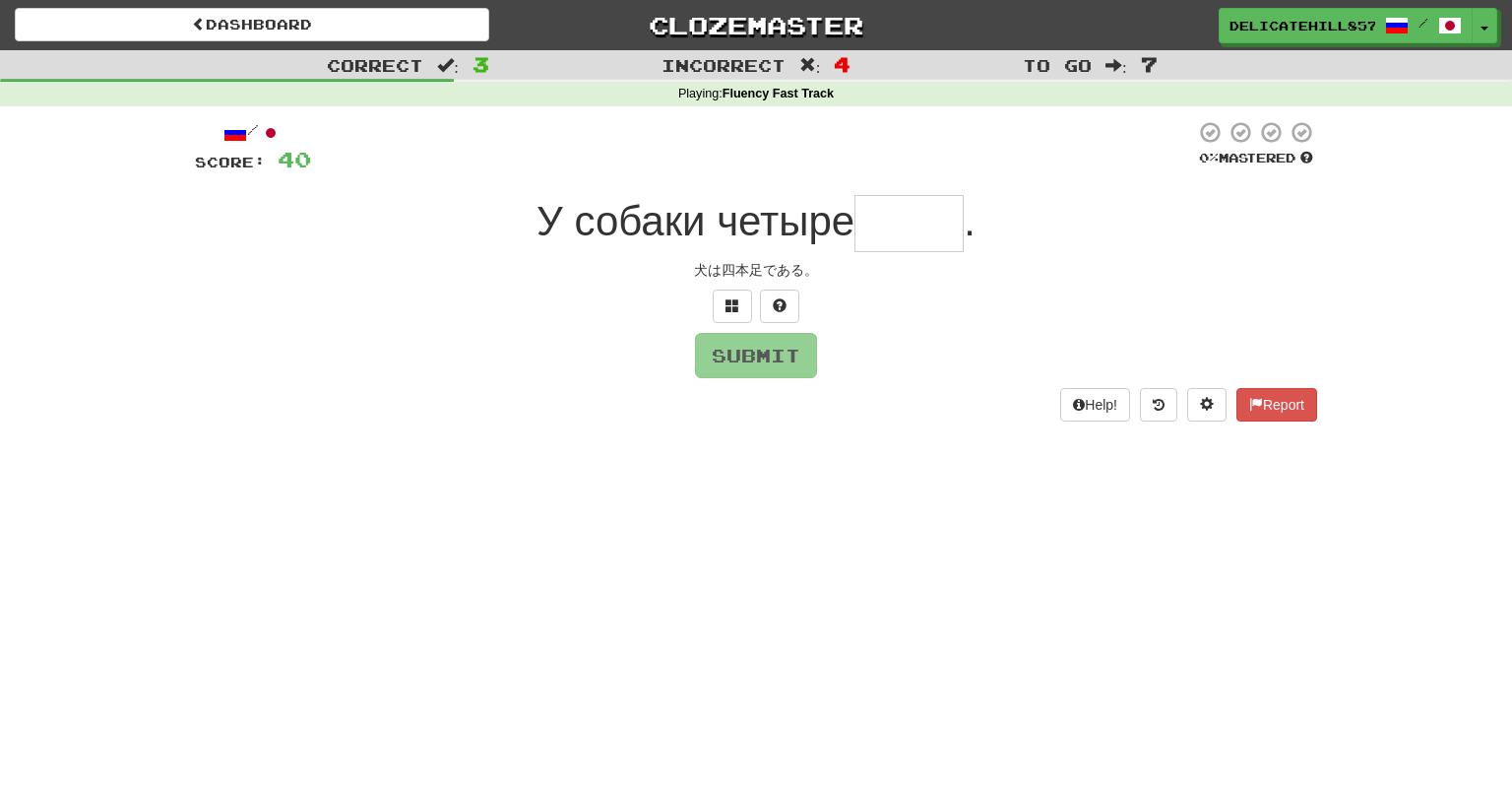 type on "*" 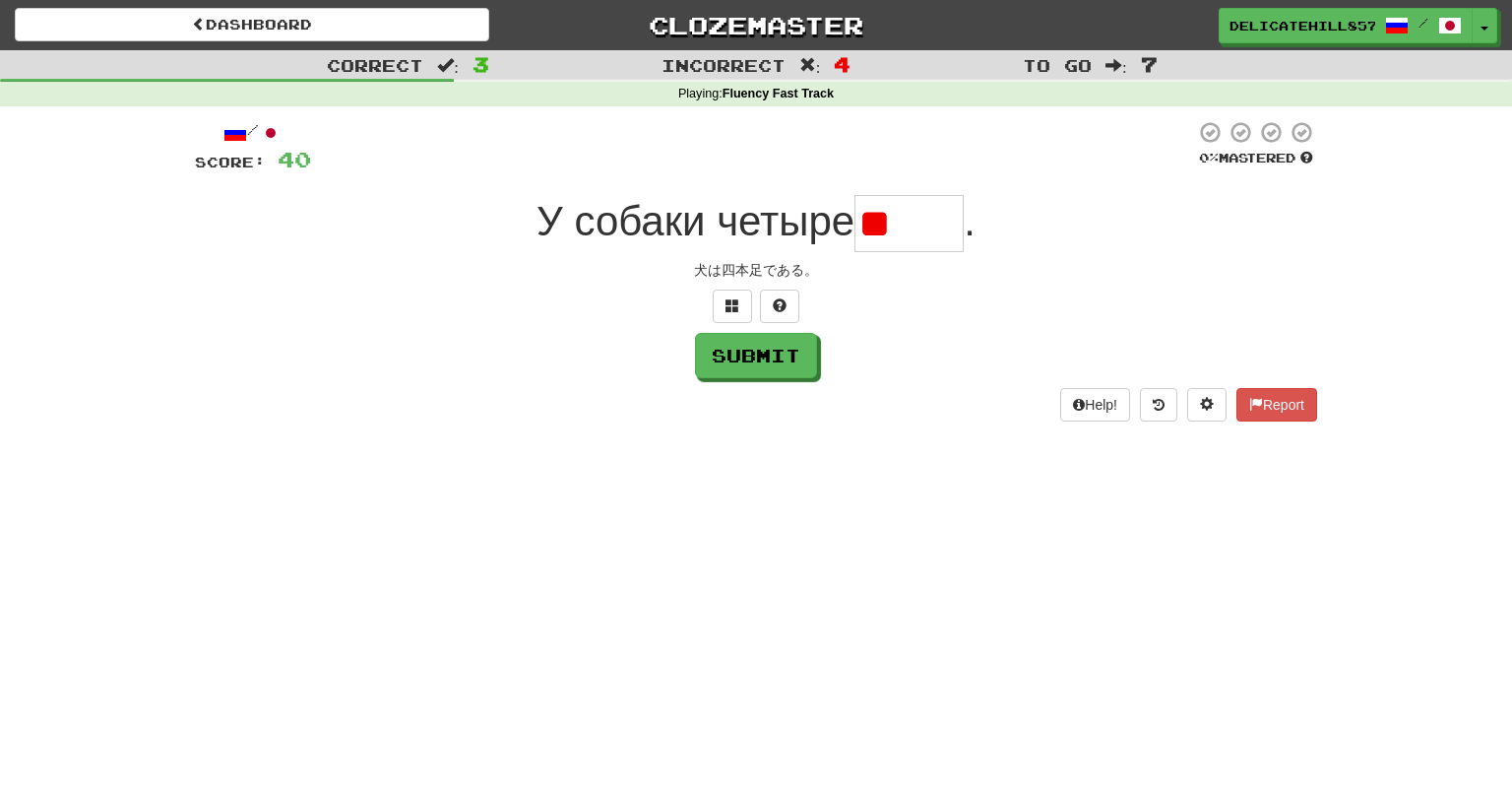 type on "*" 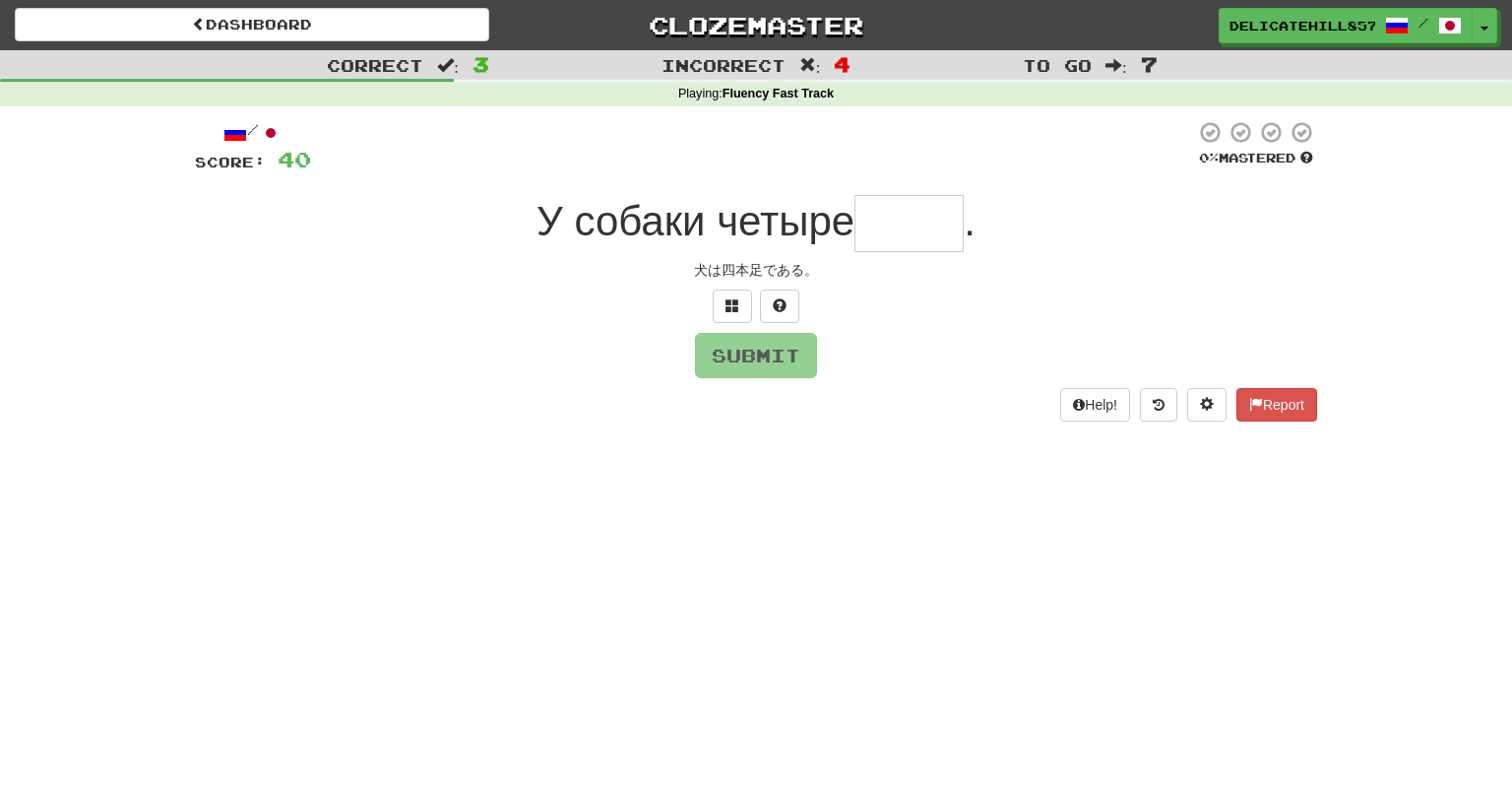 type on "****" 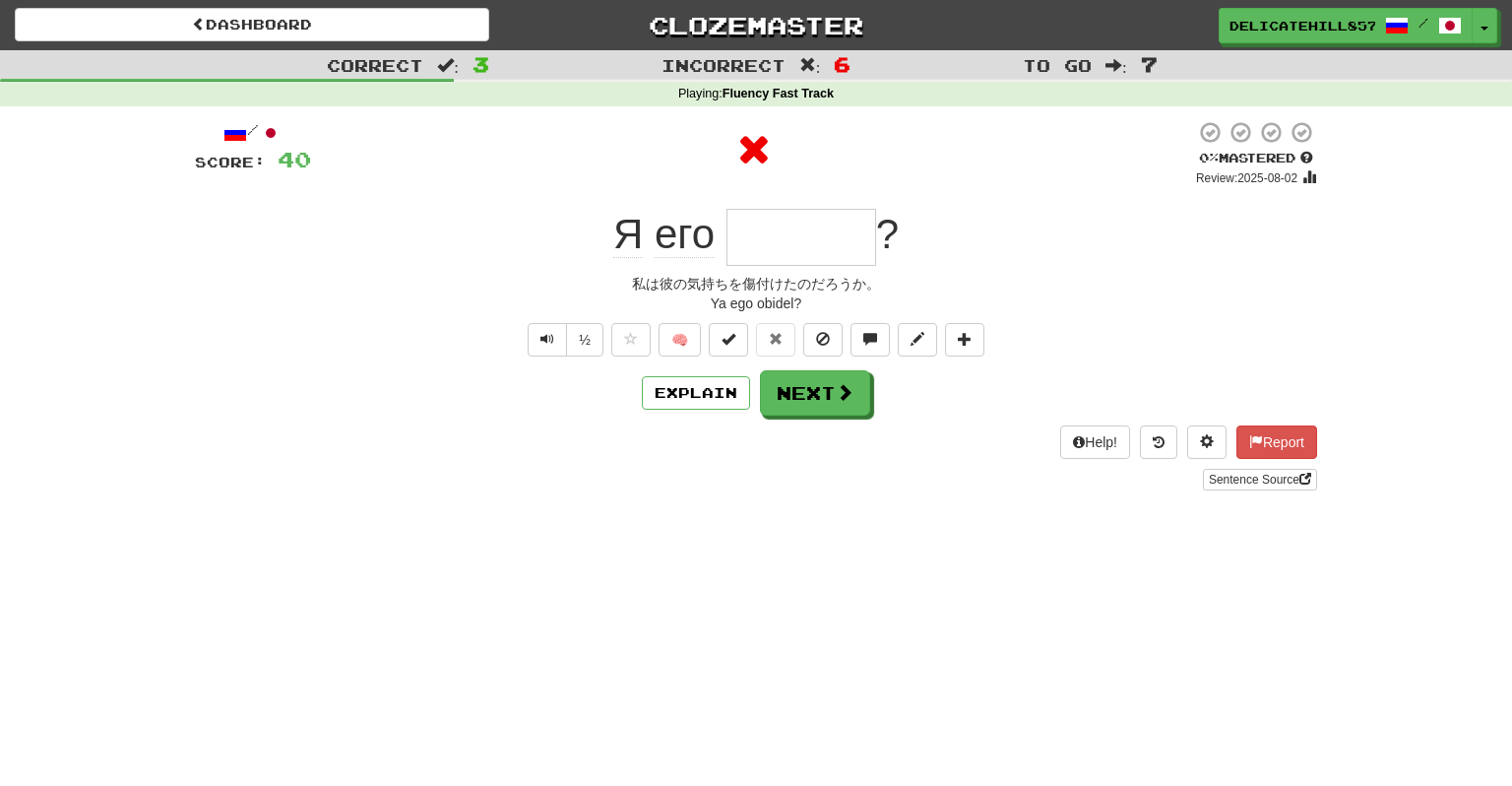 type on "******" 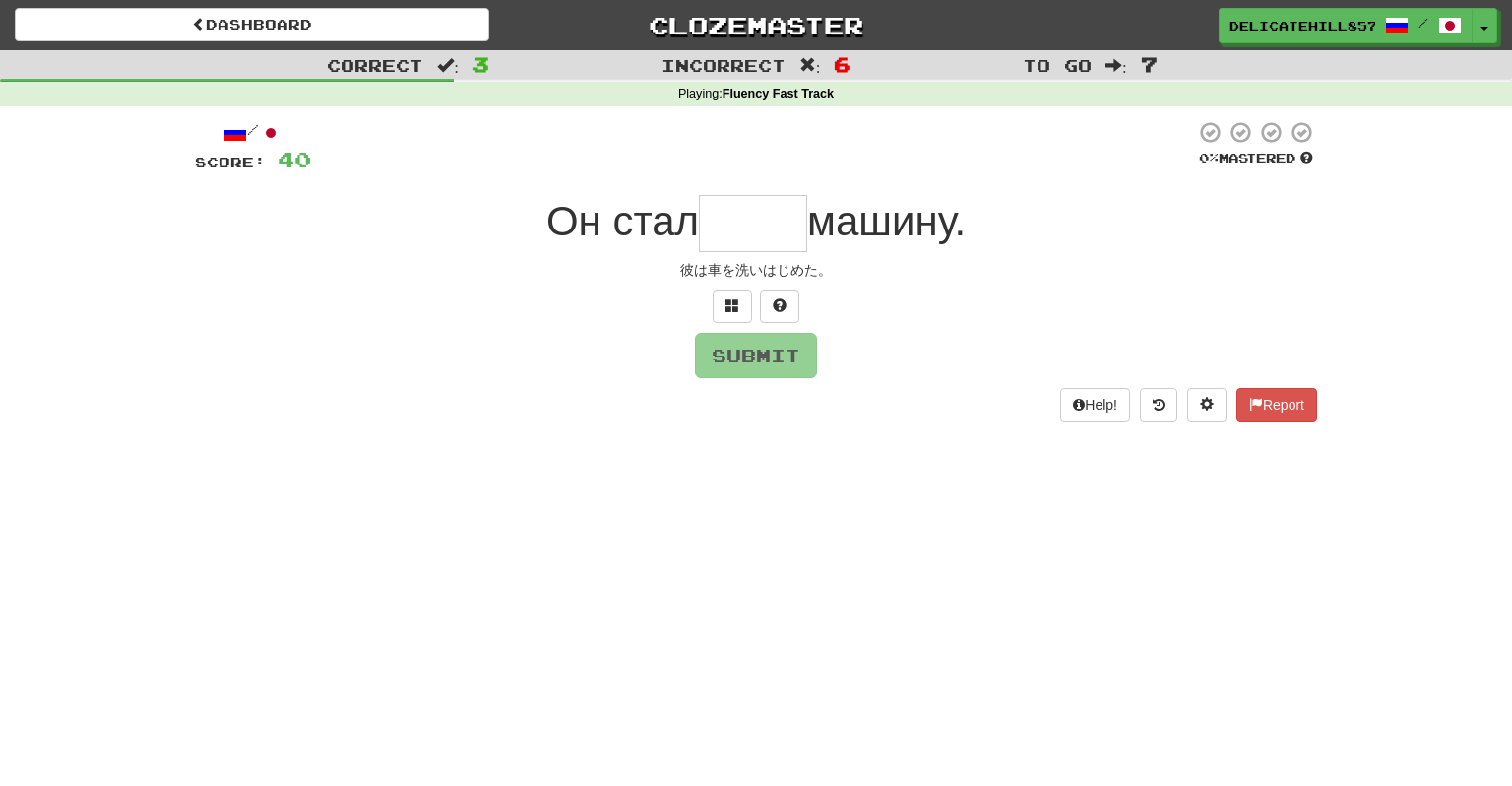 type on "*" 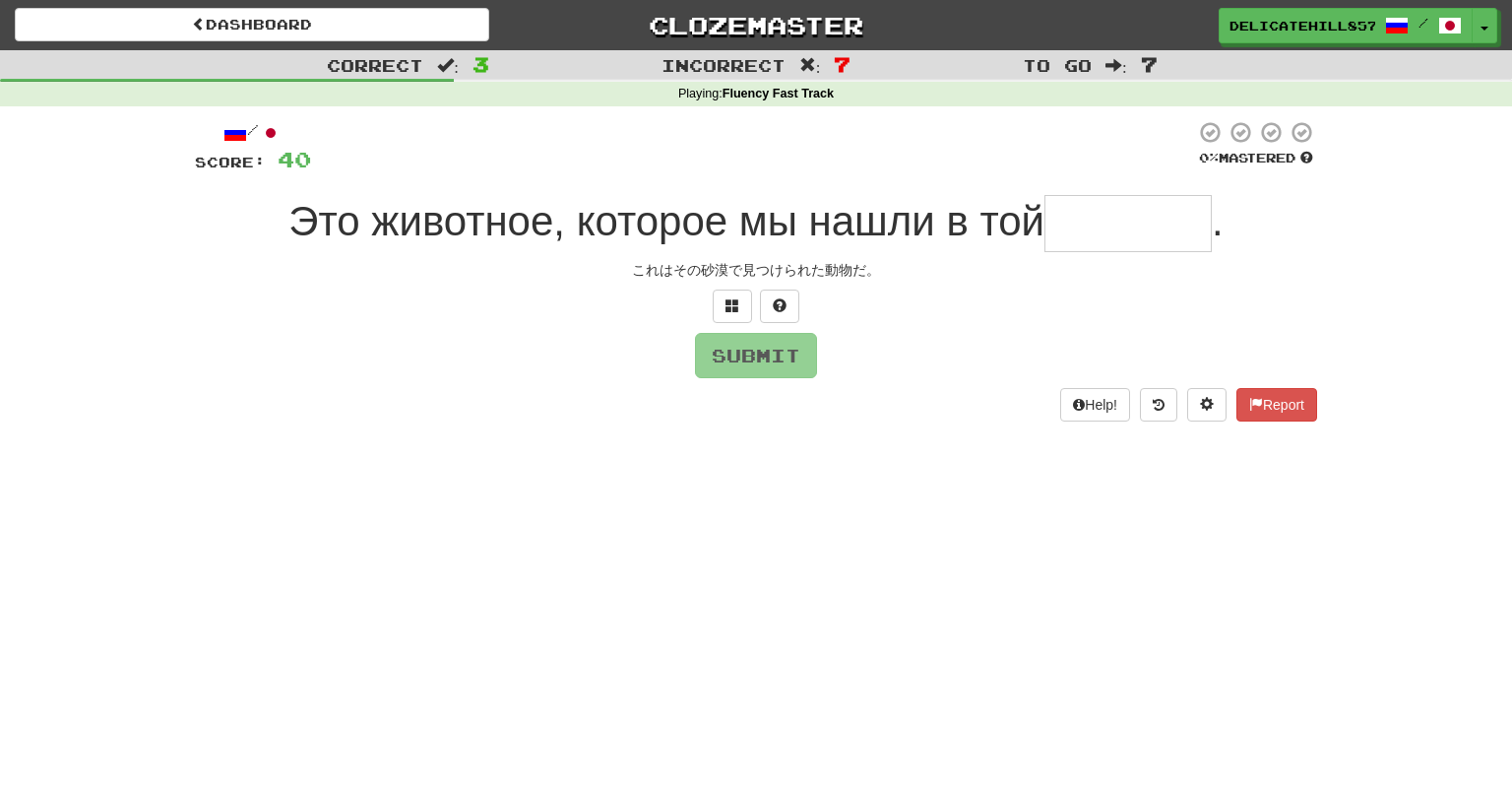 type on "*******" 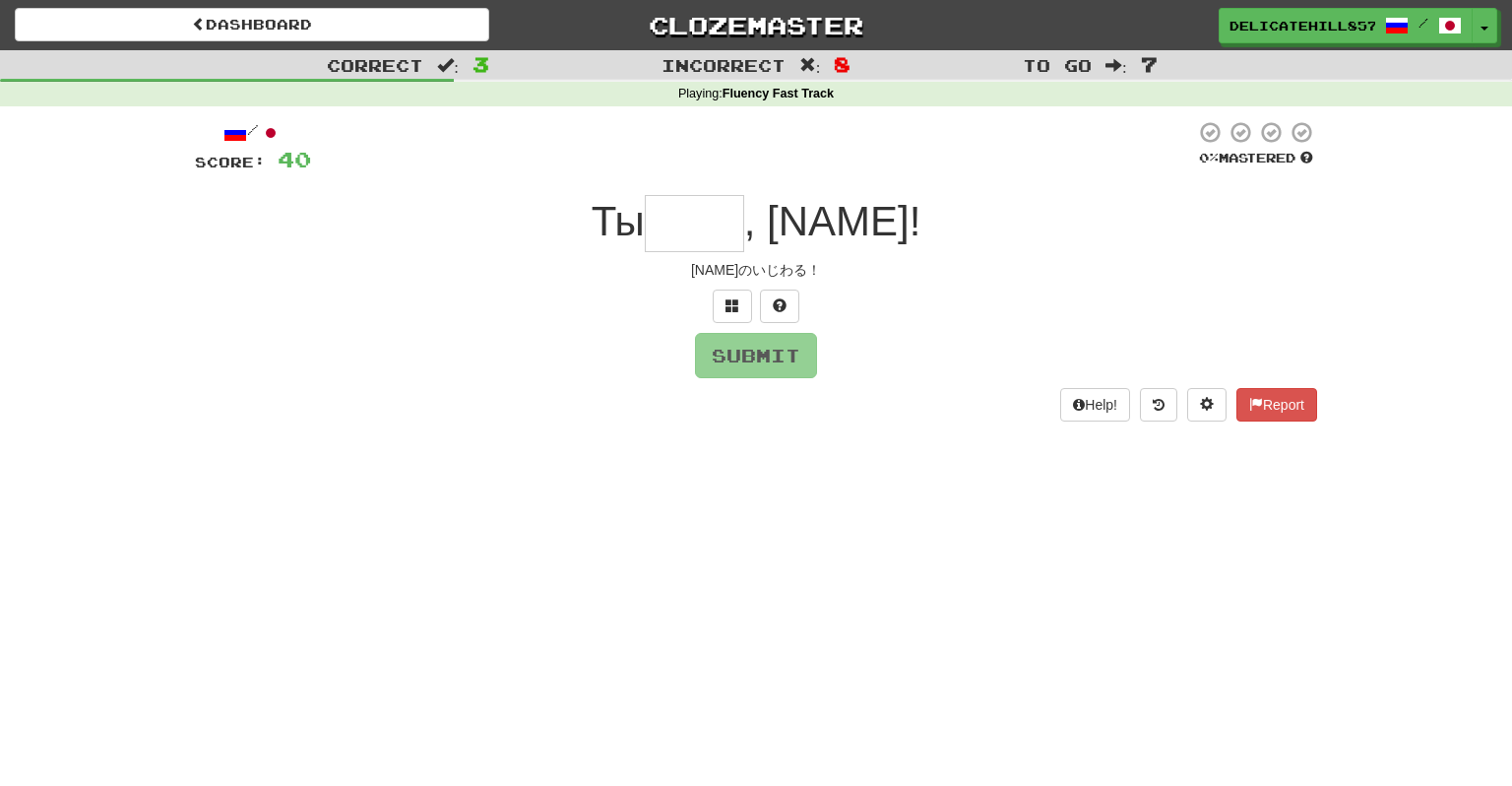 type on "****" 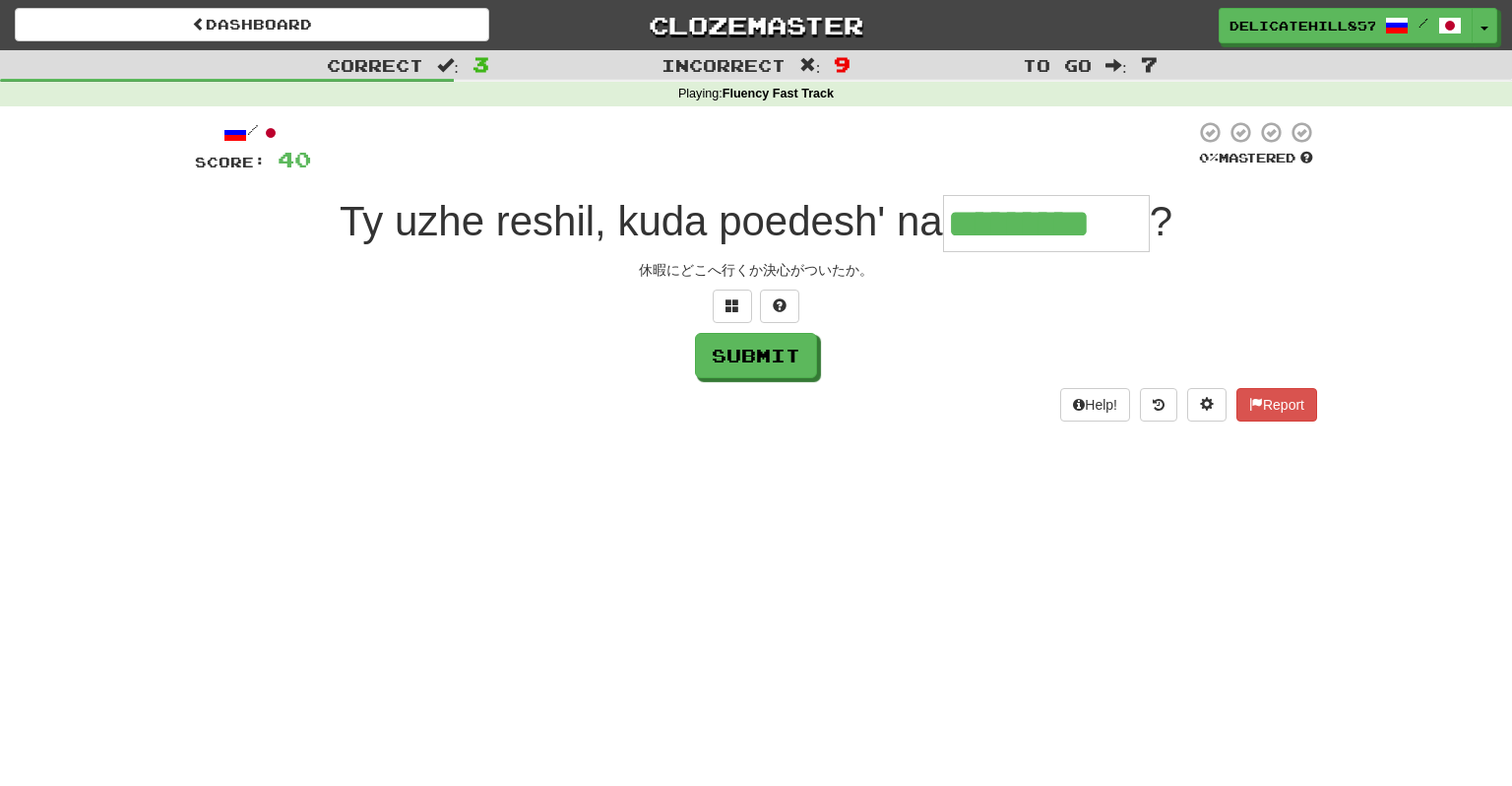 type on "*********" 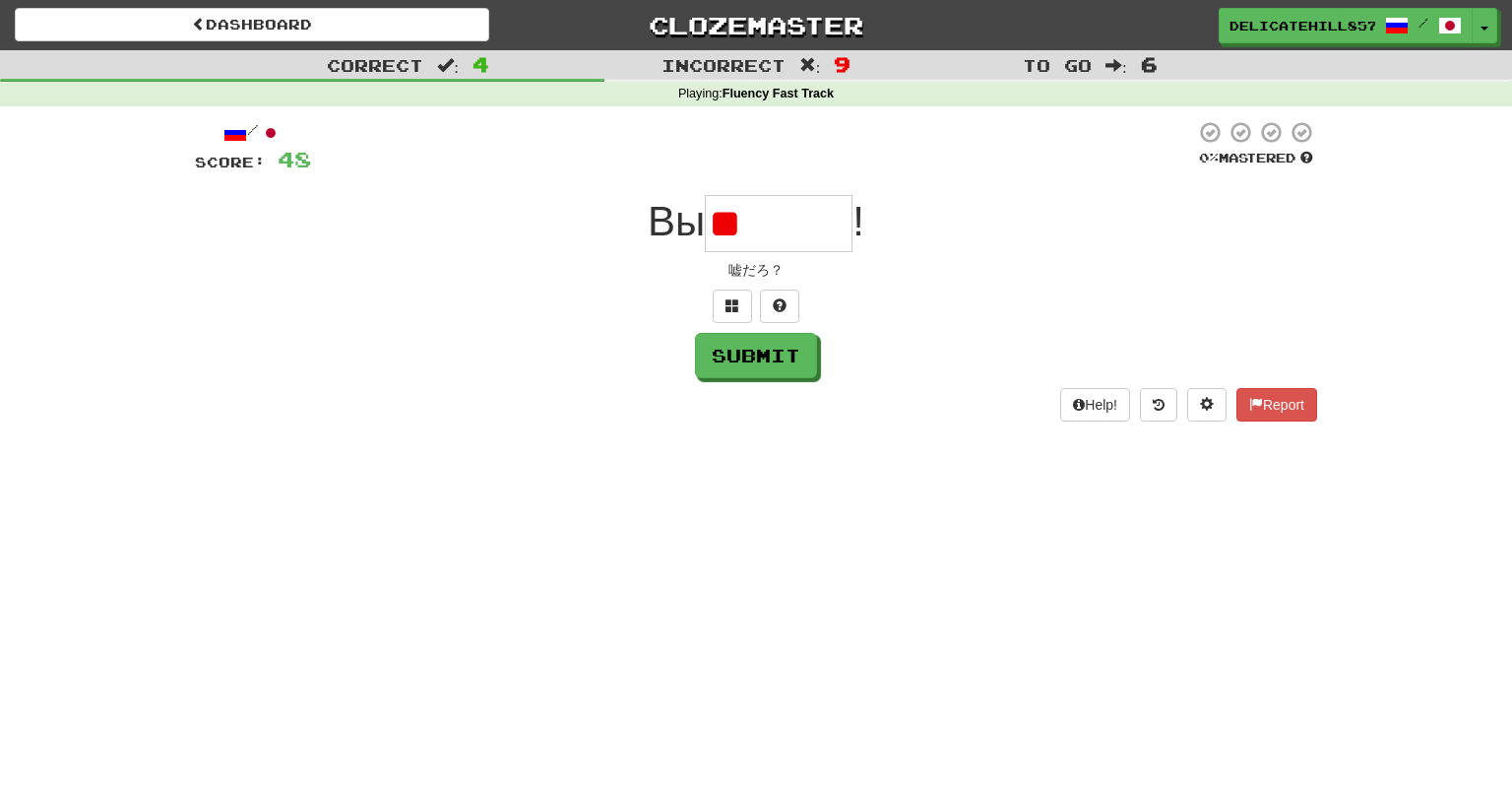 type on "*" 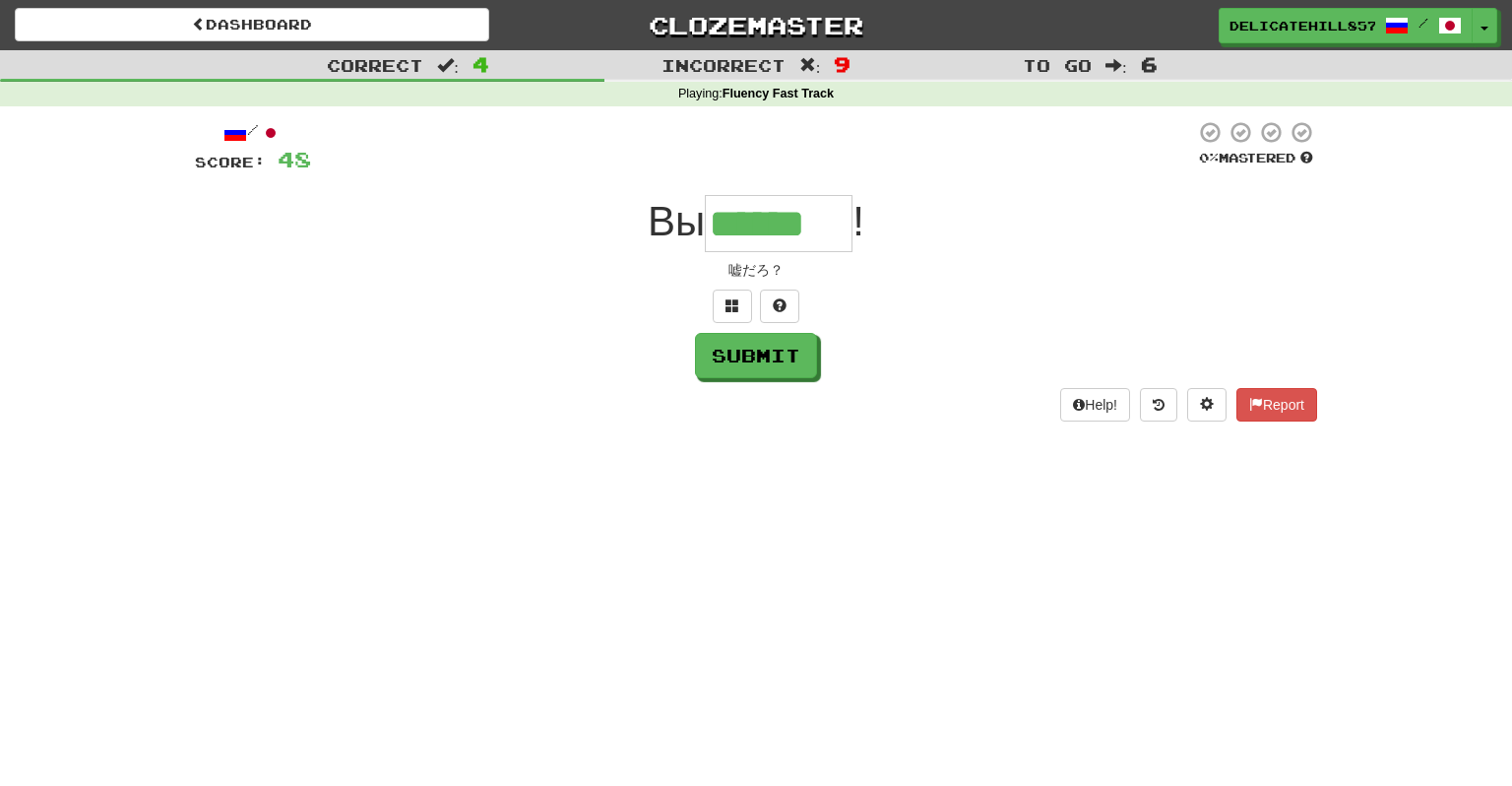 type on "******" 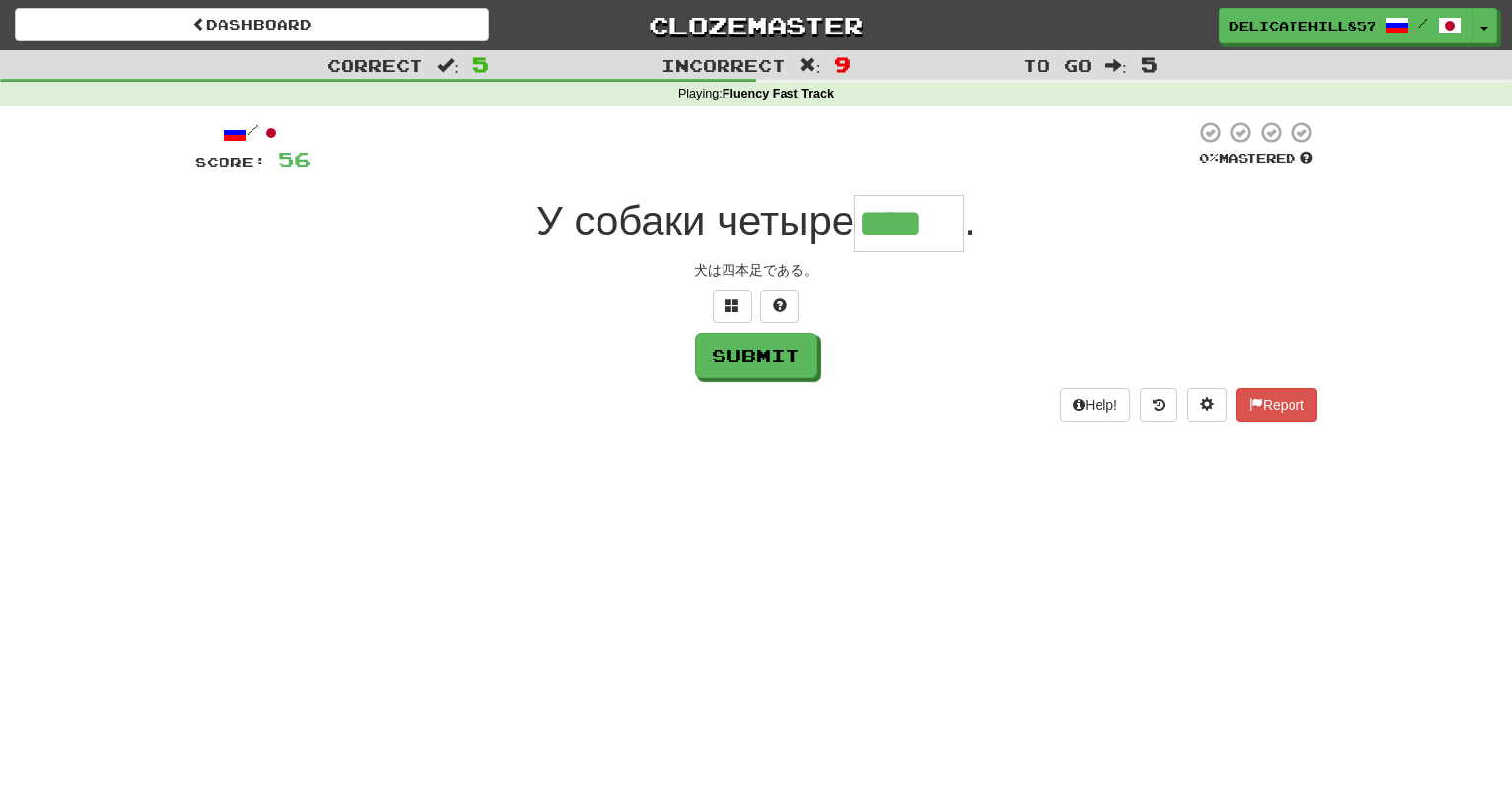 type on "****" 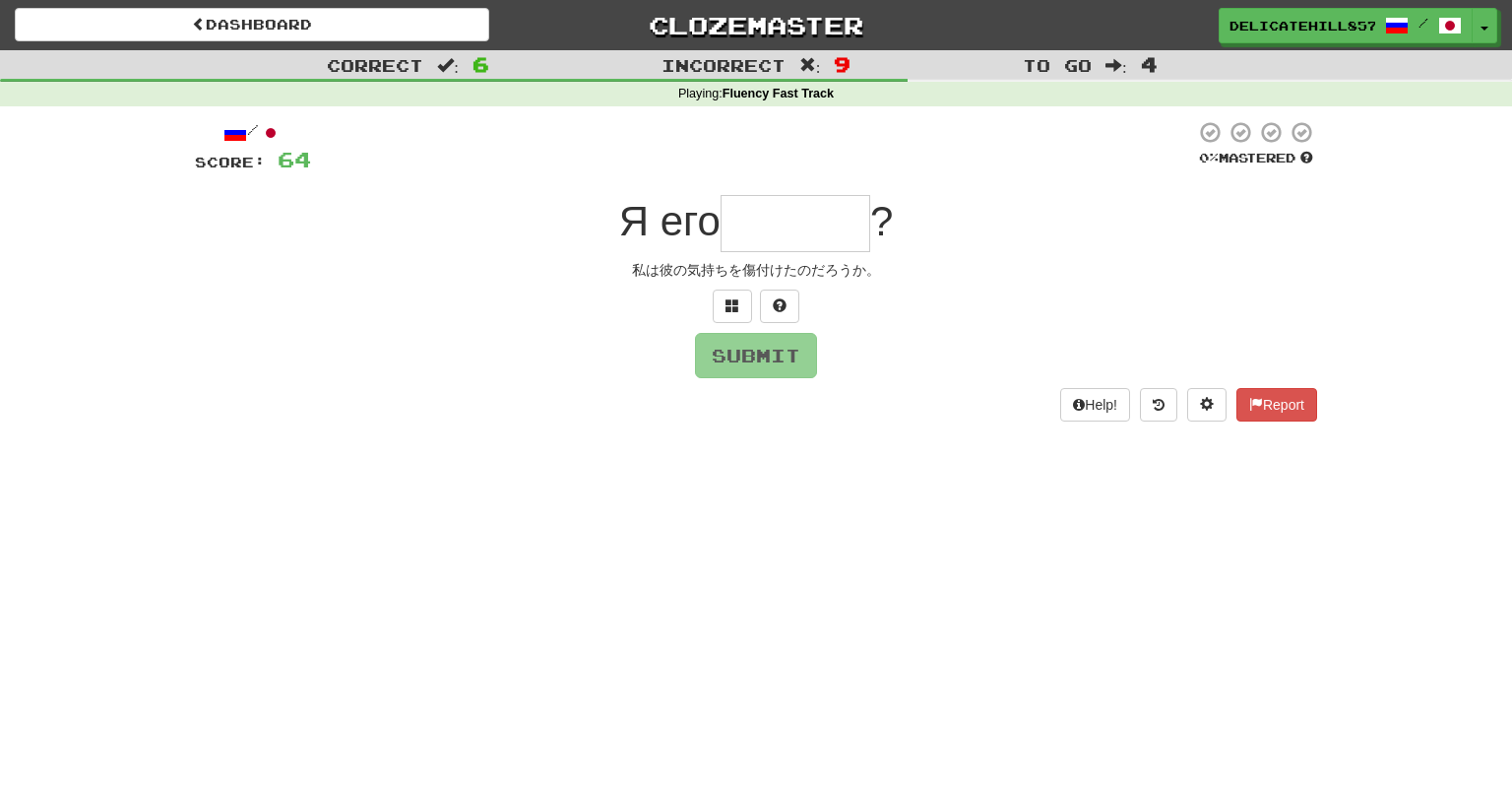 type on "******" 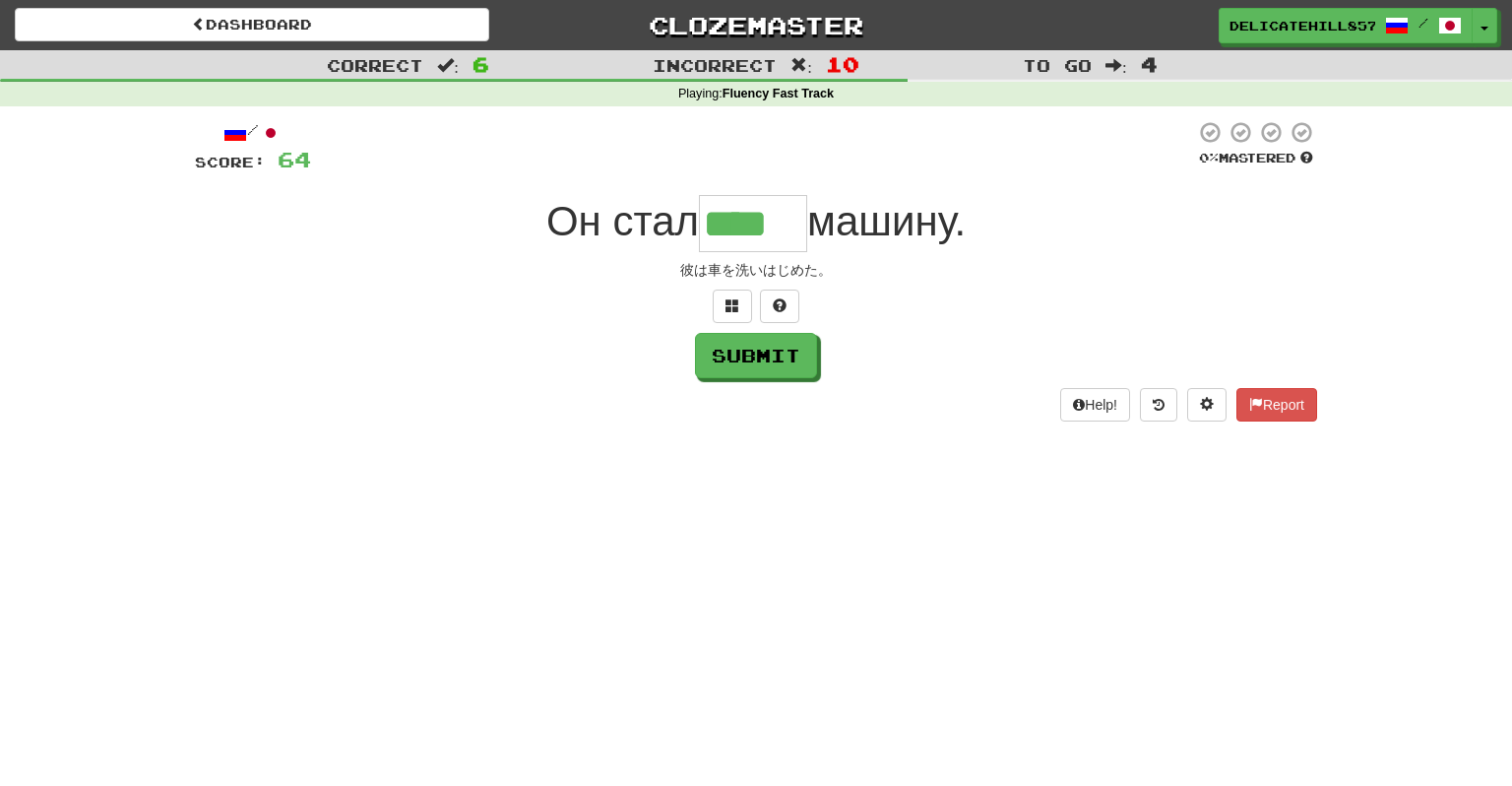 type on "****" 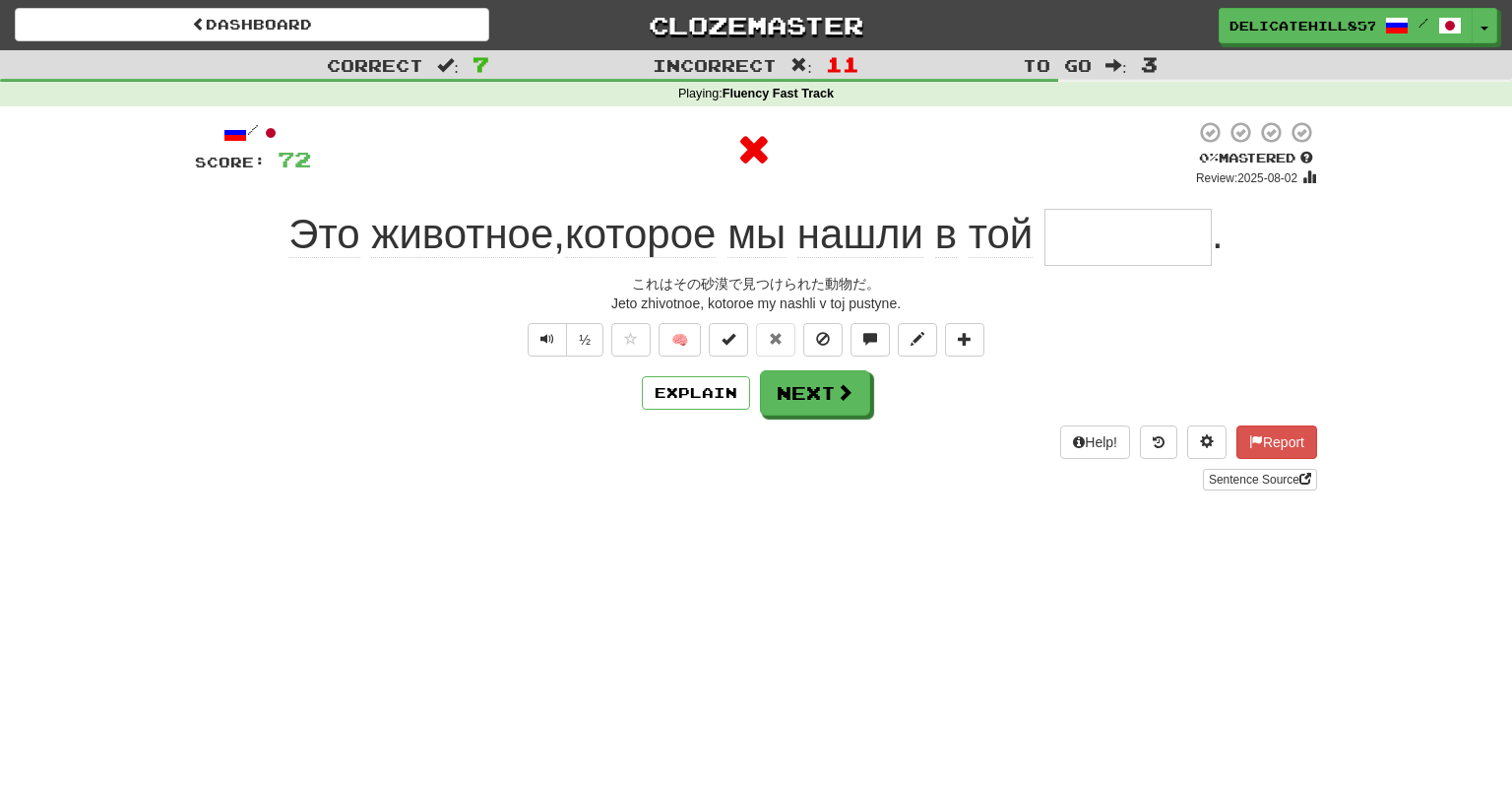 type on "*******" 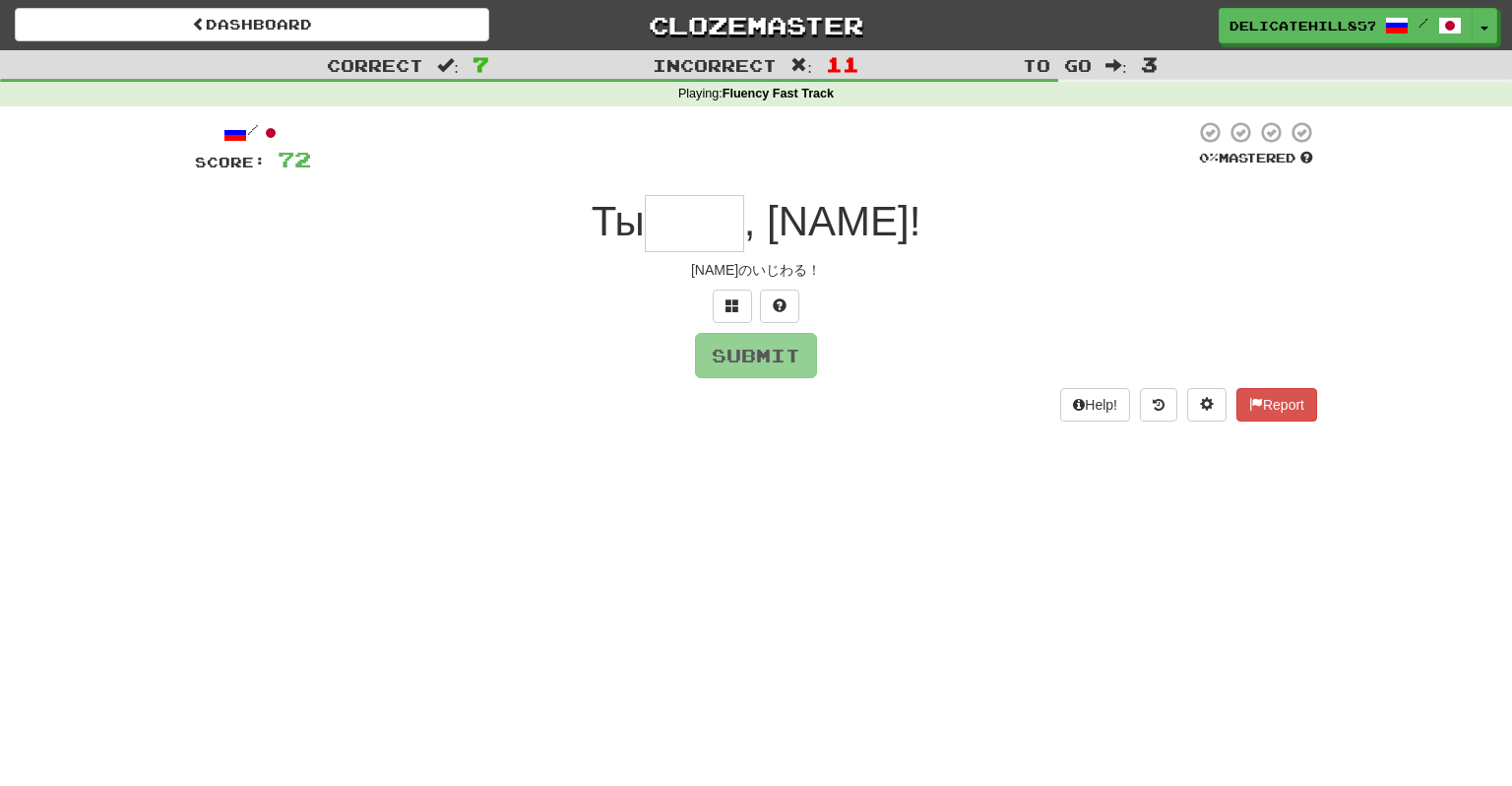 type on "*" 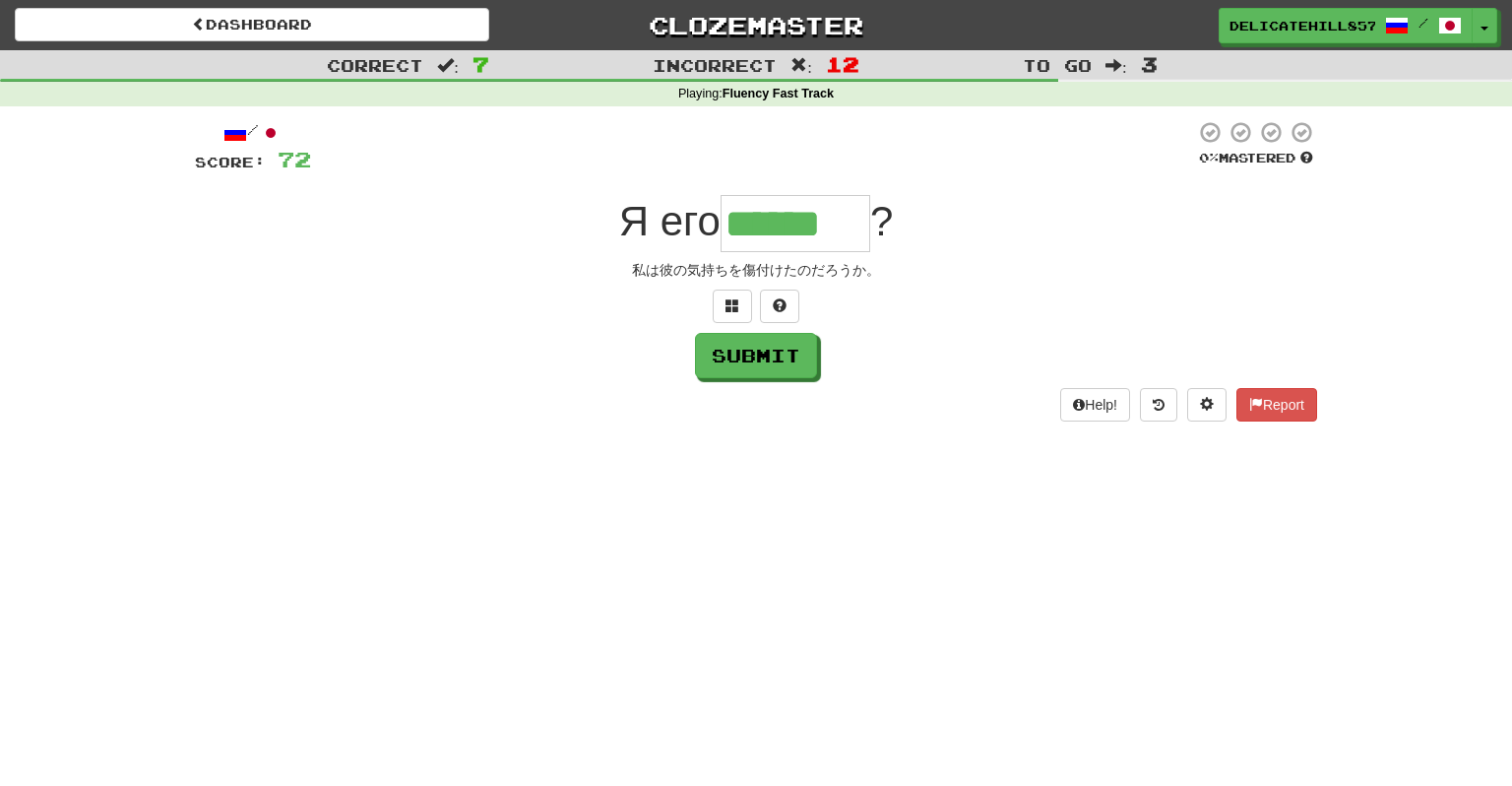 type on "******" 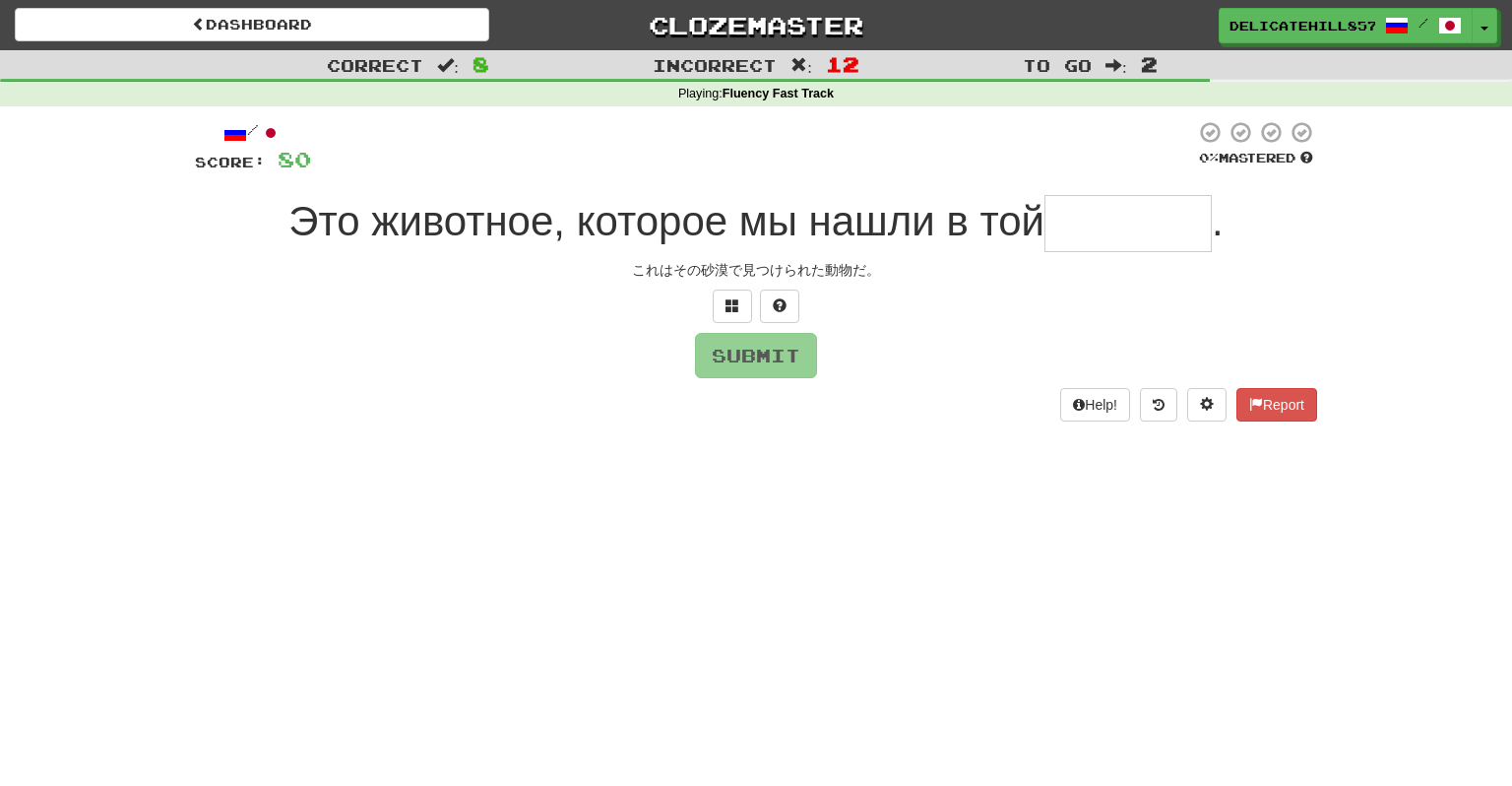 type on "*******" 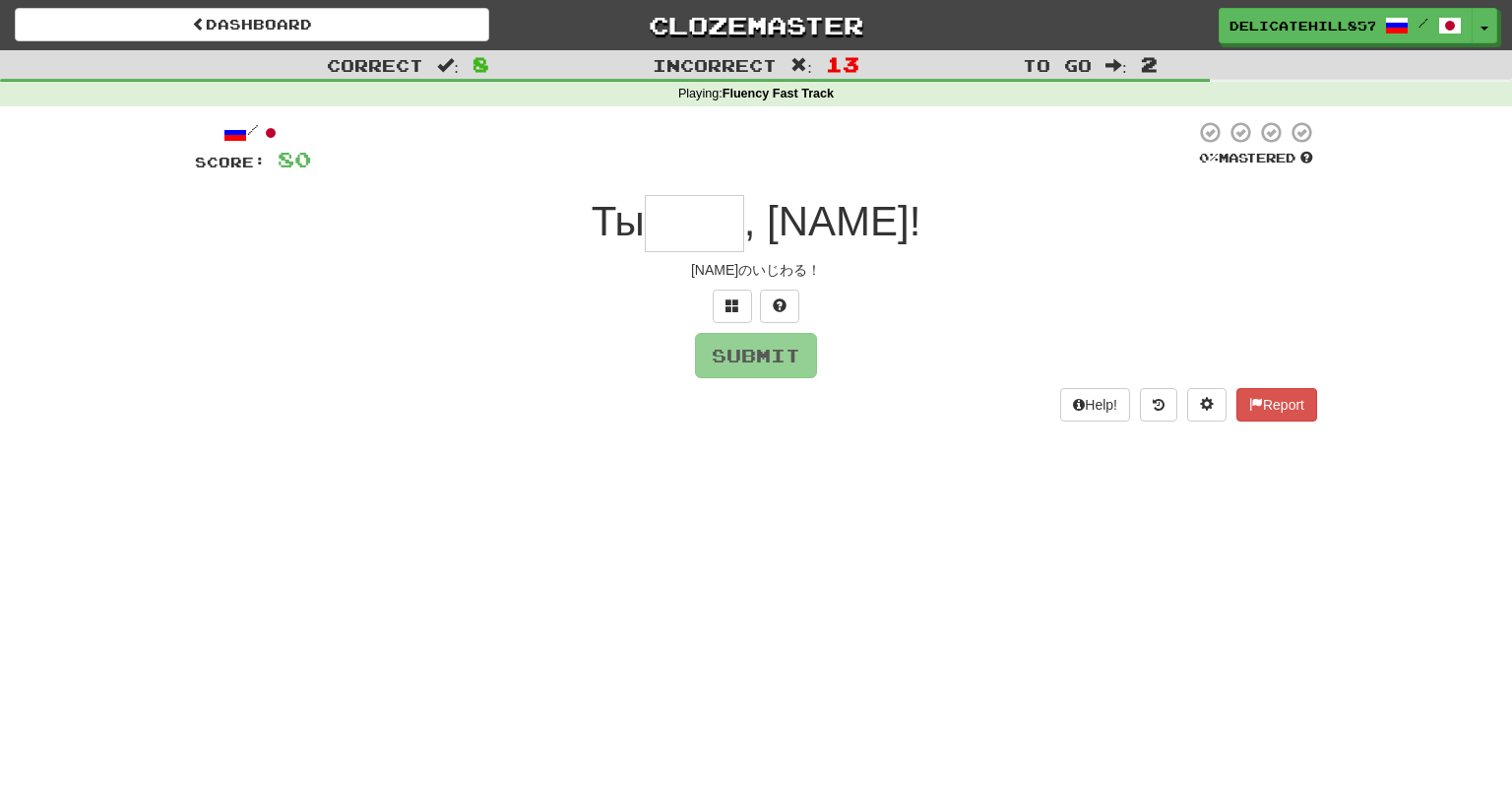 type on "****" 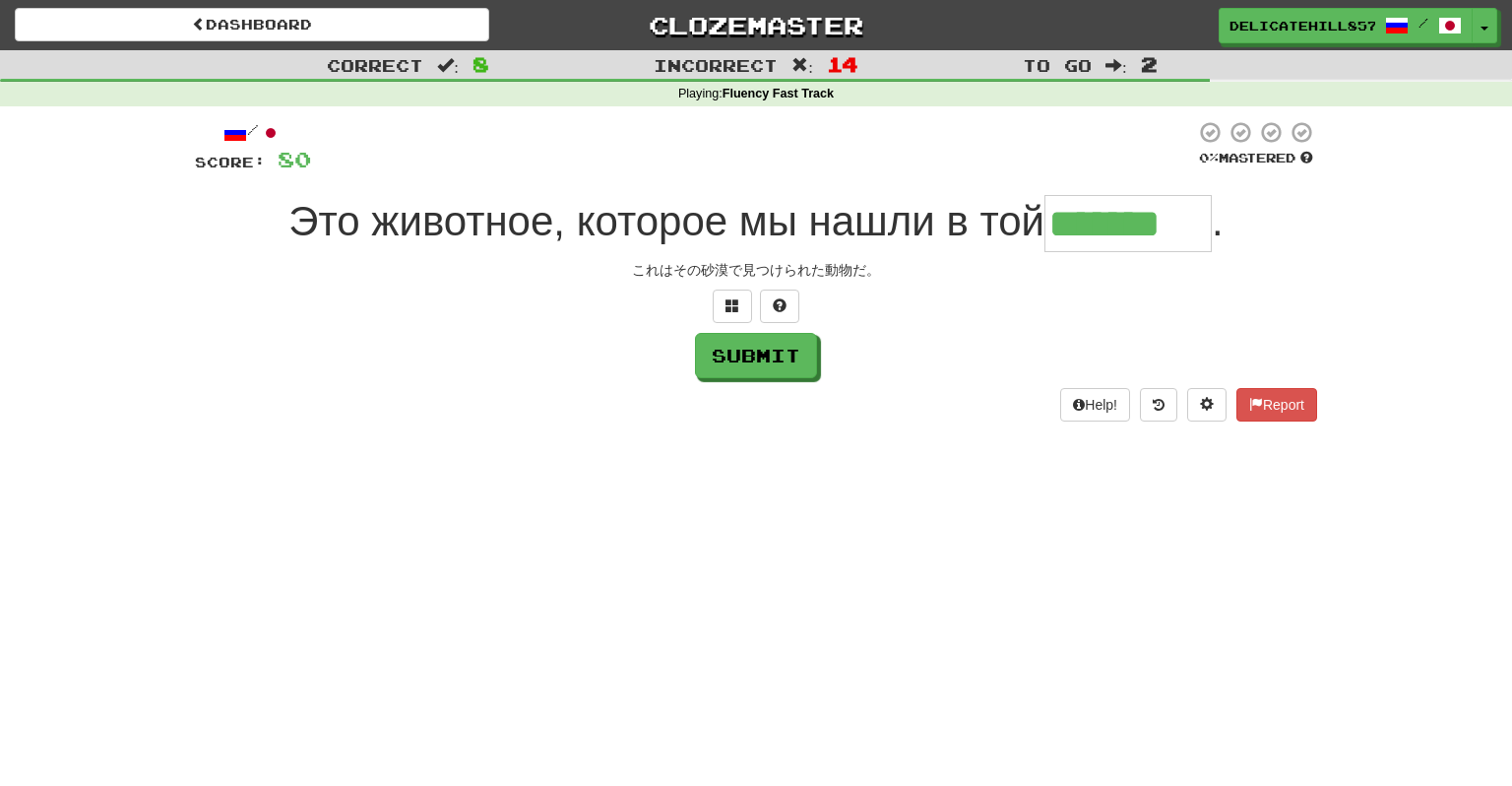 type on "*******" 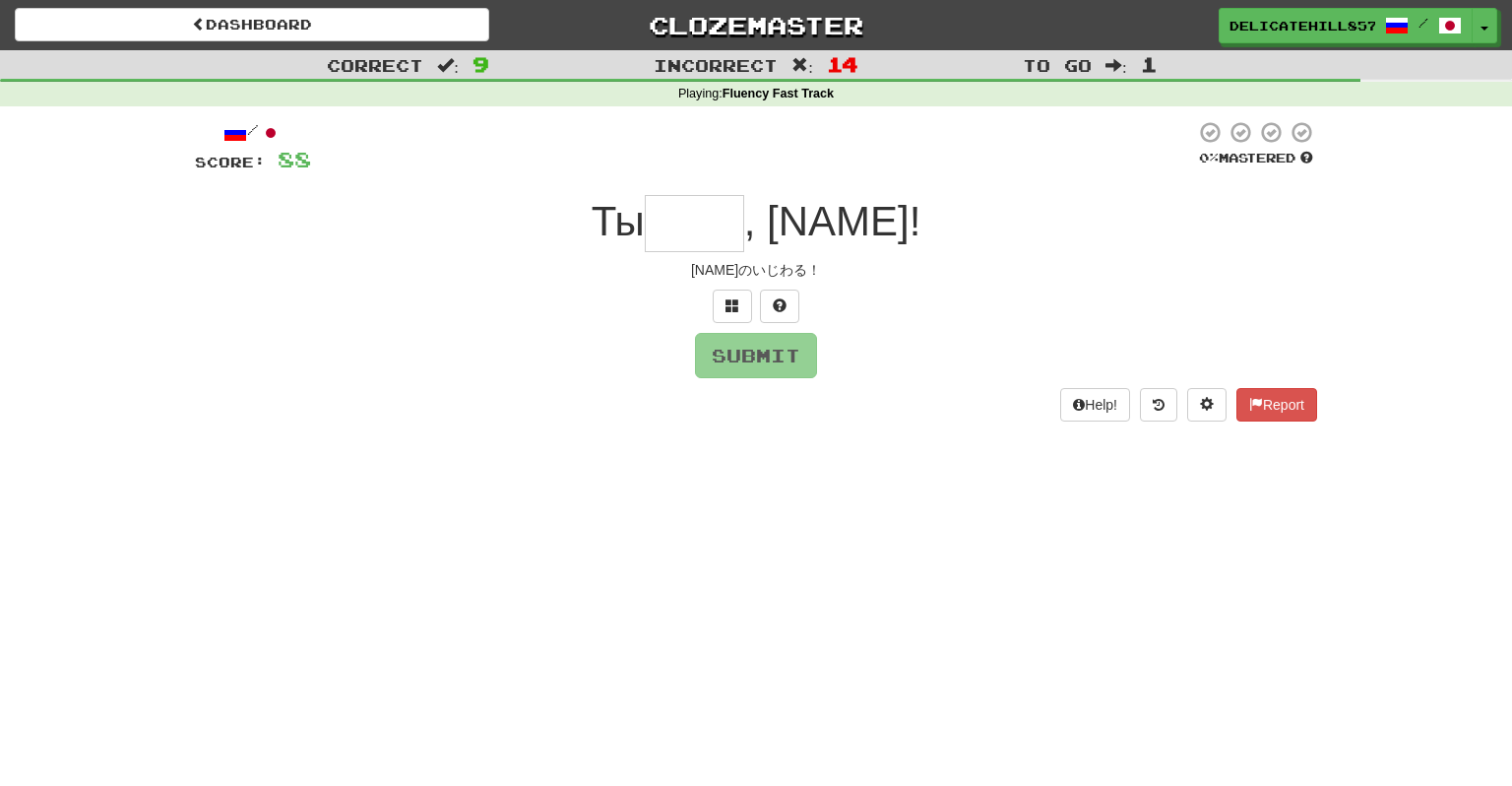 type on "****" 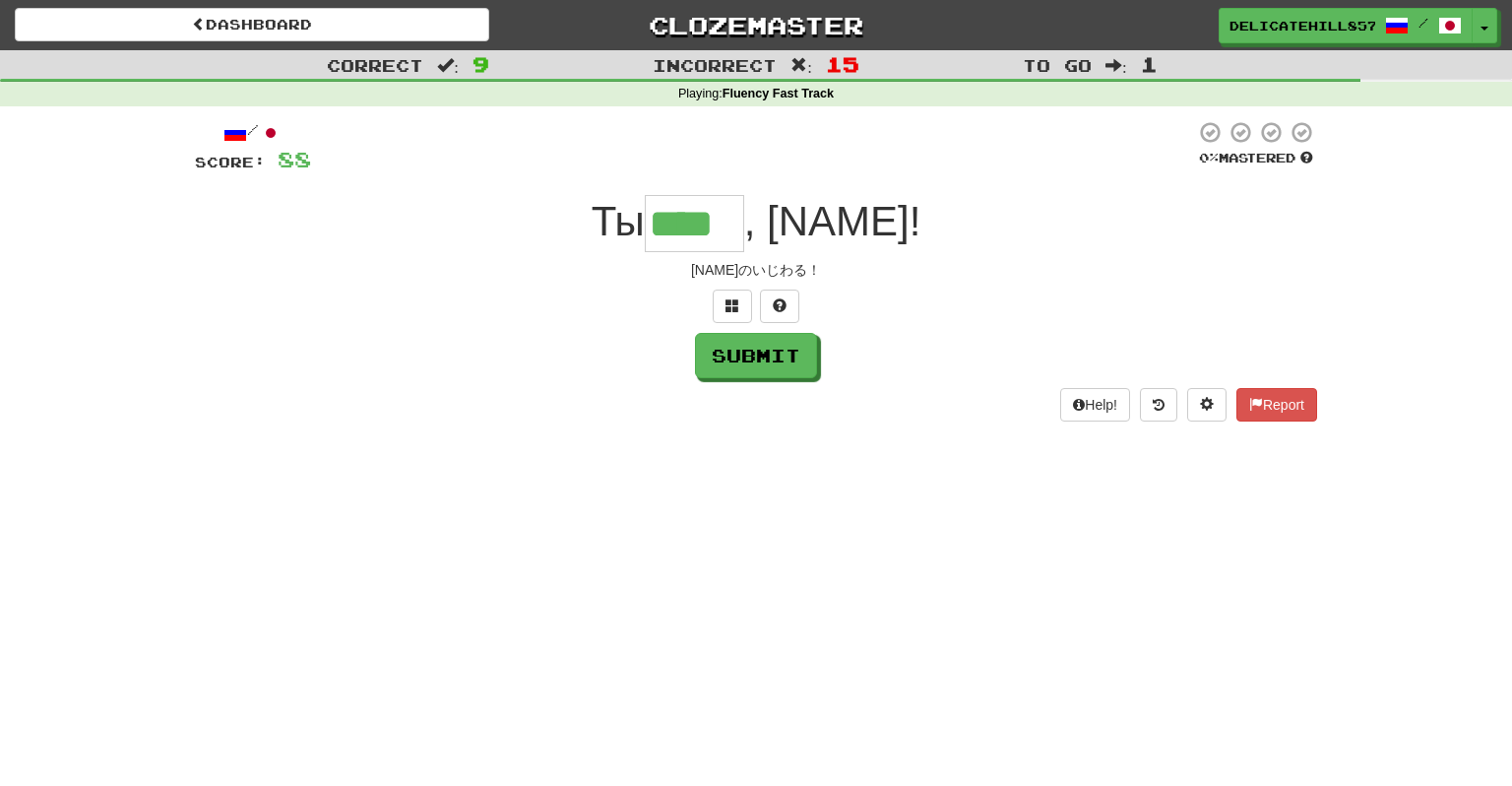 type on "****" 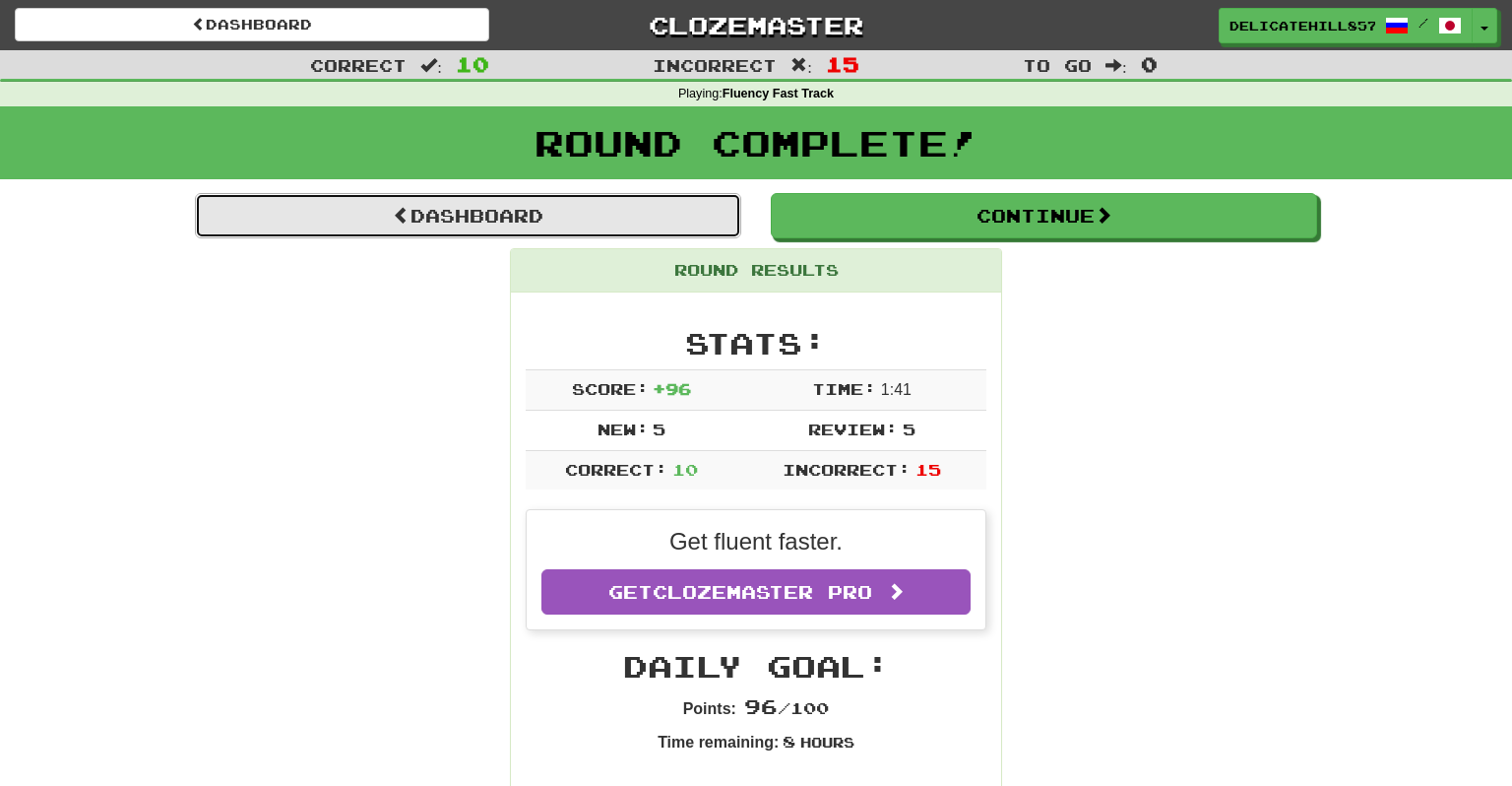 click on "Dashboard" at bounding box center (468, 216) 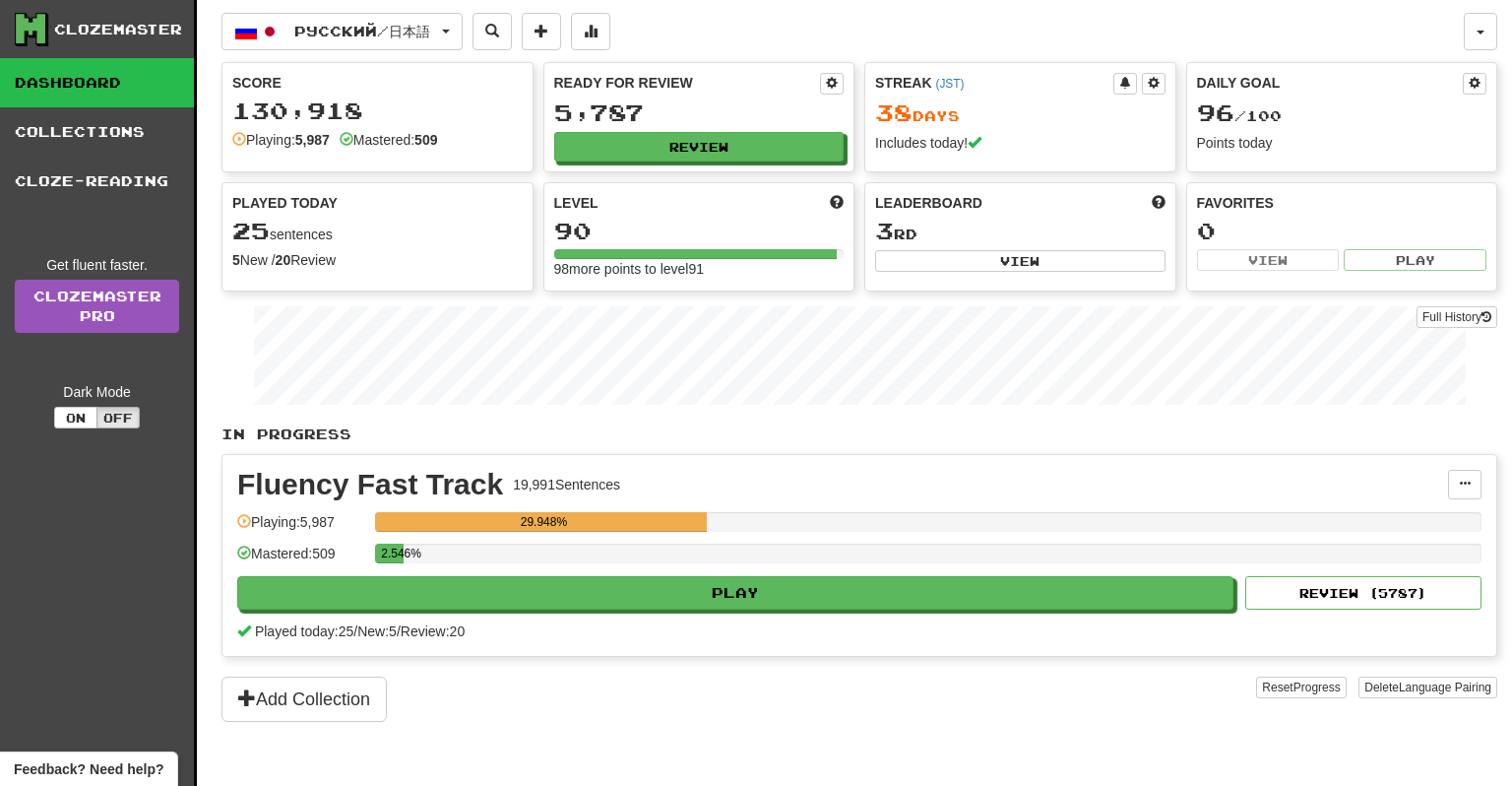 scroll, scrollTop: 0, scrollLeft: 0, axis: both 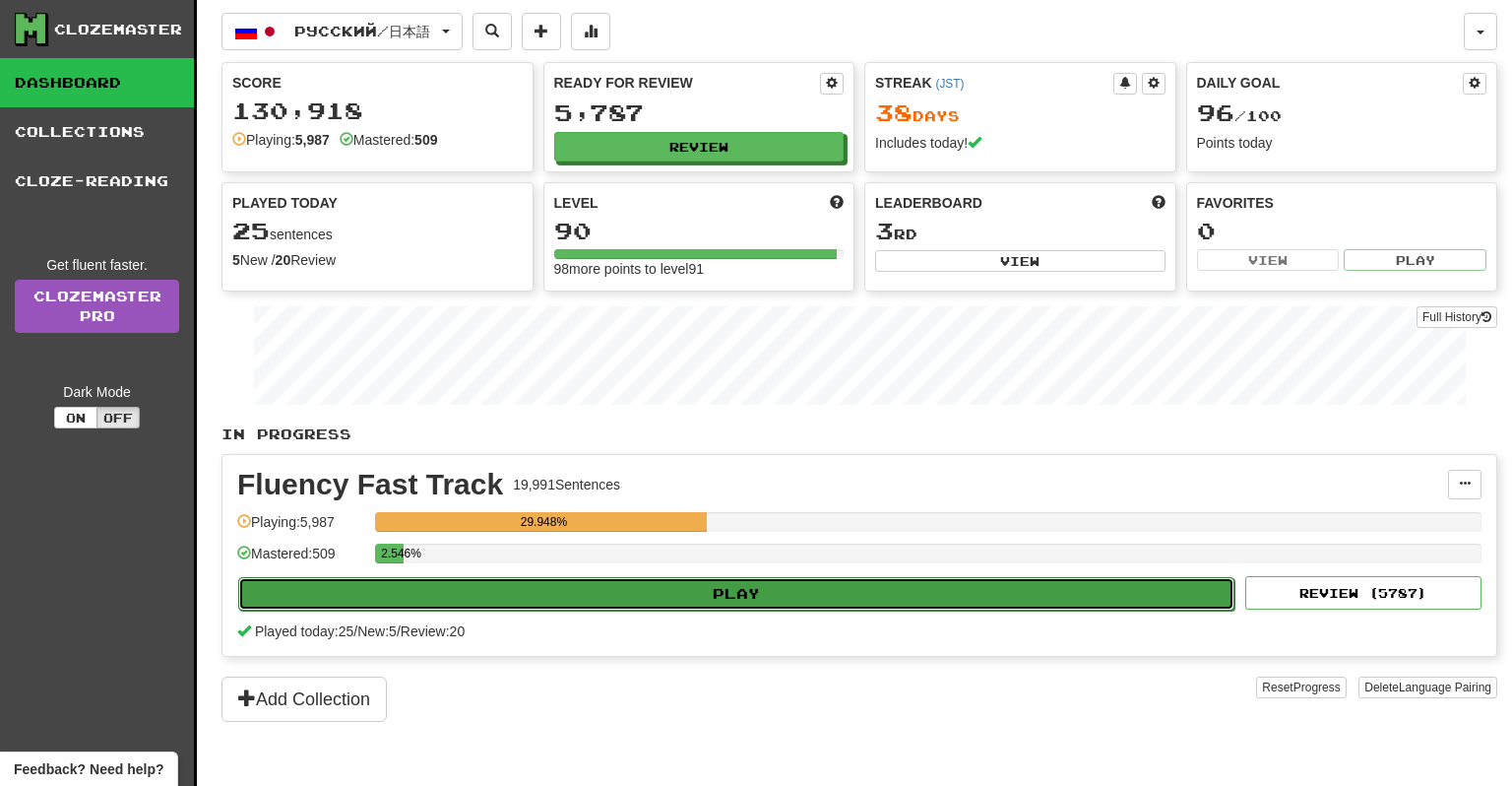 click on "Play" at bounding box center (736, 594) 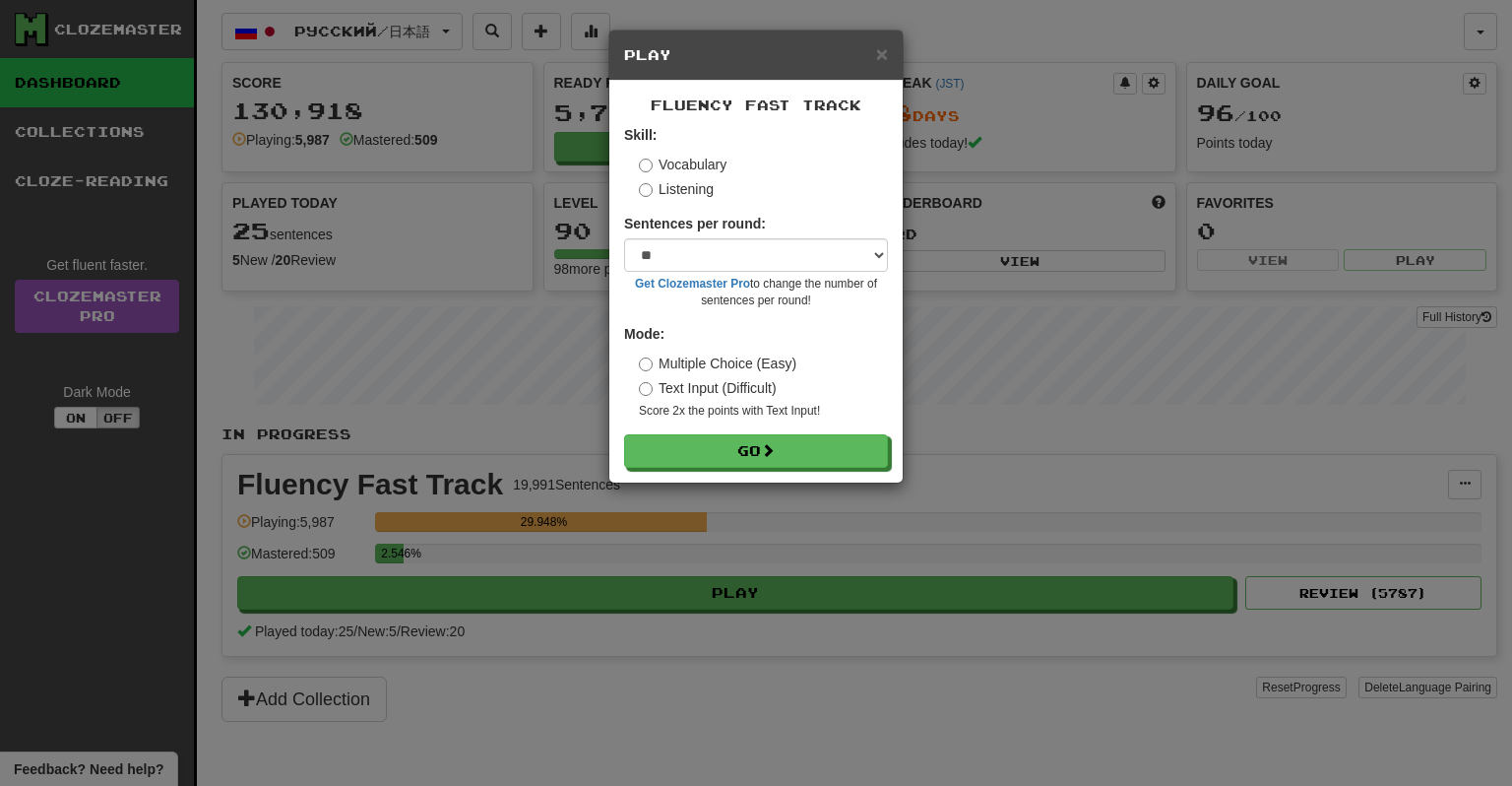 click on "Listening" at bounding box center (676, 189) 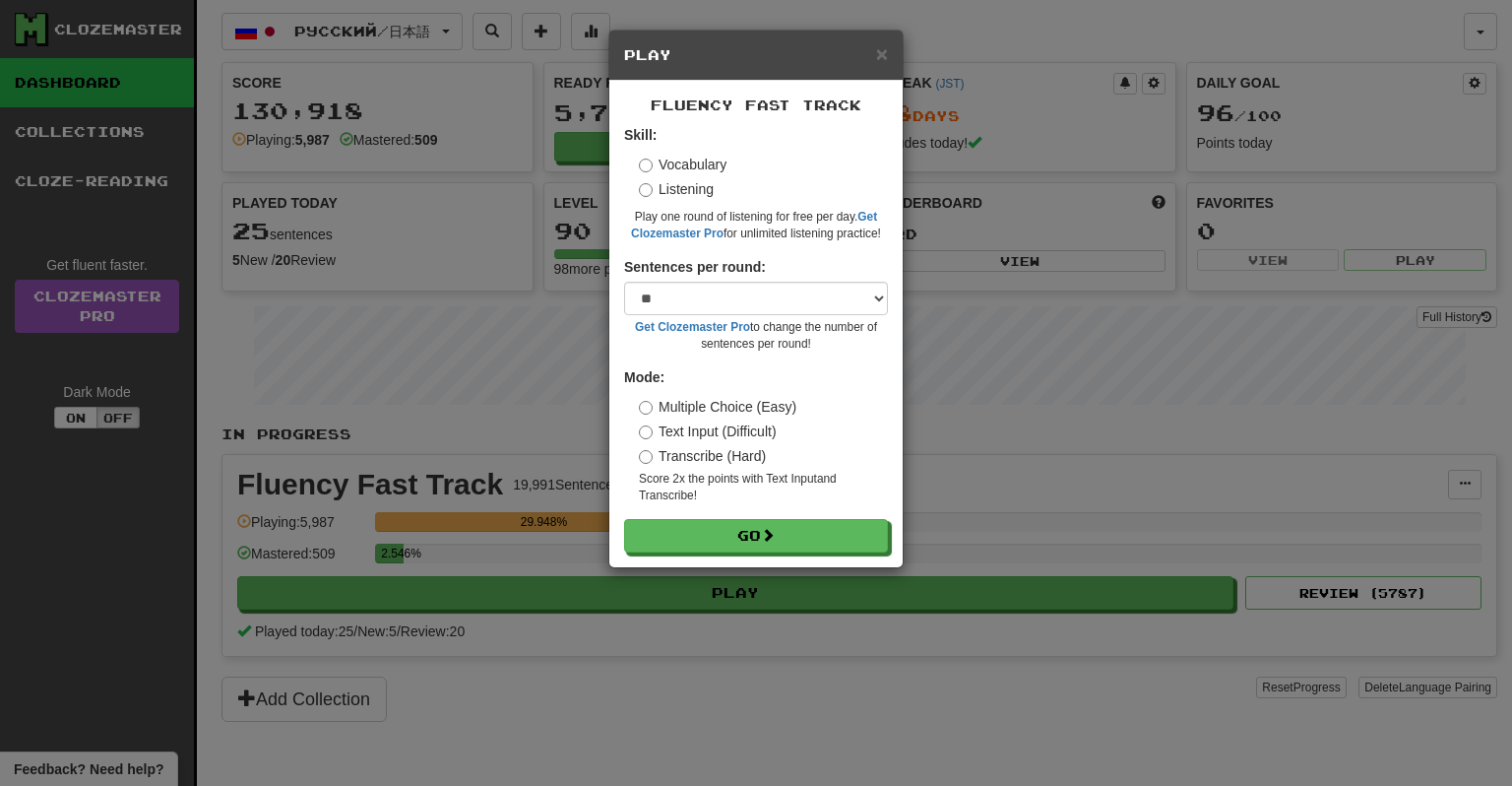 click on "Multiple Choice (Easy) Text Input (Difficult) Transcribe (Hard) Score 2x the points with Text Input  and Transcribe !" at bounding box center [763, 450] 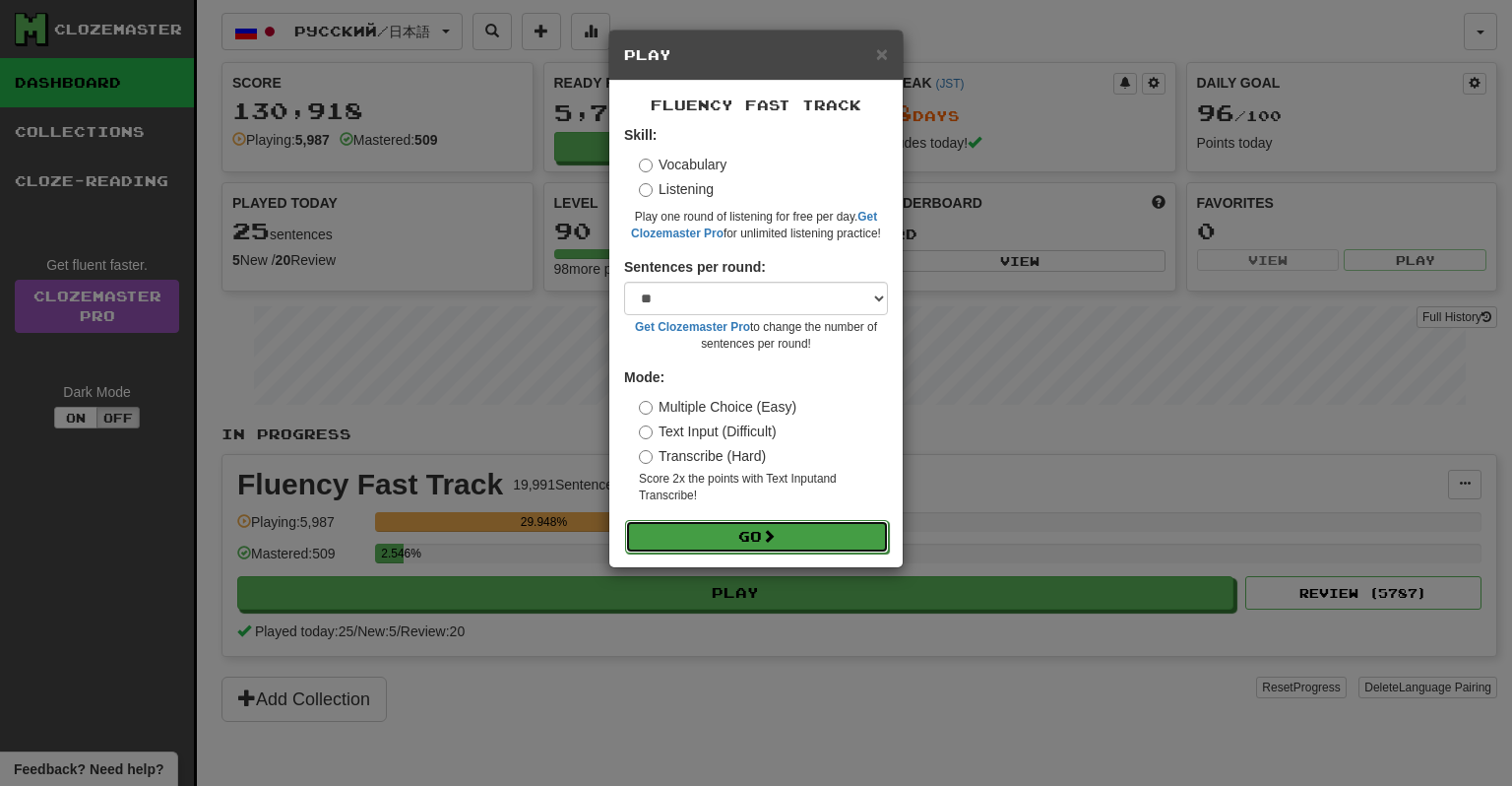 click on "Go" at bounding box center [757, 537] 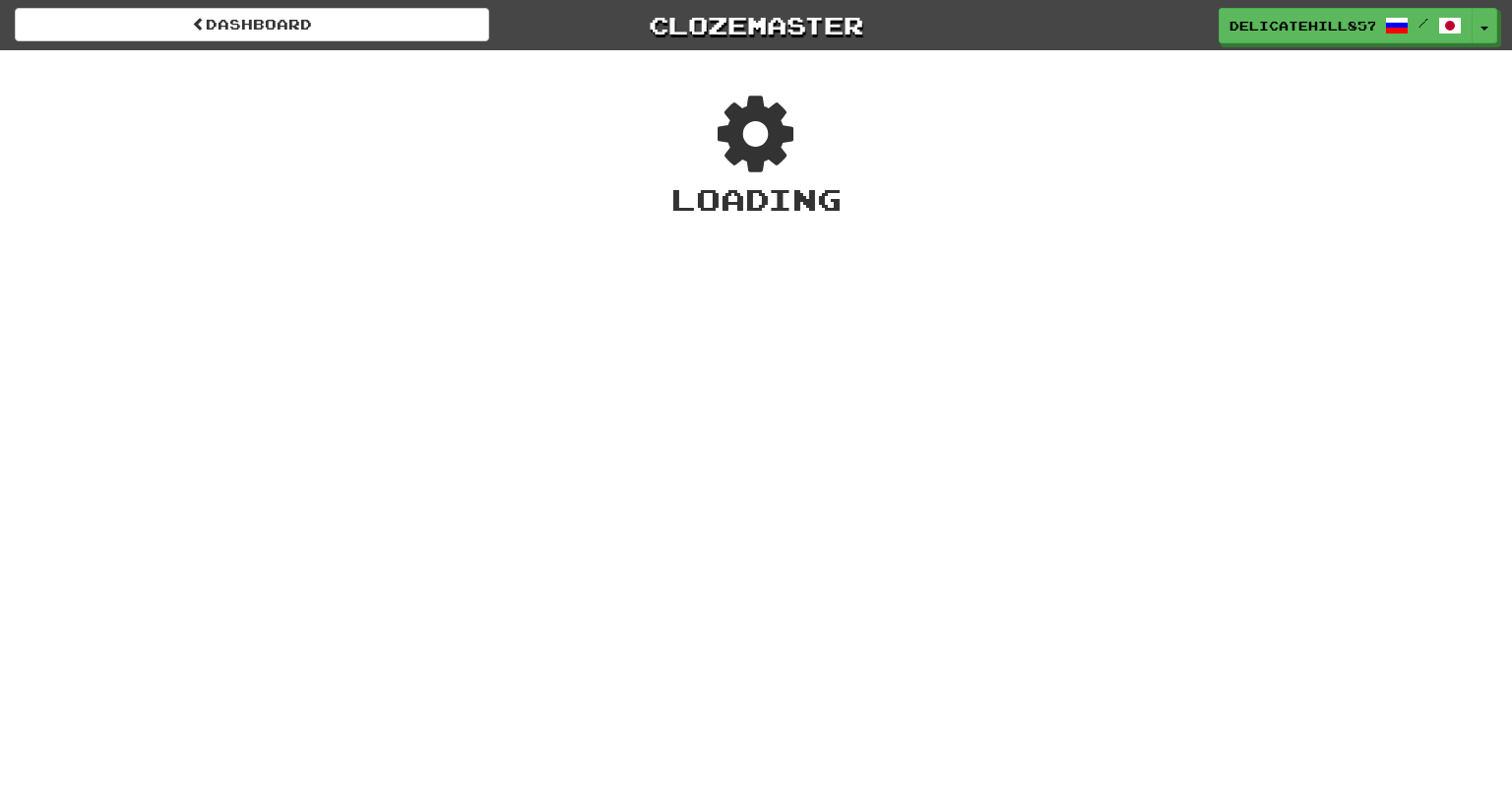 scroll, scrollTop: 0, scrollLeft: 0, axis: both 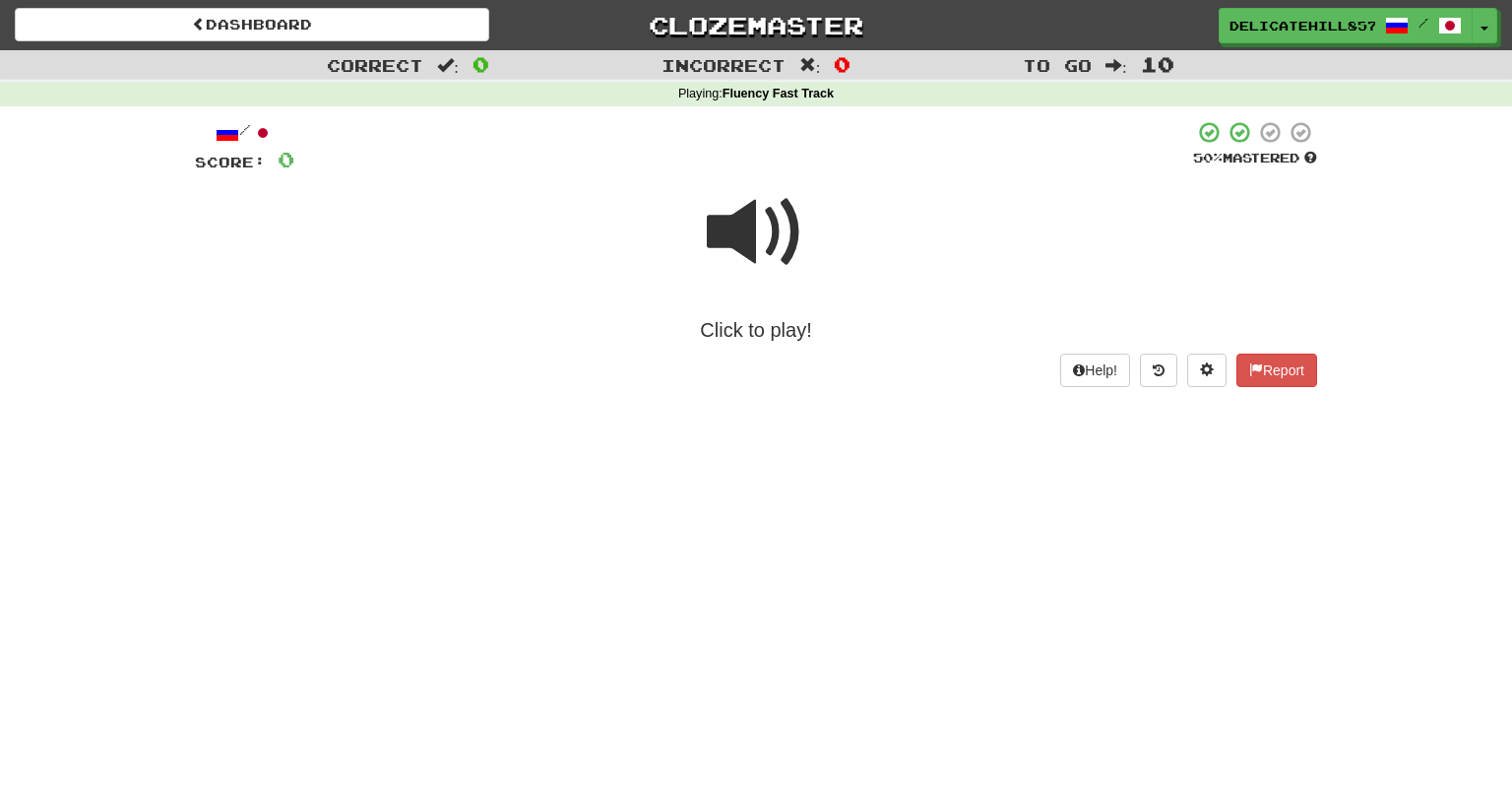 click at bounding box center (756, 232) 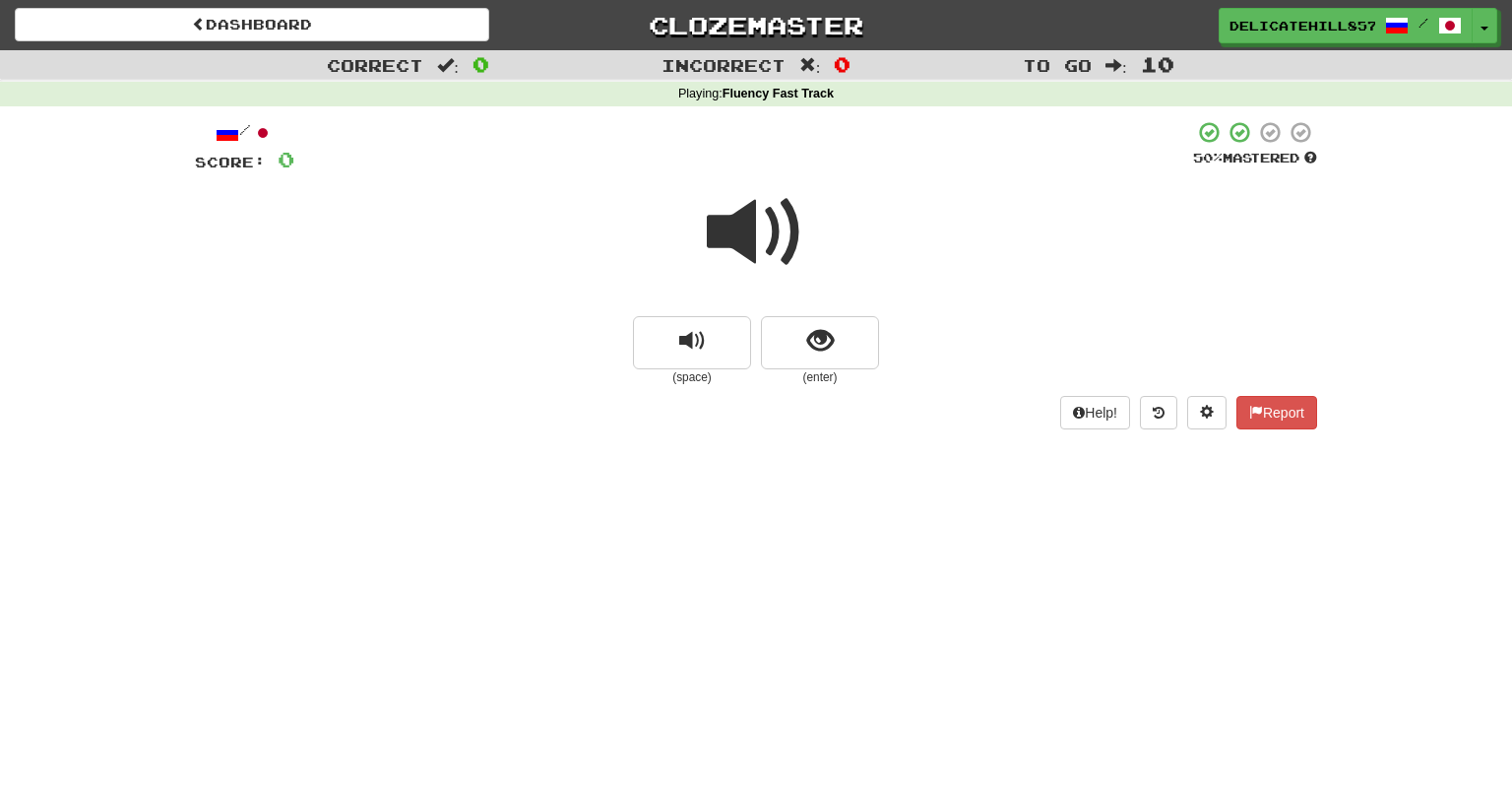 click at bounding box center (756, 232) 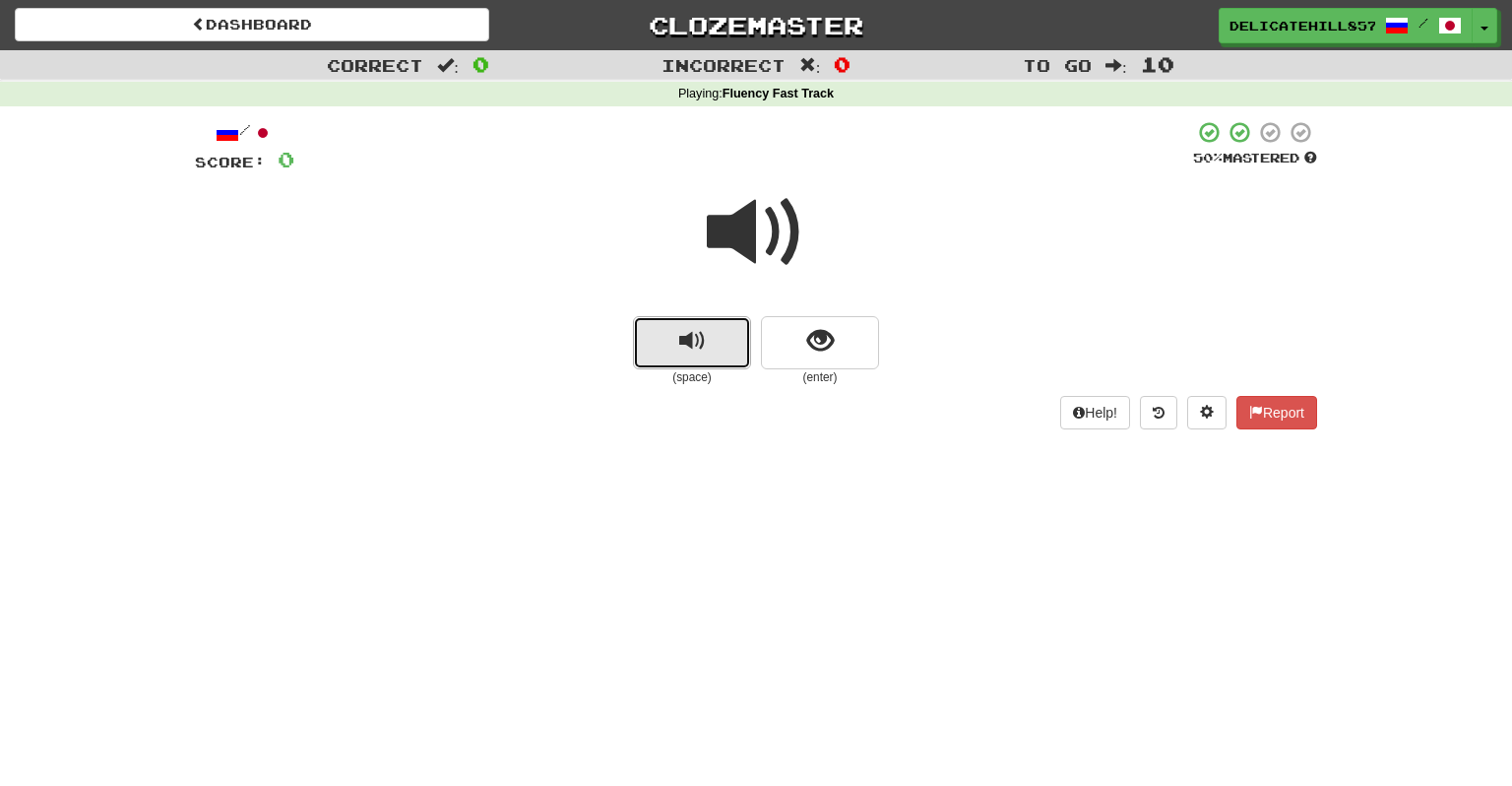 click at bounding box center (692, 341) 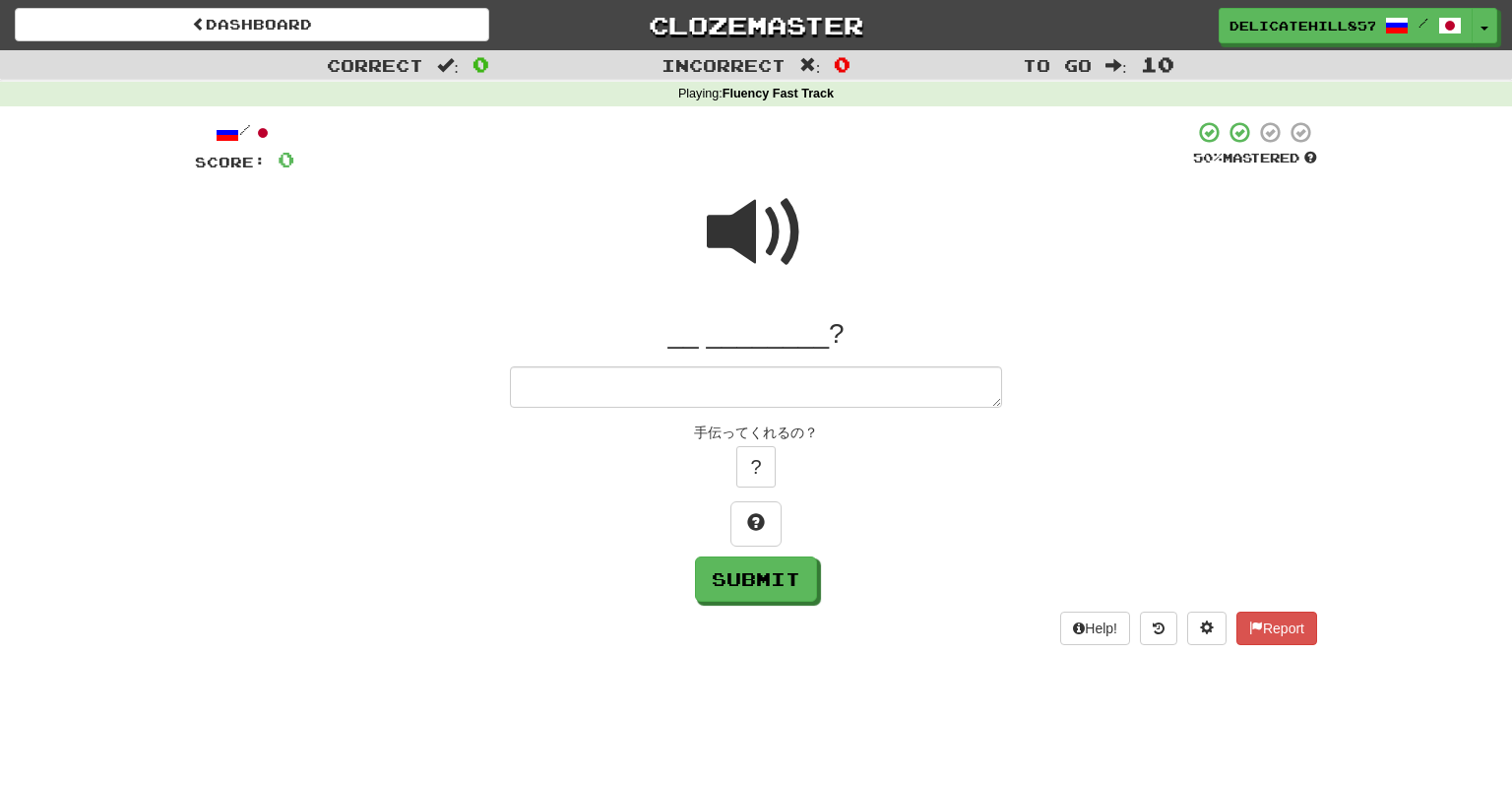 type on "*" 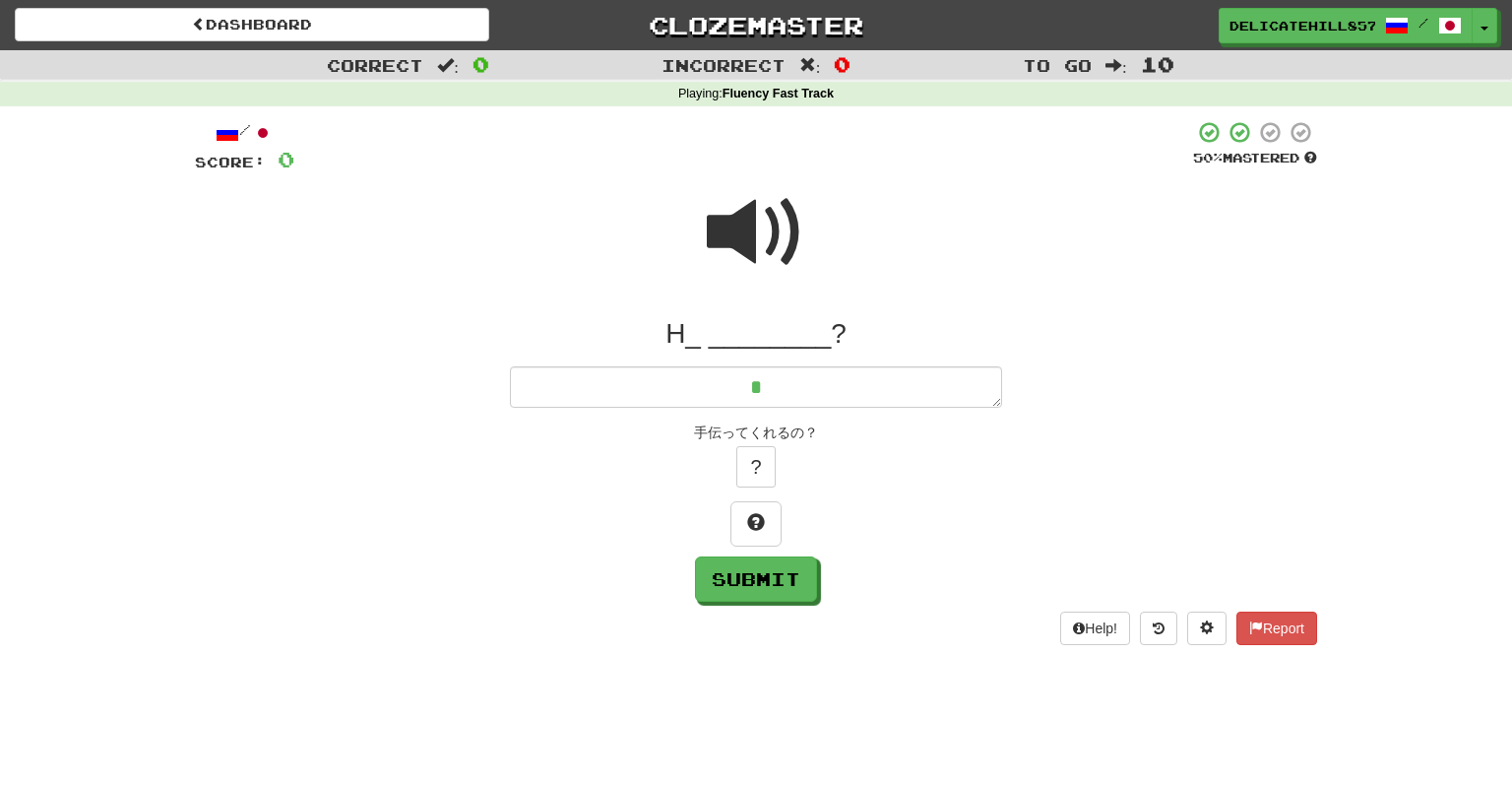 type on "*" 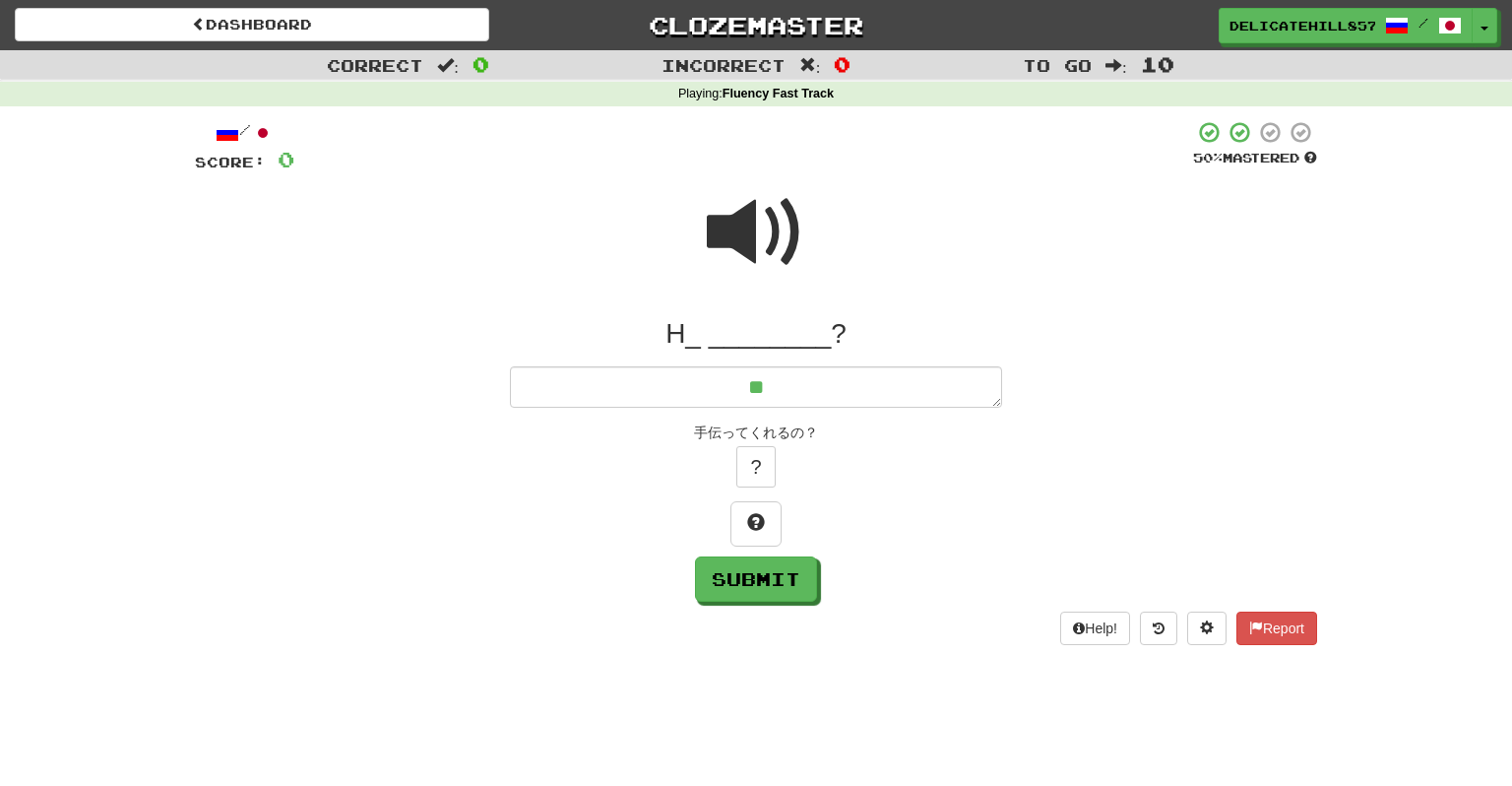 type on "*" 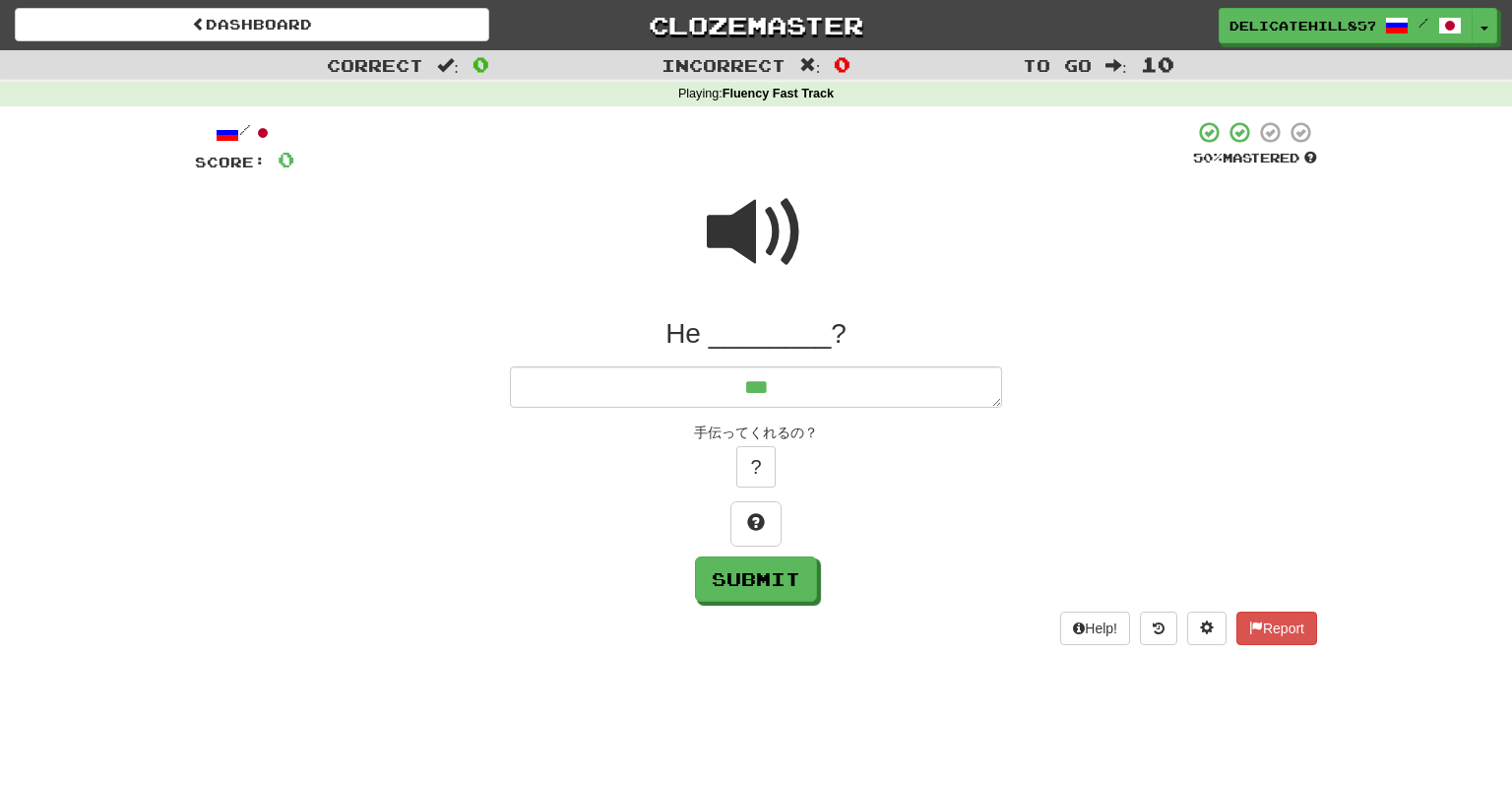 type on "*" 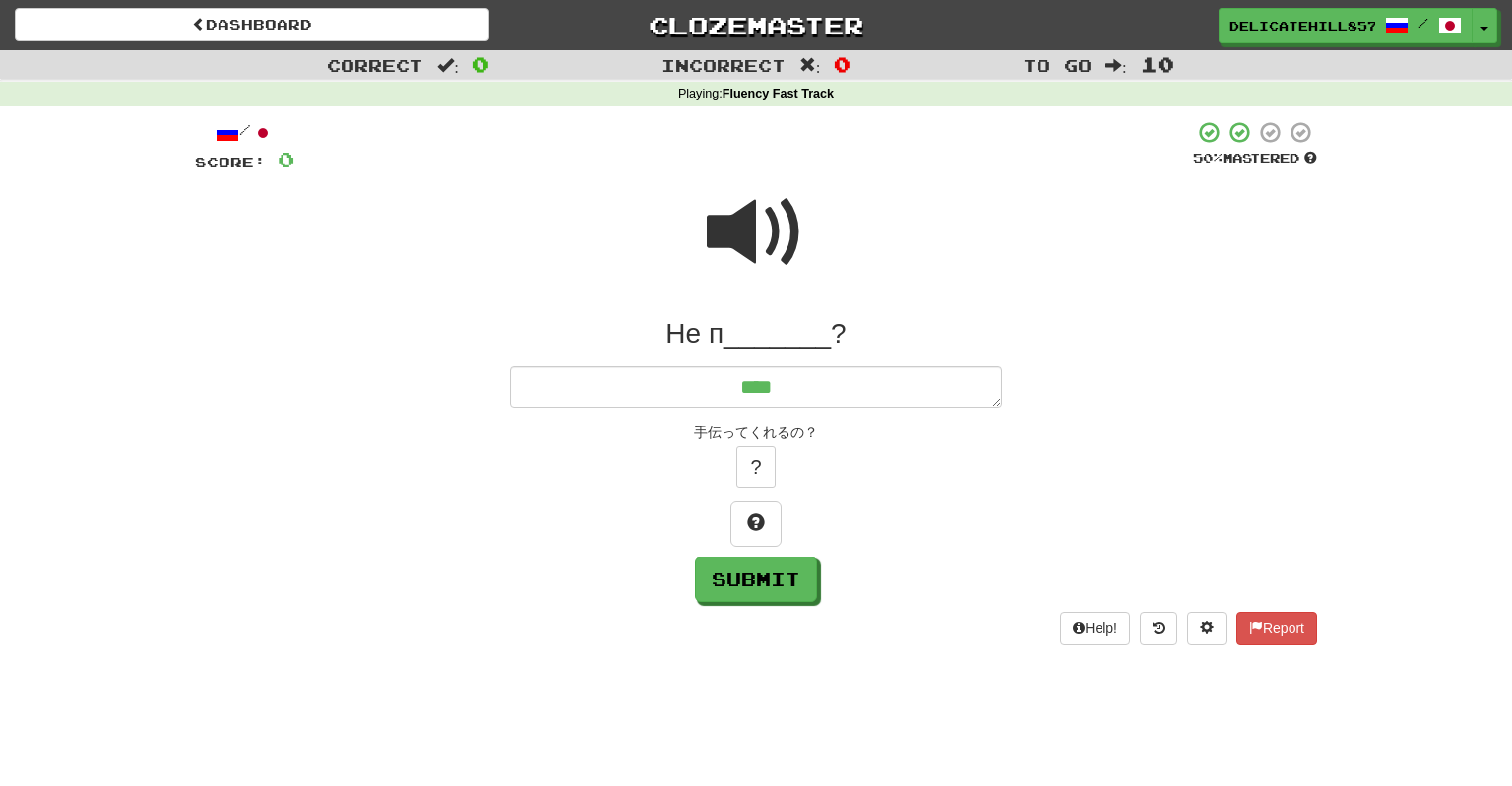 type on "*" 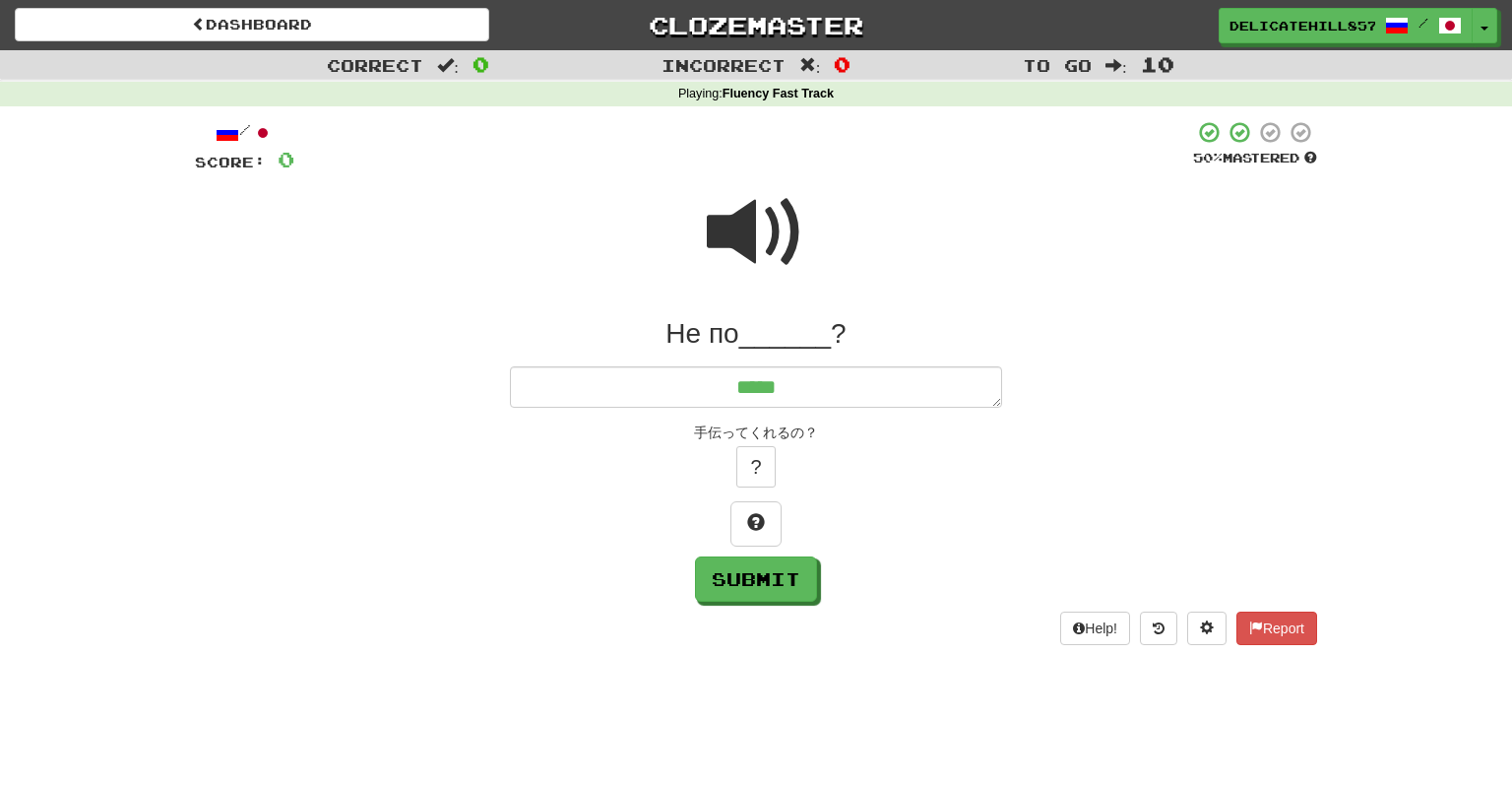 type on "*" 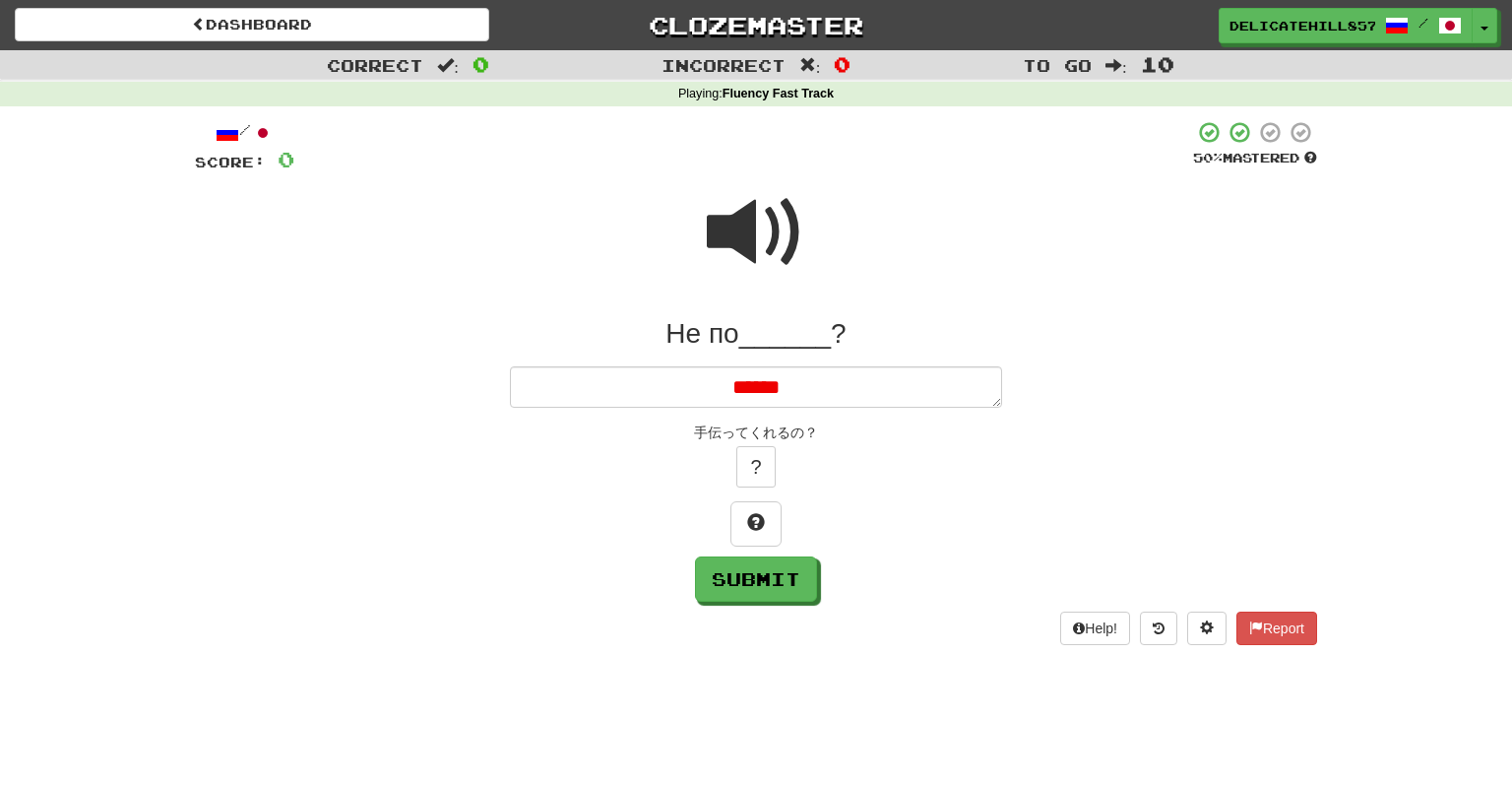 type on "*" 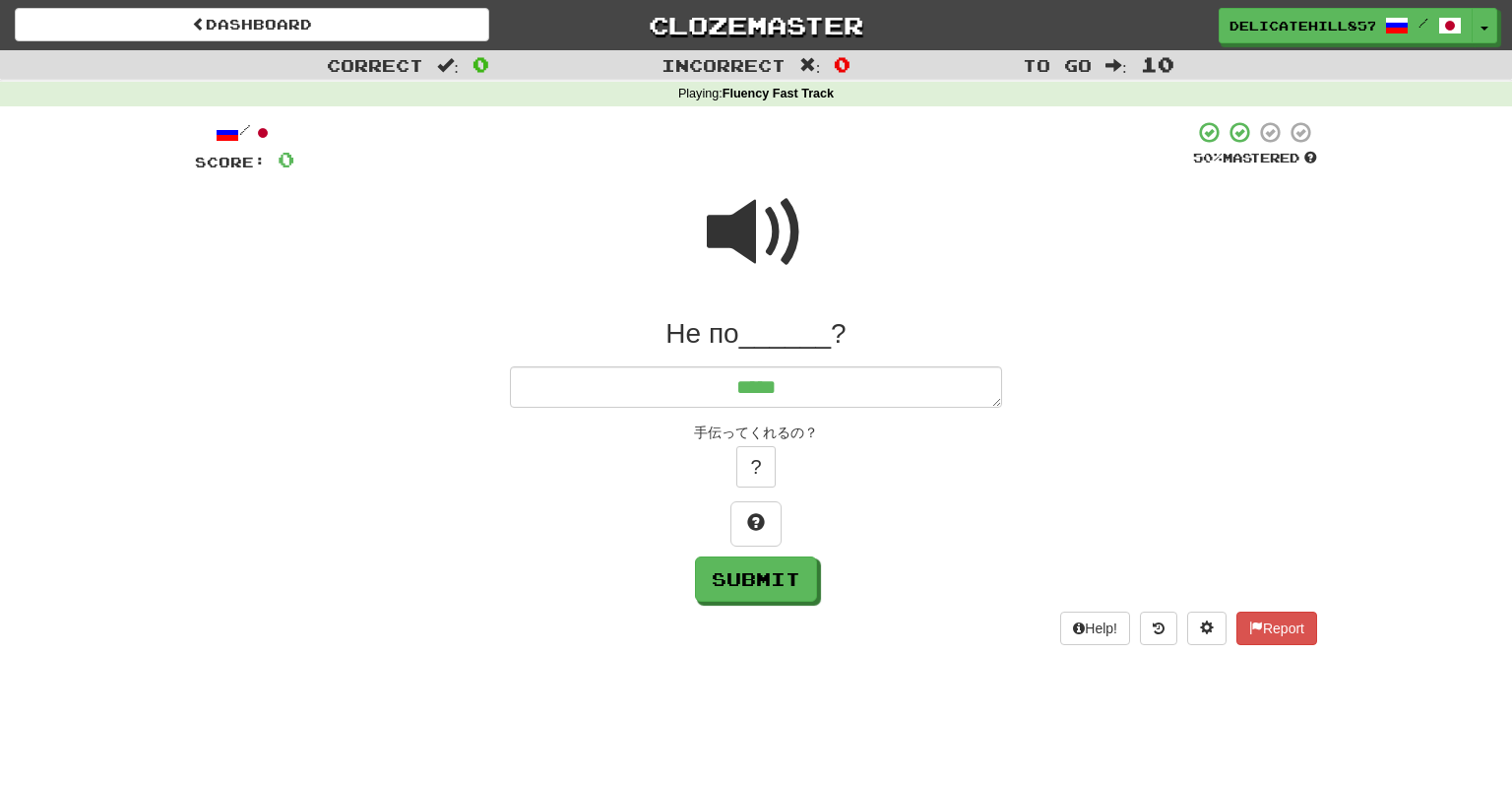 type on "*" 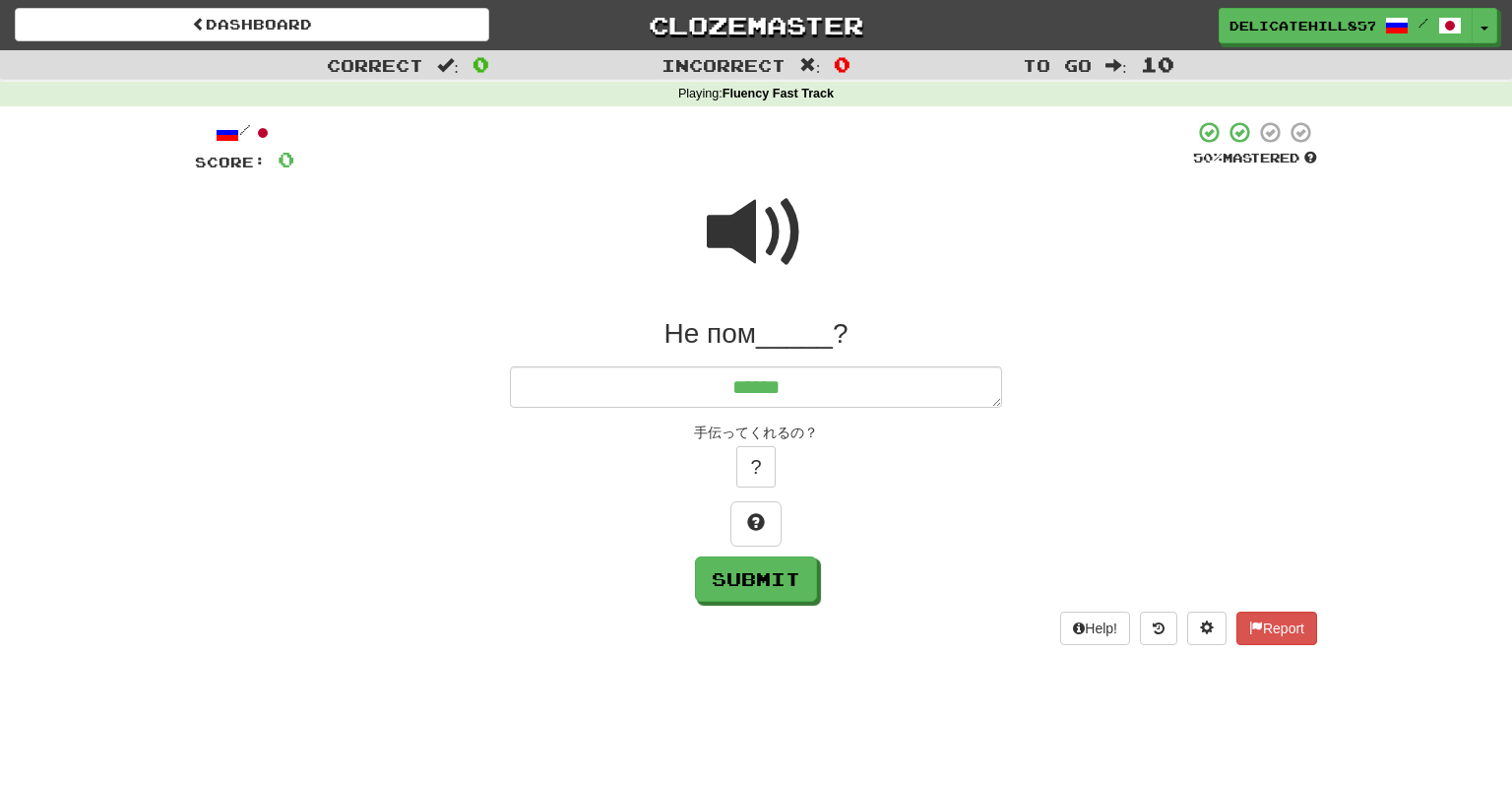 type on "*" 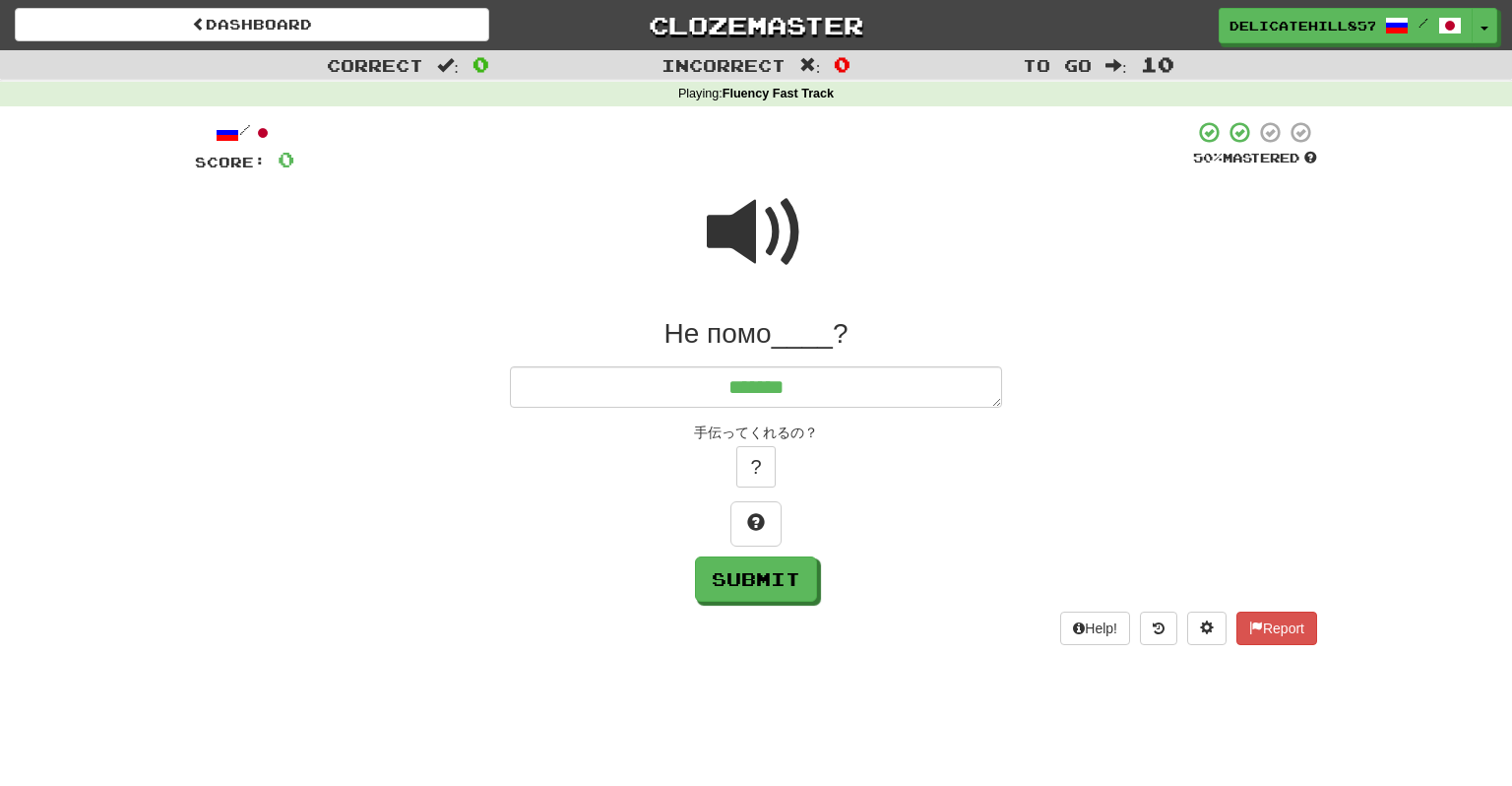 type on "*" 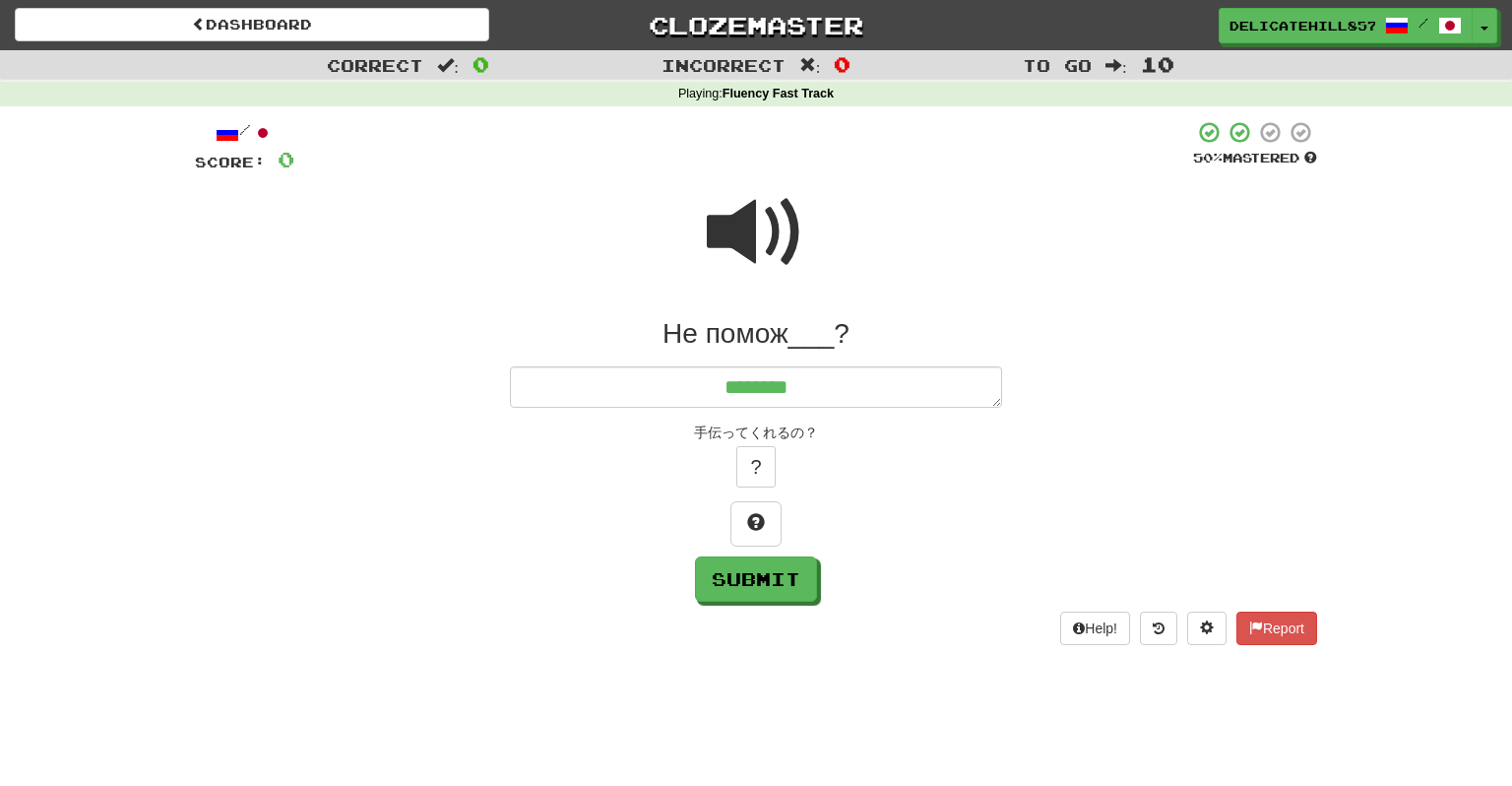 type on "*" 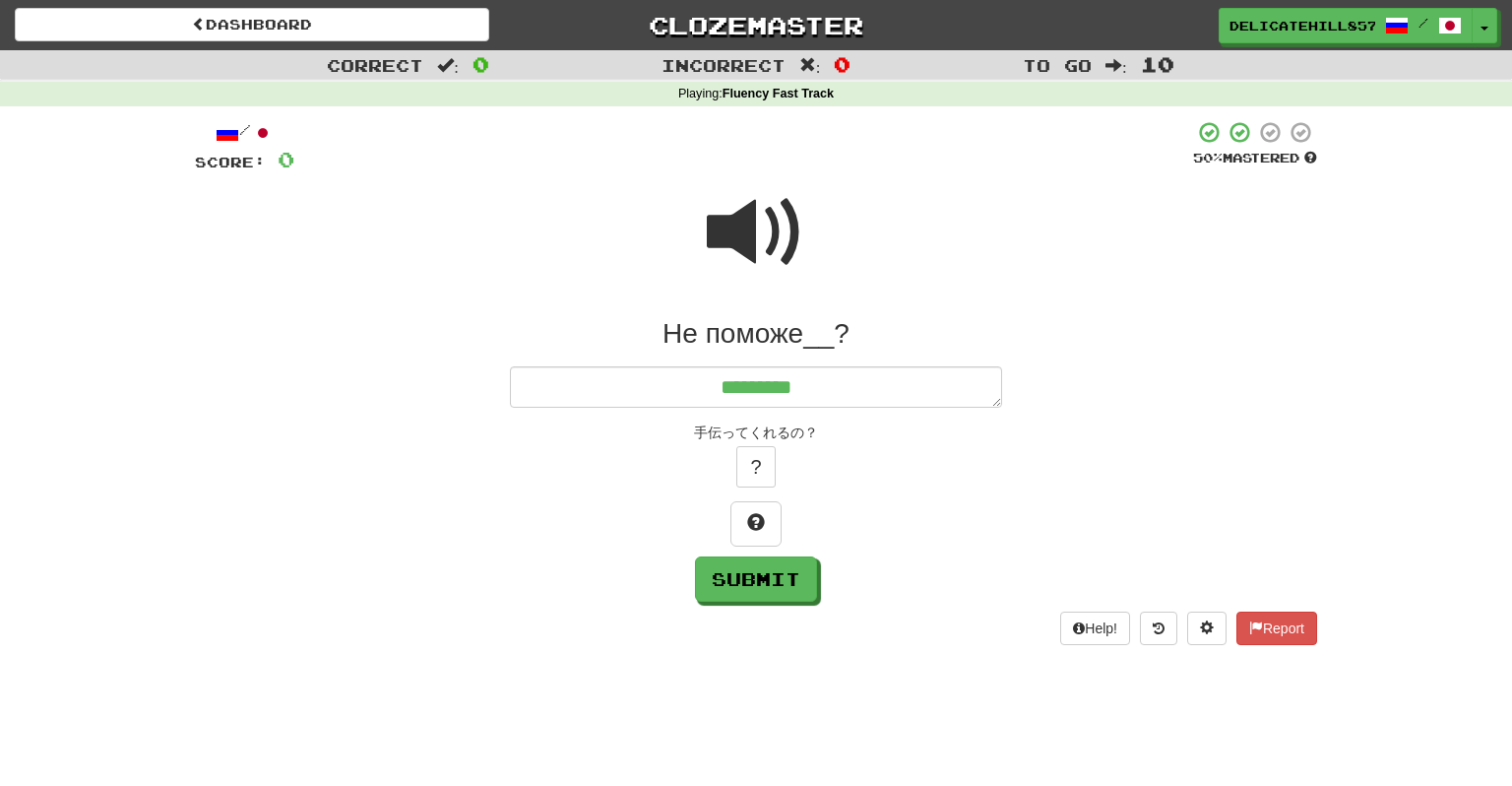 type on "*" 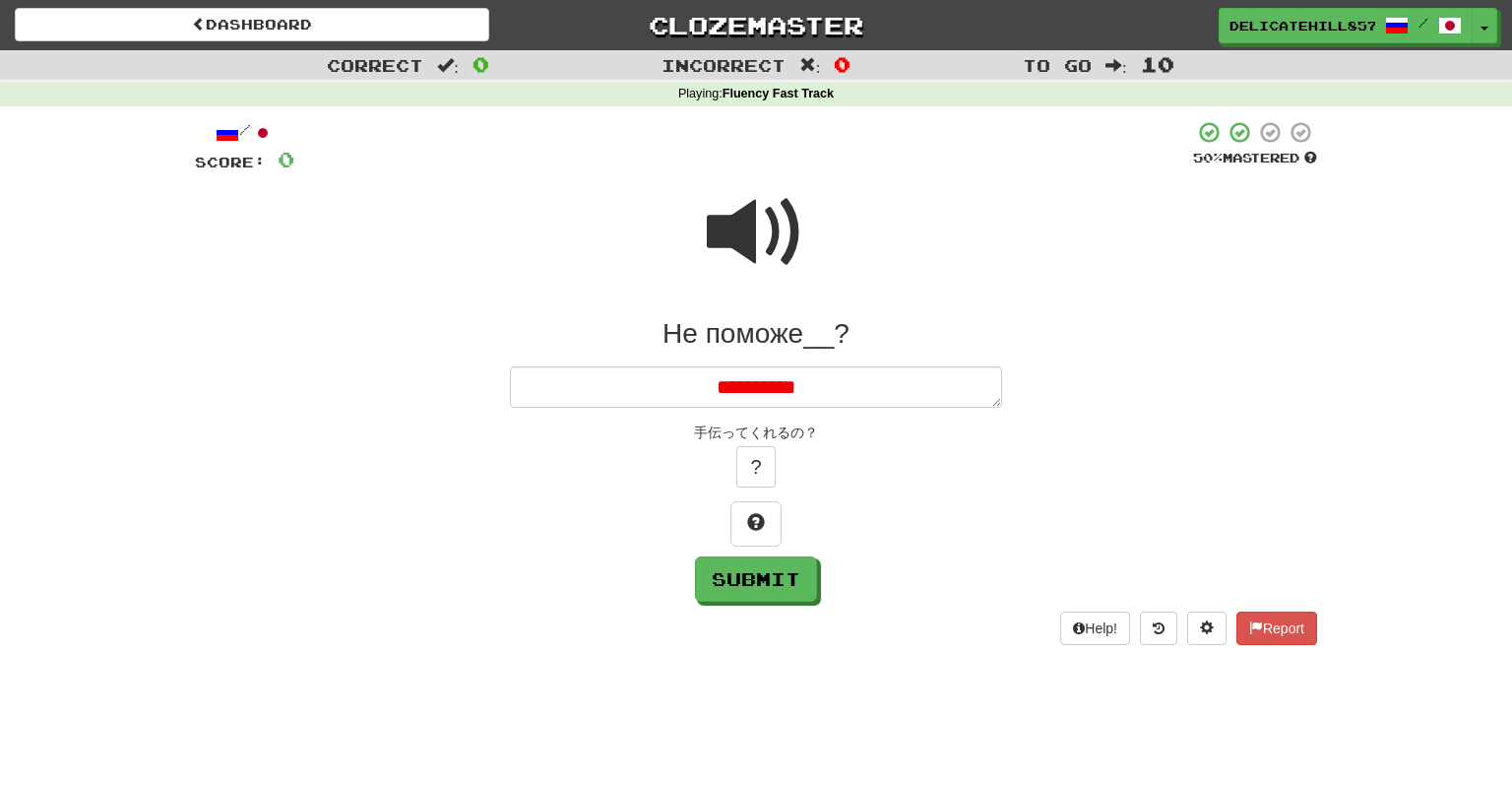 type on "*" 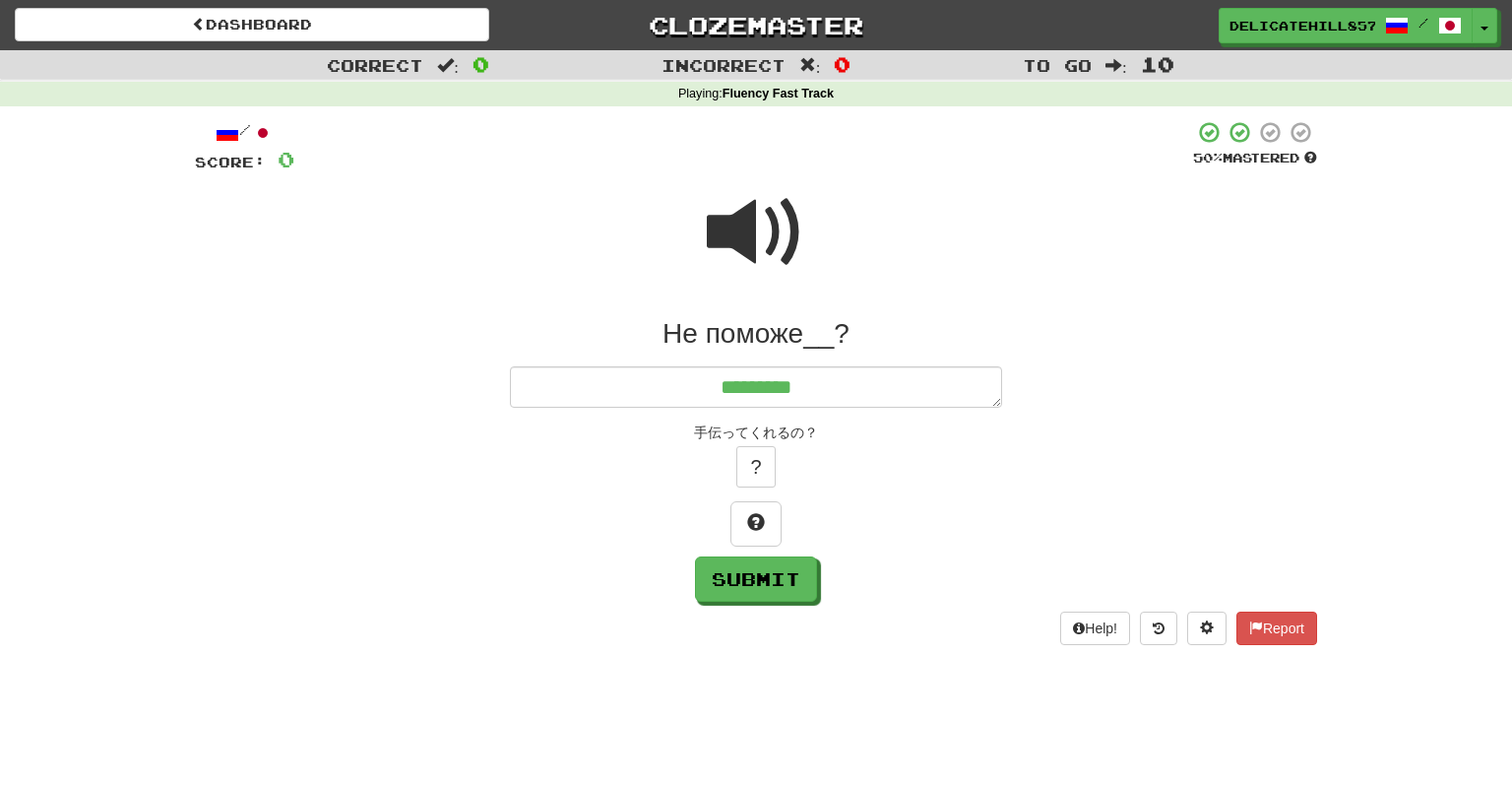 type on "*" 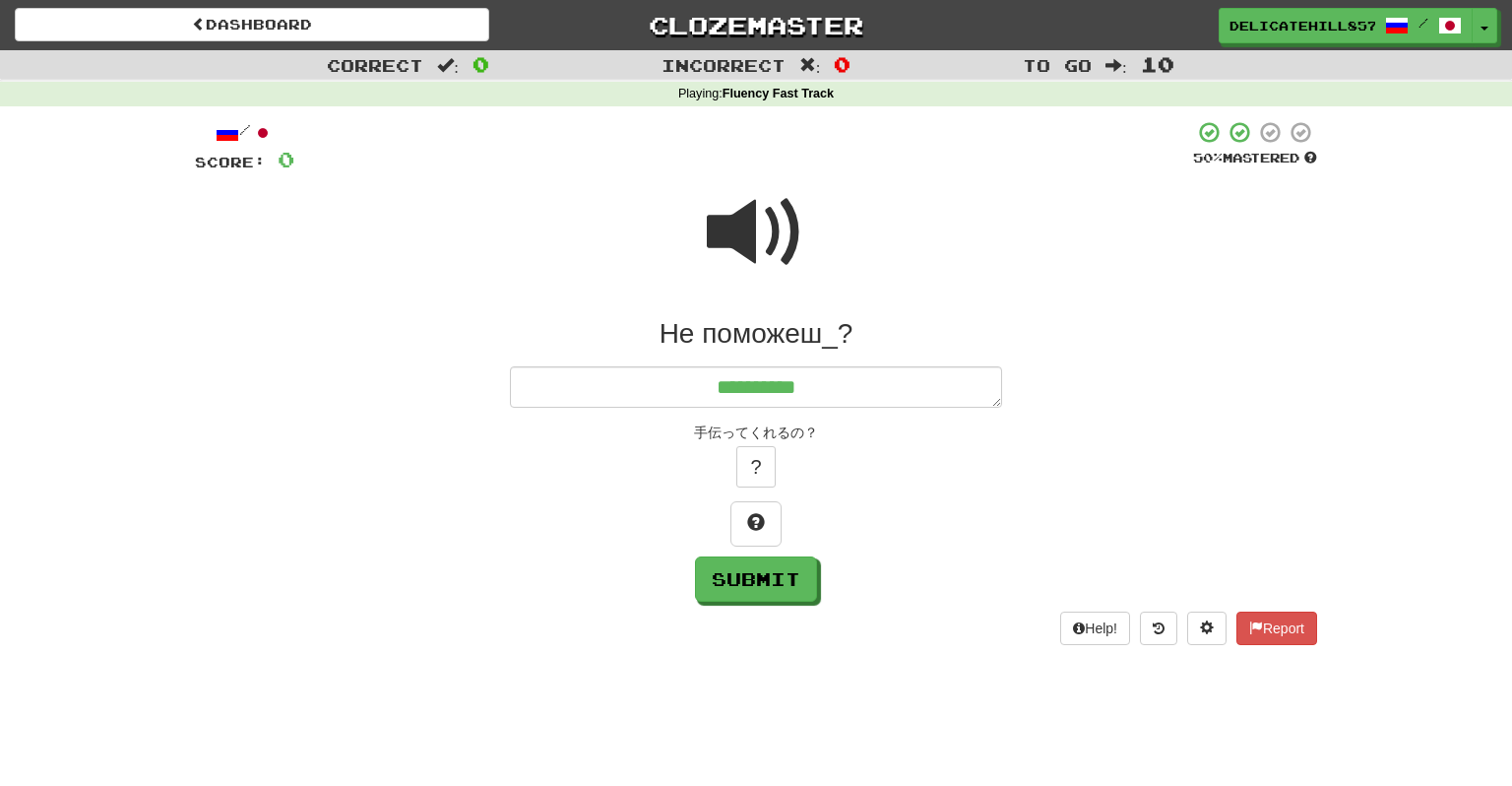 type on "*" 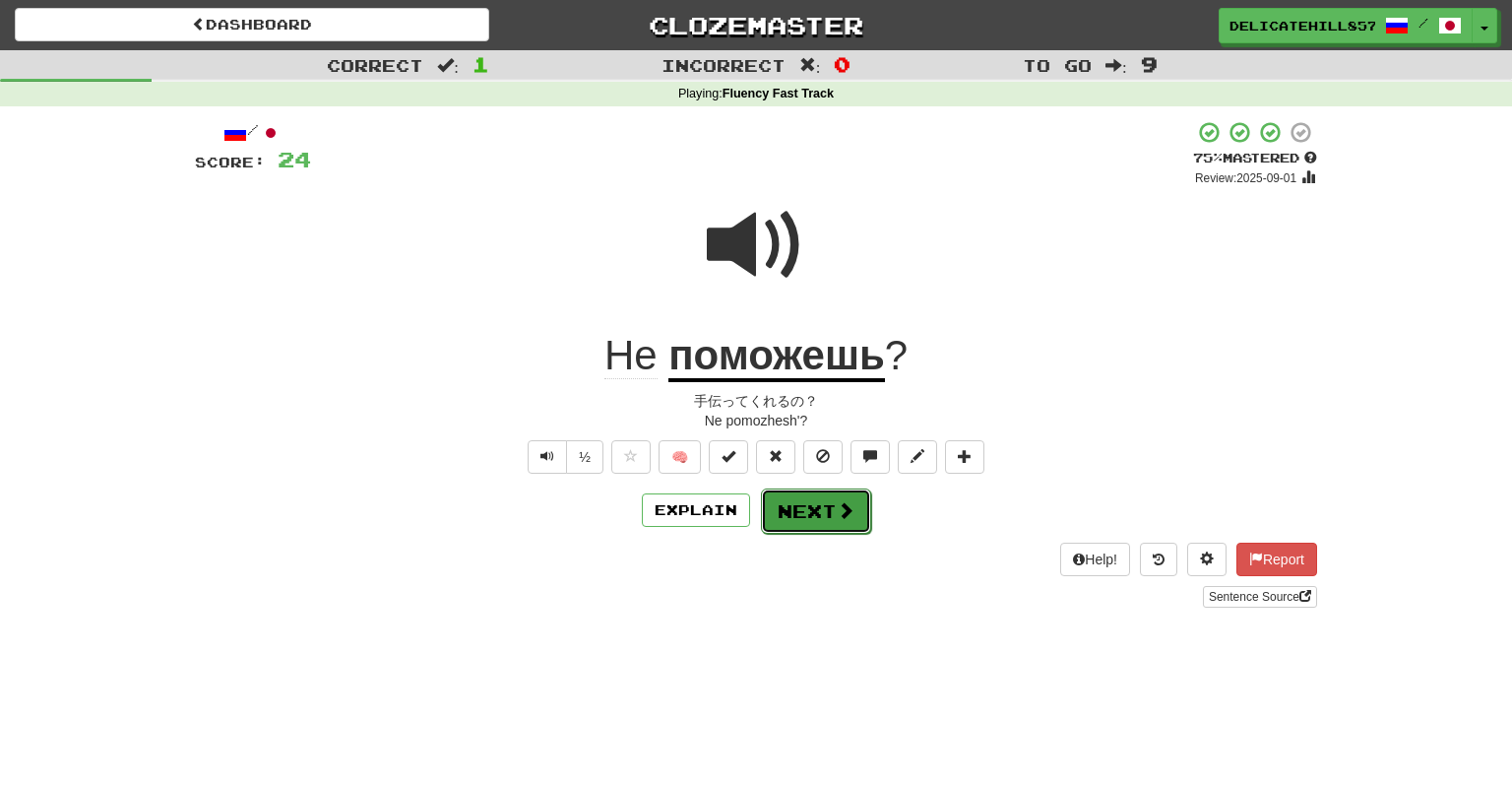 click on "Next" at bounding box center (816, 511) 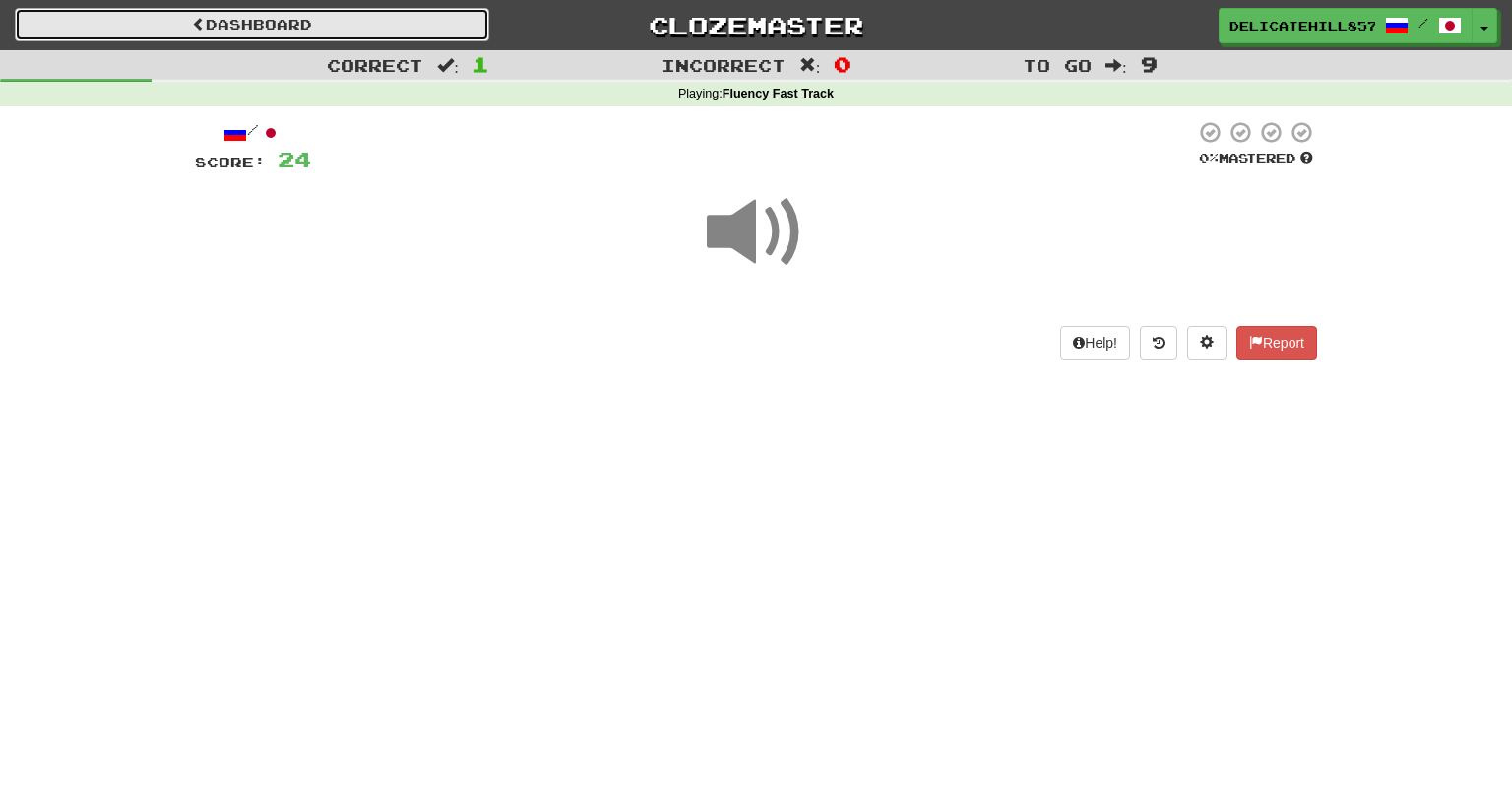 click on "Dashboard" at bounding box center (252, 25) 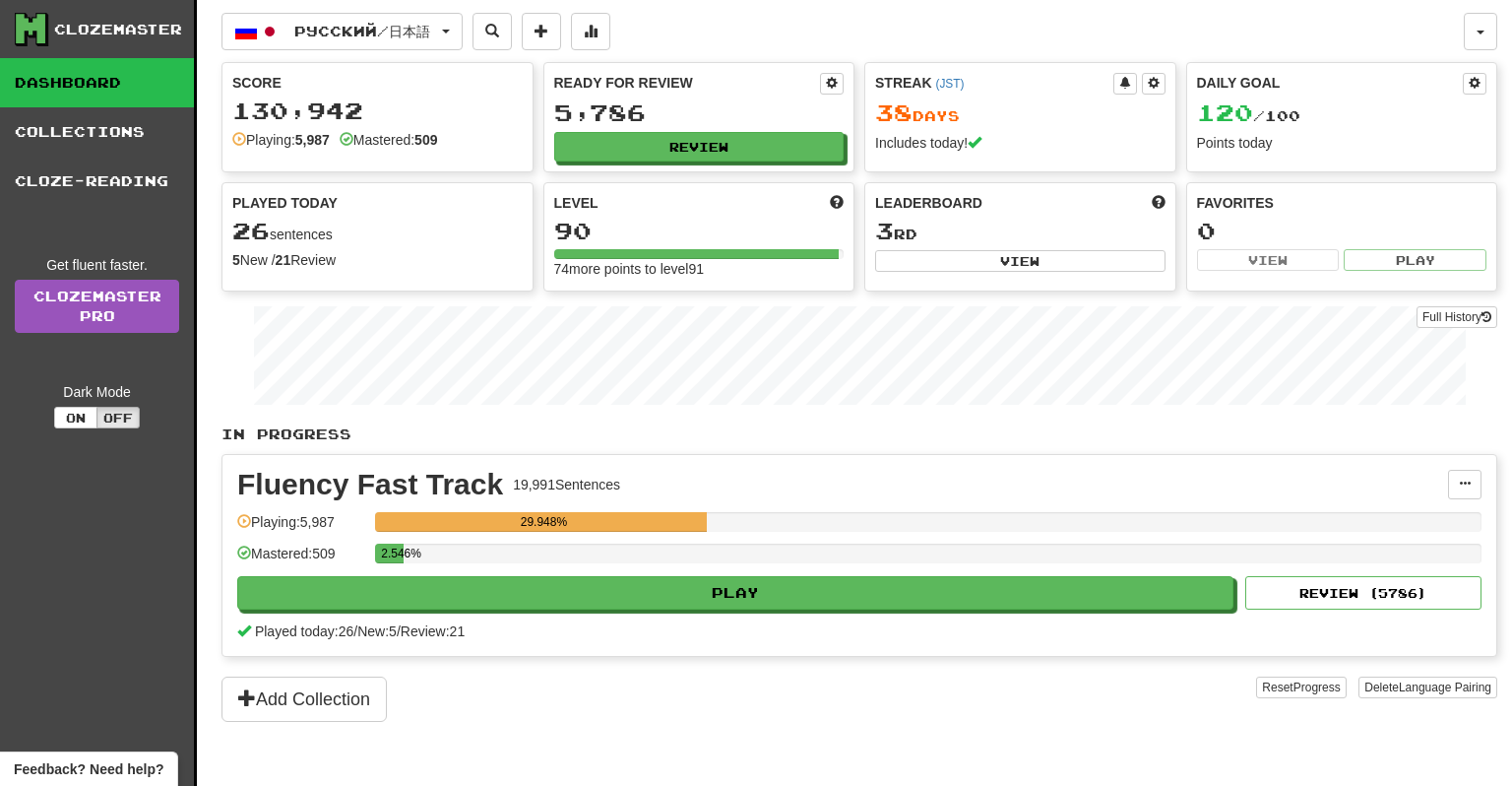 scroll, scrollTop: 0, scrollLeft: 0, axis: both 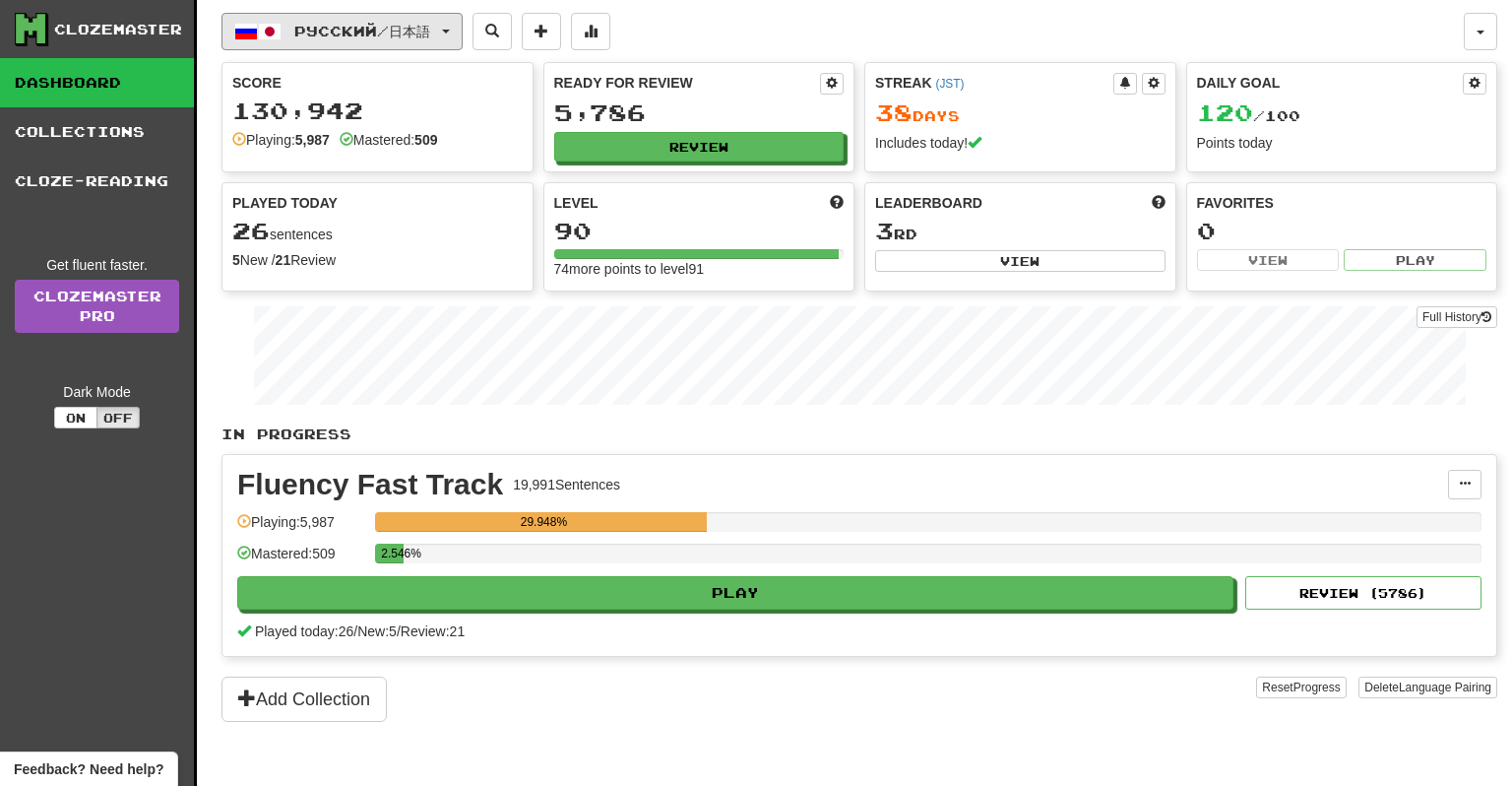 click on "Русский  /  日本語" at bounding box center (342, 32) 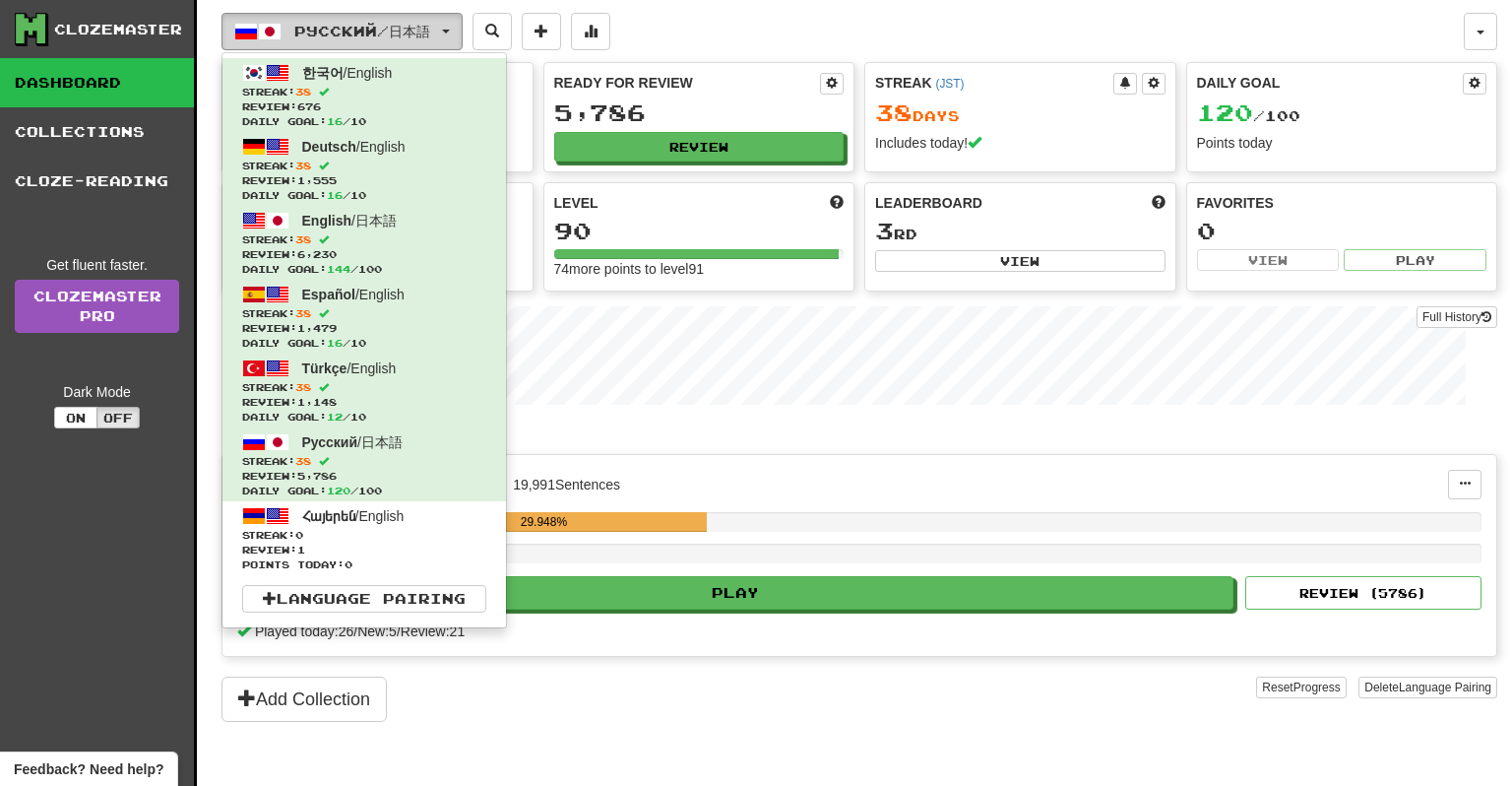 click on "Русский  /  日本語" at bounding box center (342, 32) 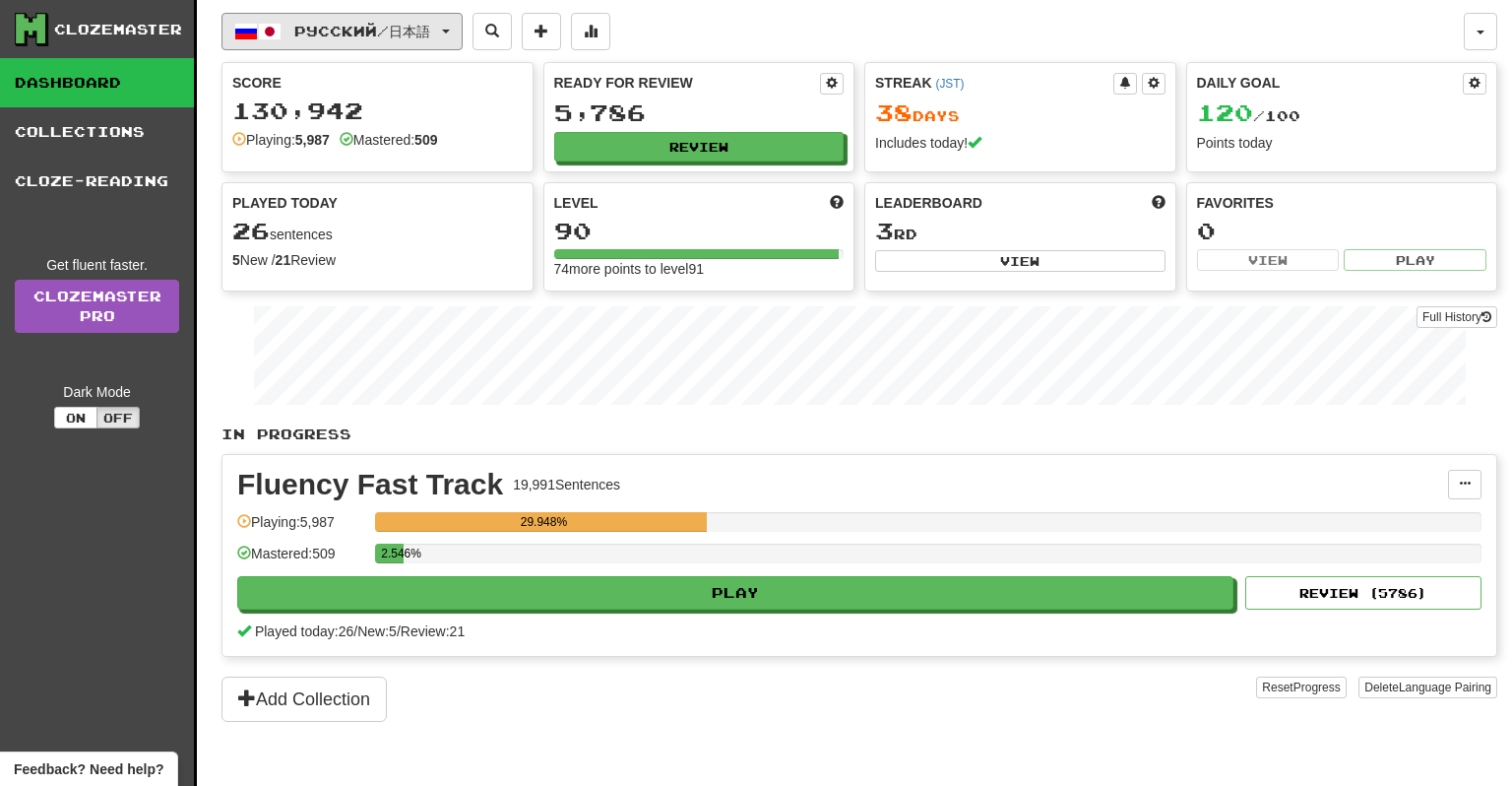 type 